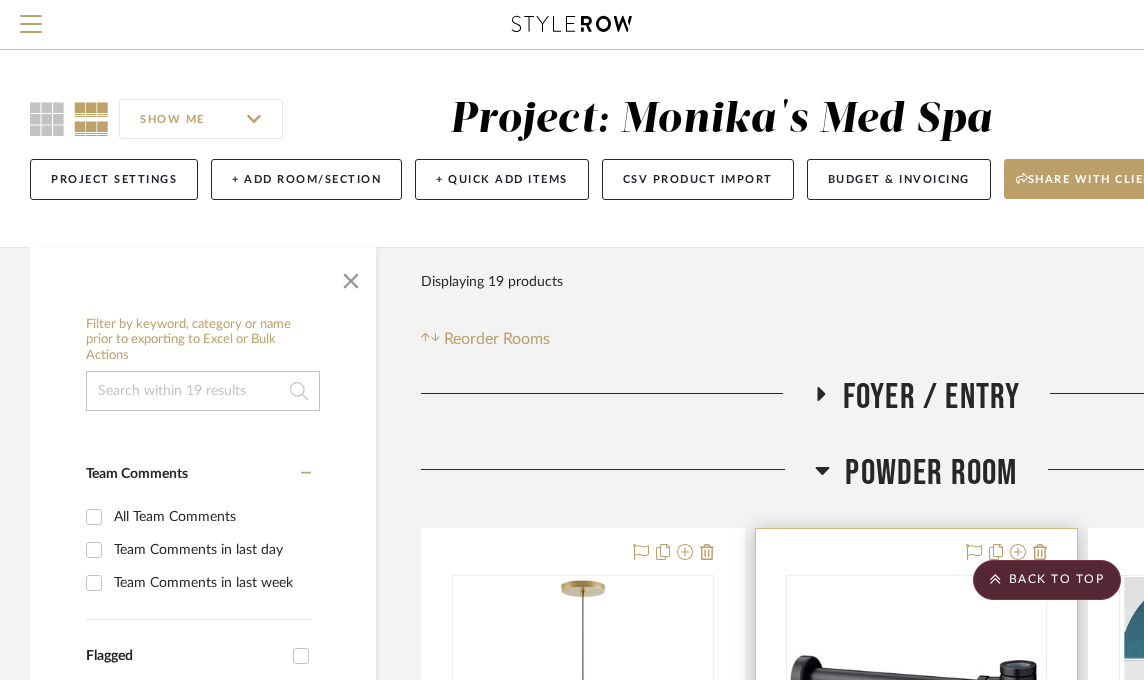 scroll, scrollTop: 400, scrollLeft: 0, axis: vertical 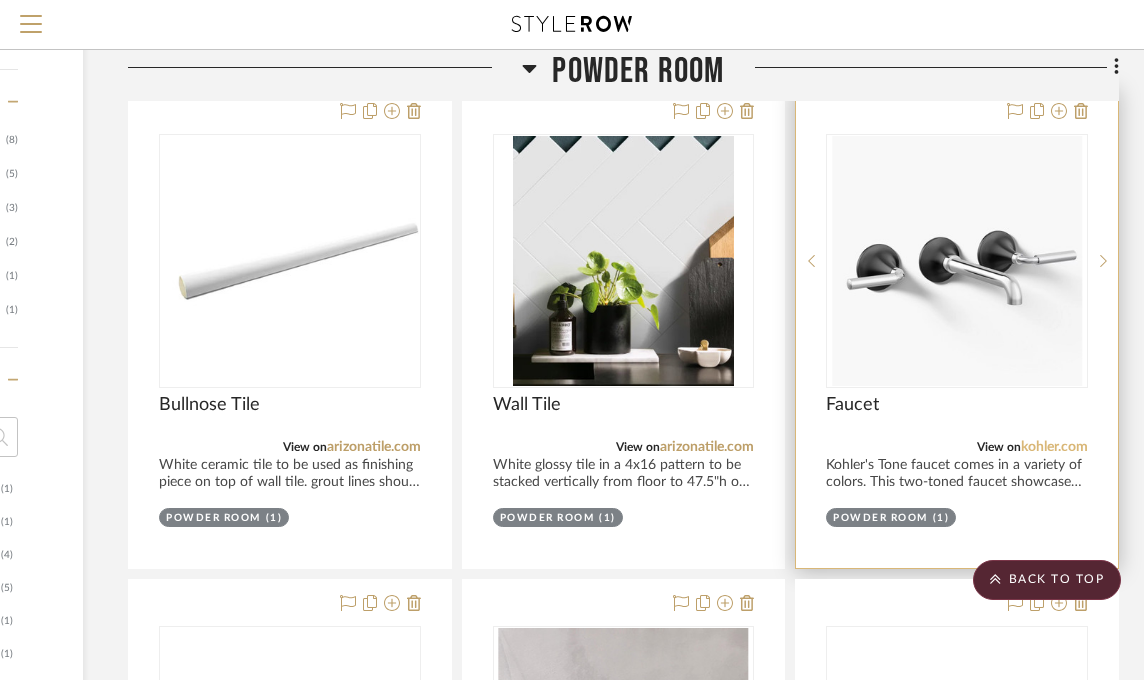click on "kohler.com" at bounding box center [1054, 447] 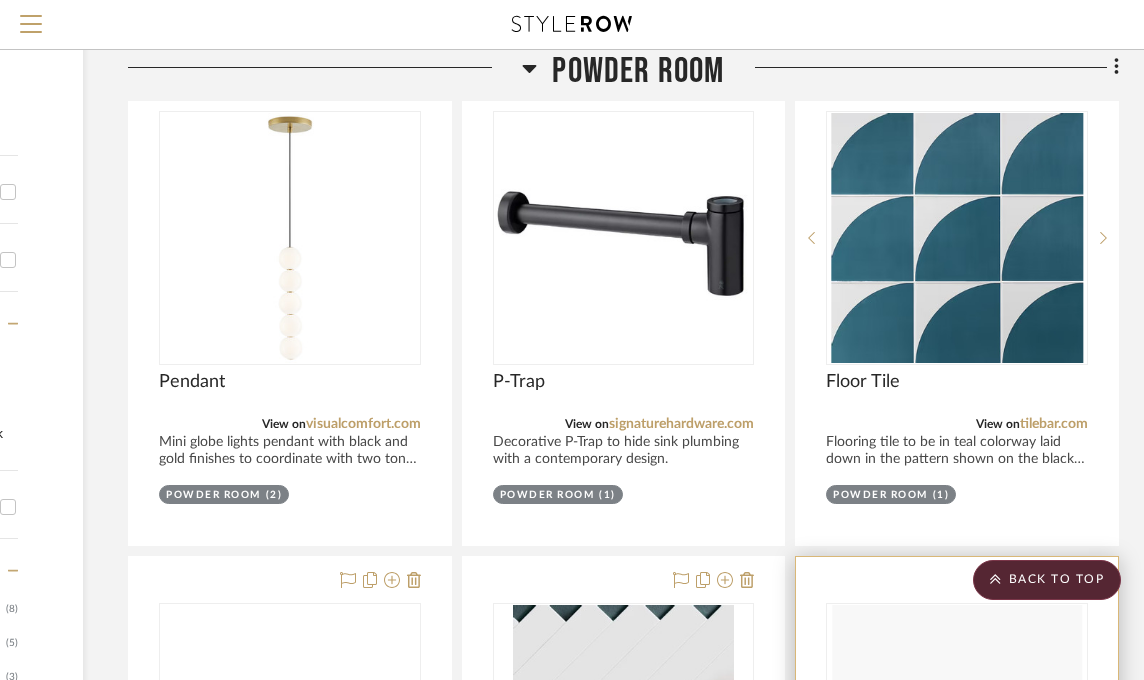 scroll, scrollTop: 667, scrollLeft: 293, axis: both 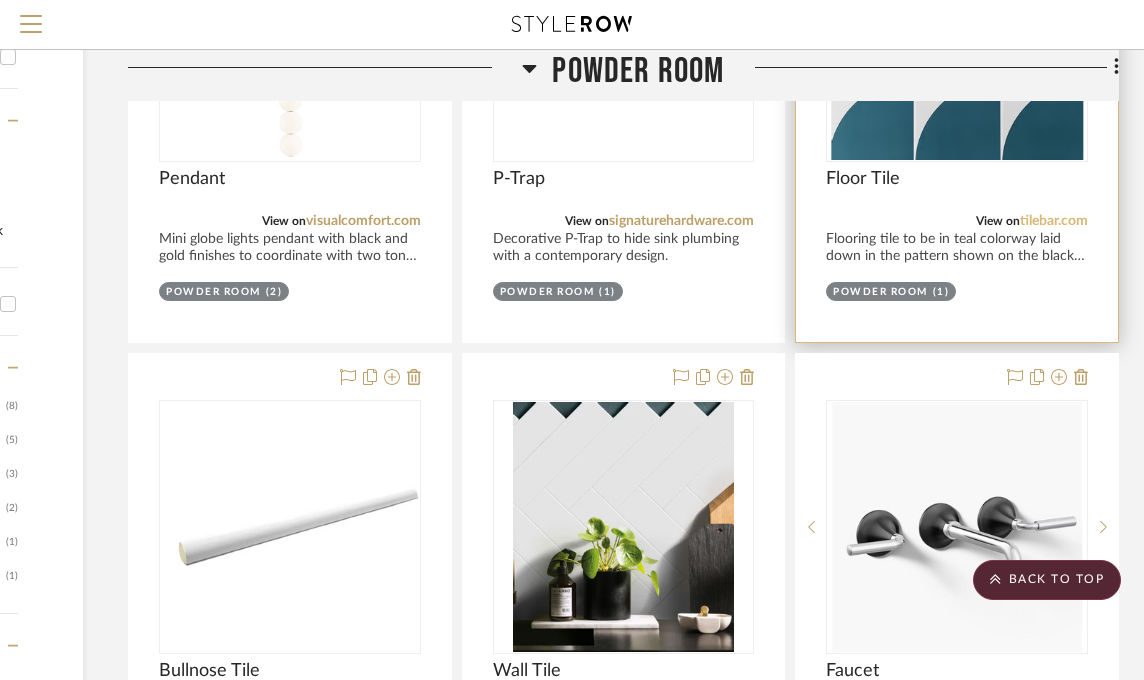 click on "tilebar.com" at bounding box center (1054, 221) 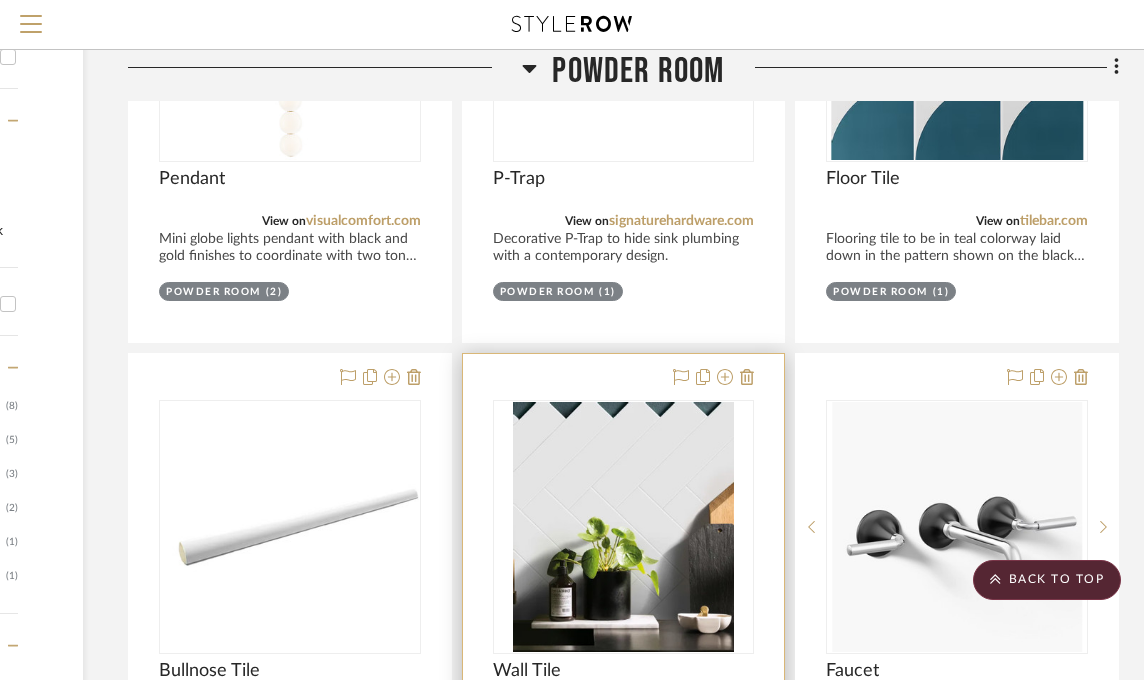 scroll, scrollTop: 267, scrollLeft: 293, axis: both 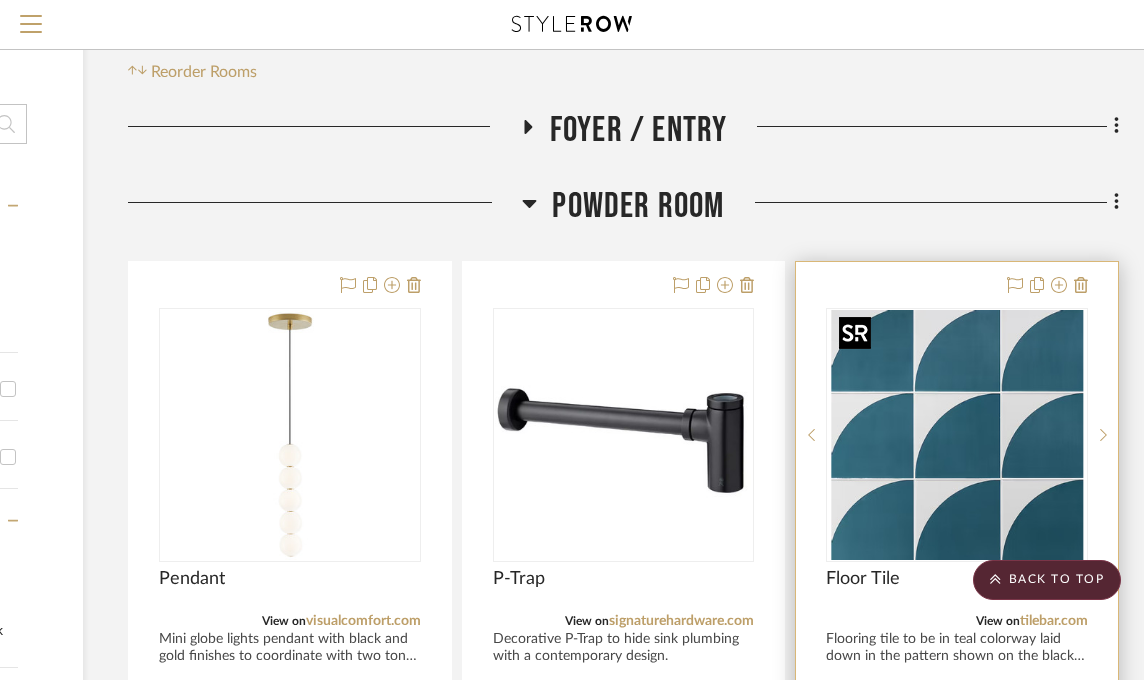 click at bounding box center (956, 435) 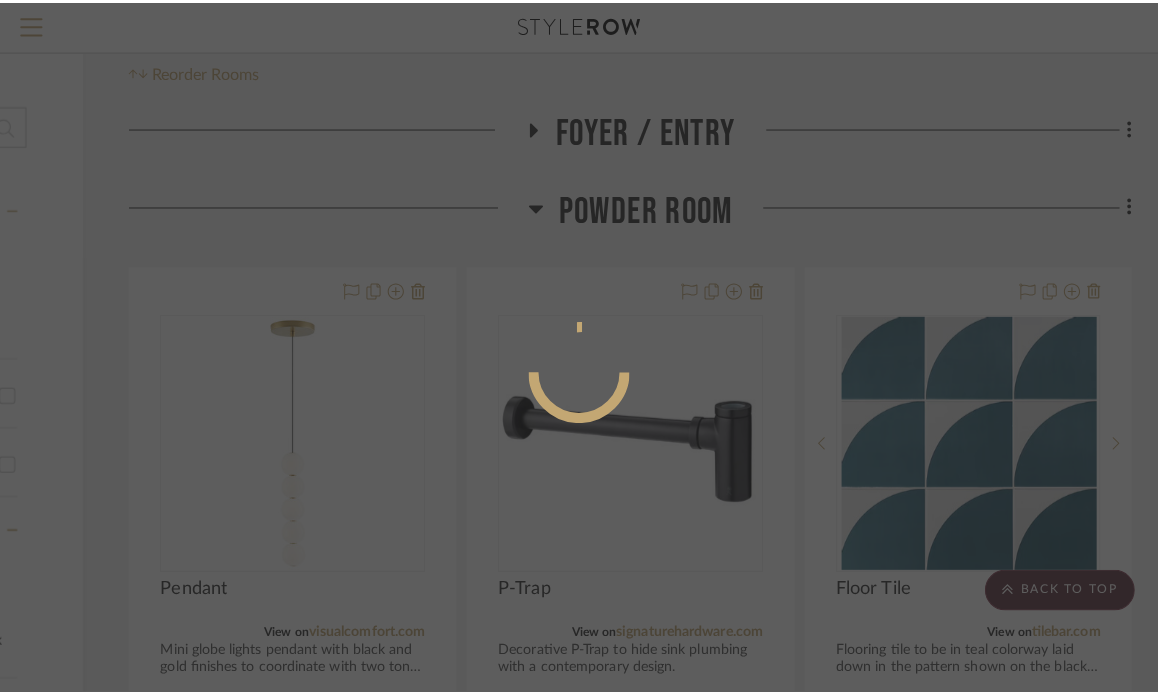 scroll, scrollTop: 0, scrollLeft: 0, axis: both 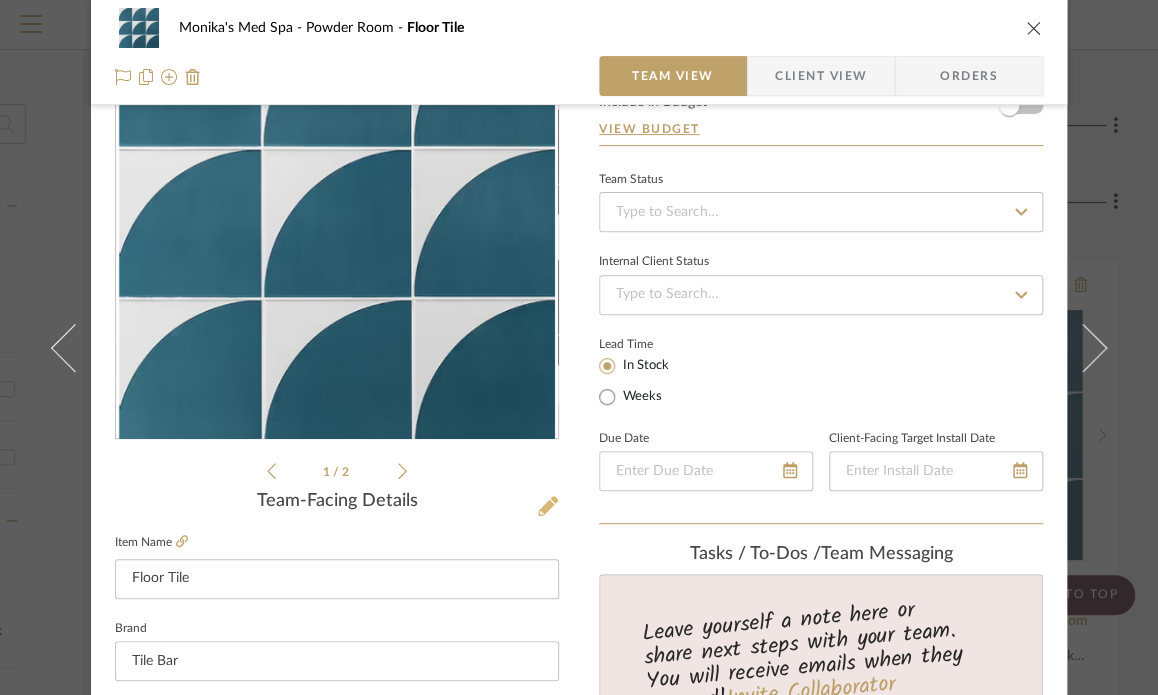 click 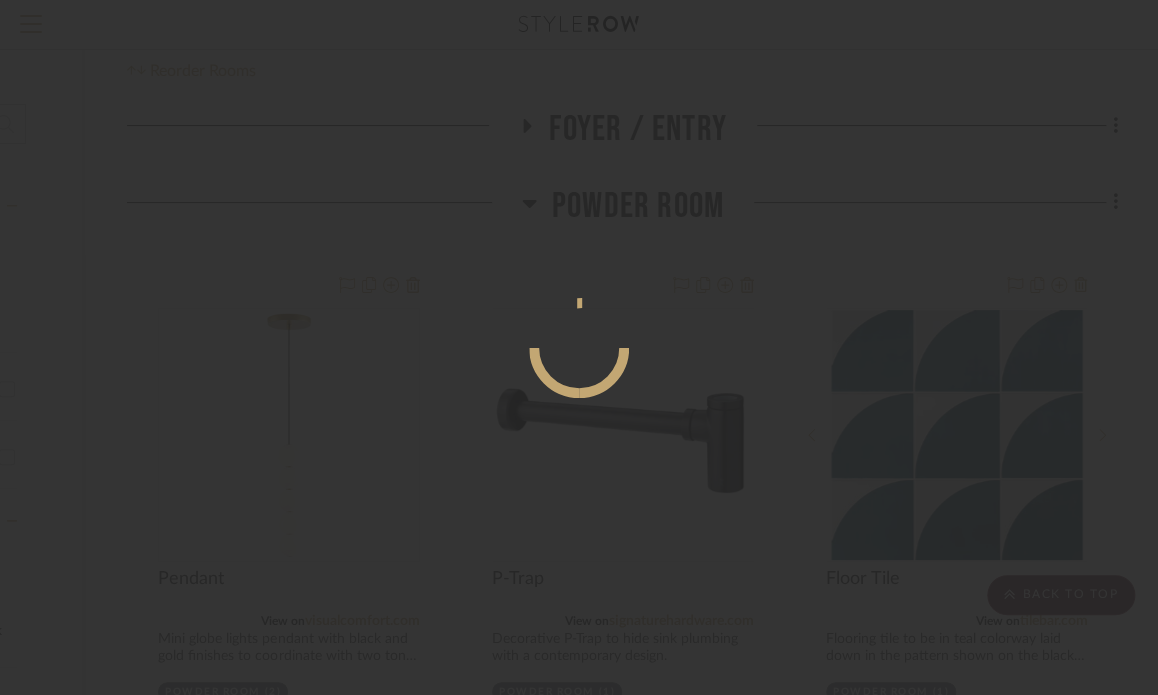 scroll, scrollTop: 0, scrollLeft: 0, axis: both 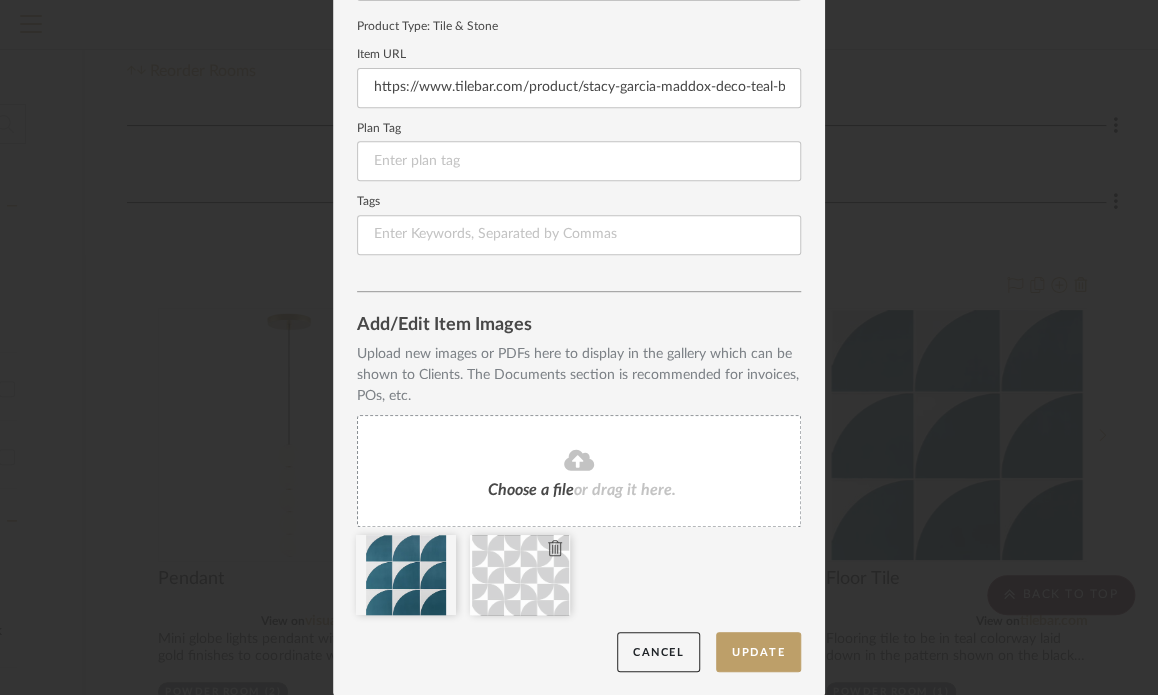 click 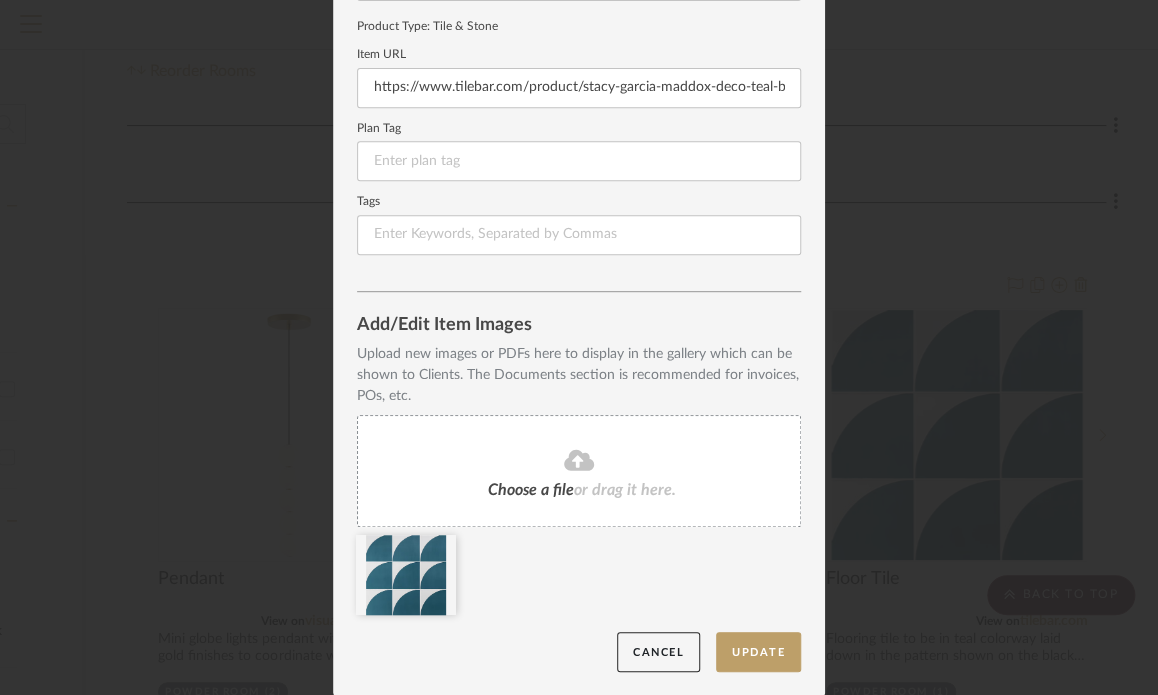 click on "Choose a file  or drag it here." 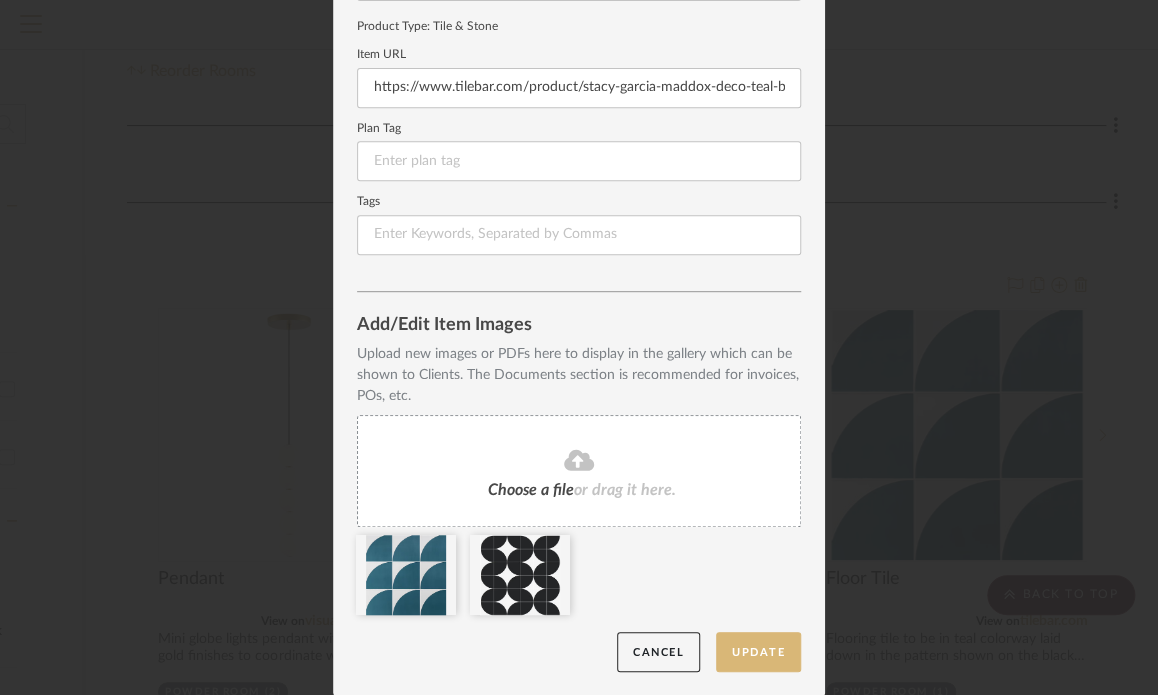 click on "Update" at bounding box center (758, 652) 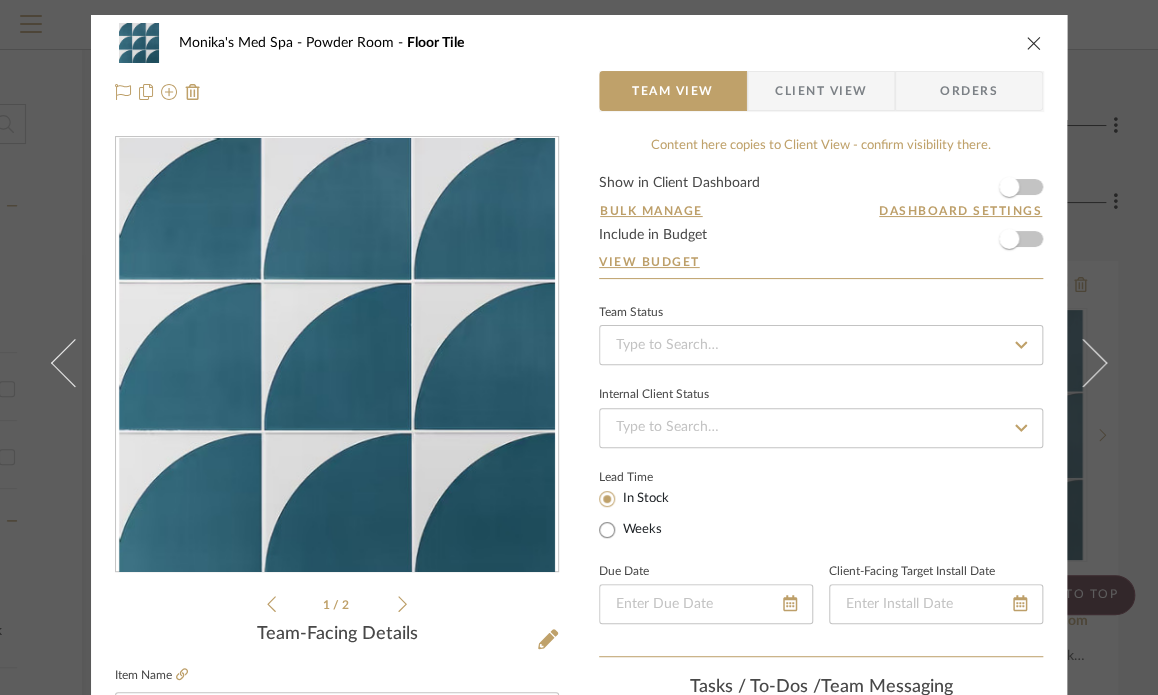 click at bounding box center (1034, 43) 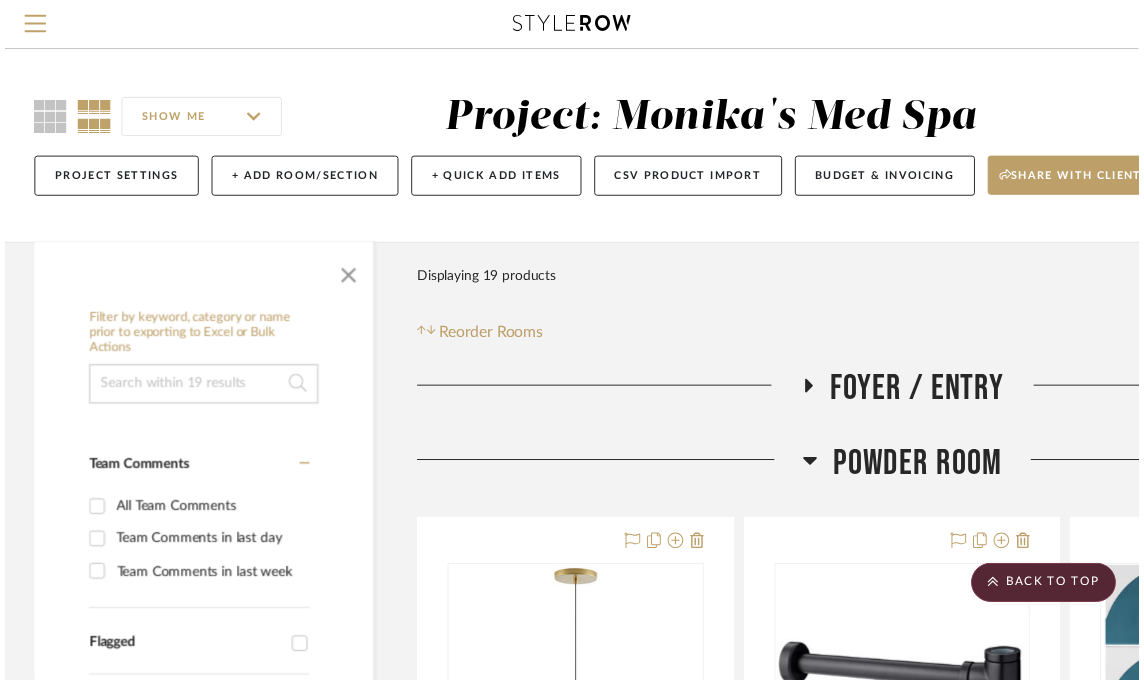scroll, scrollTop: 267, scrollLeft: 293, axis: both 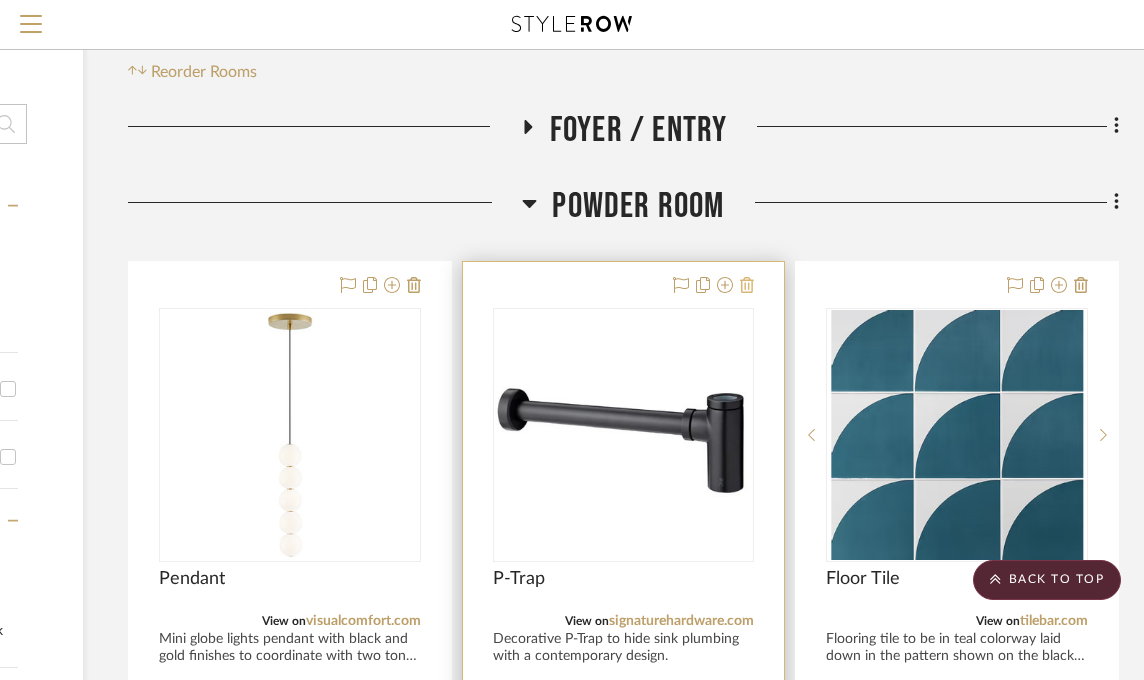 click 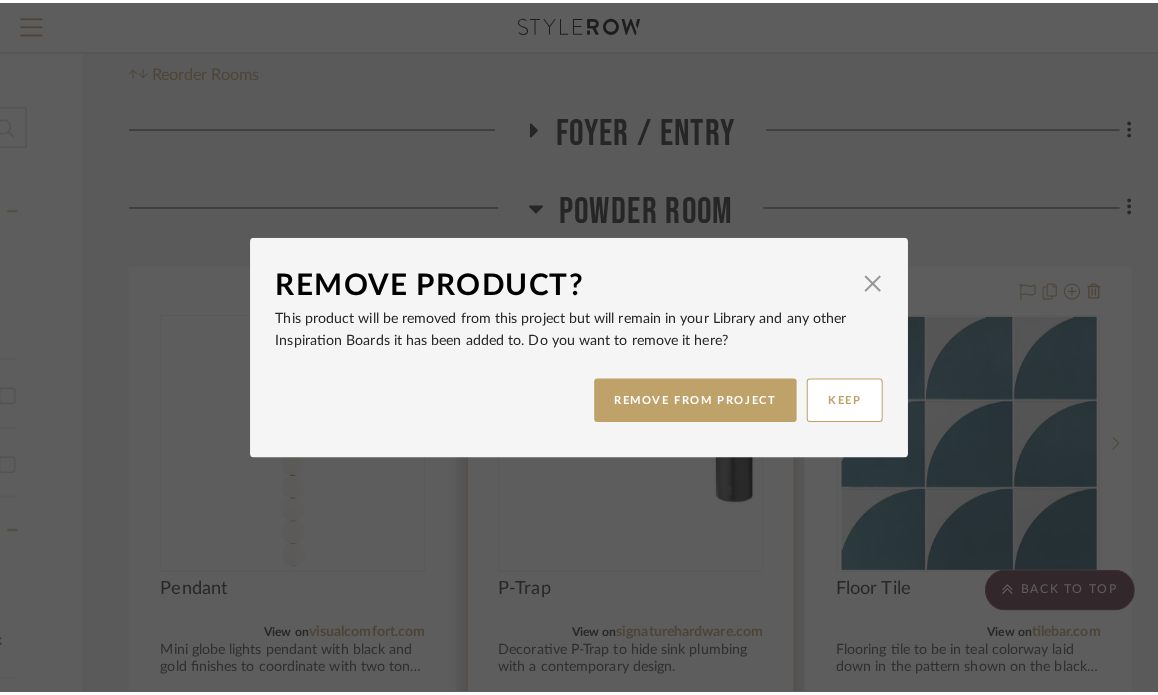 scroll, scrollTop: 0, scrollLeft: 0, axis: both 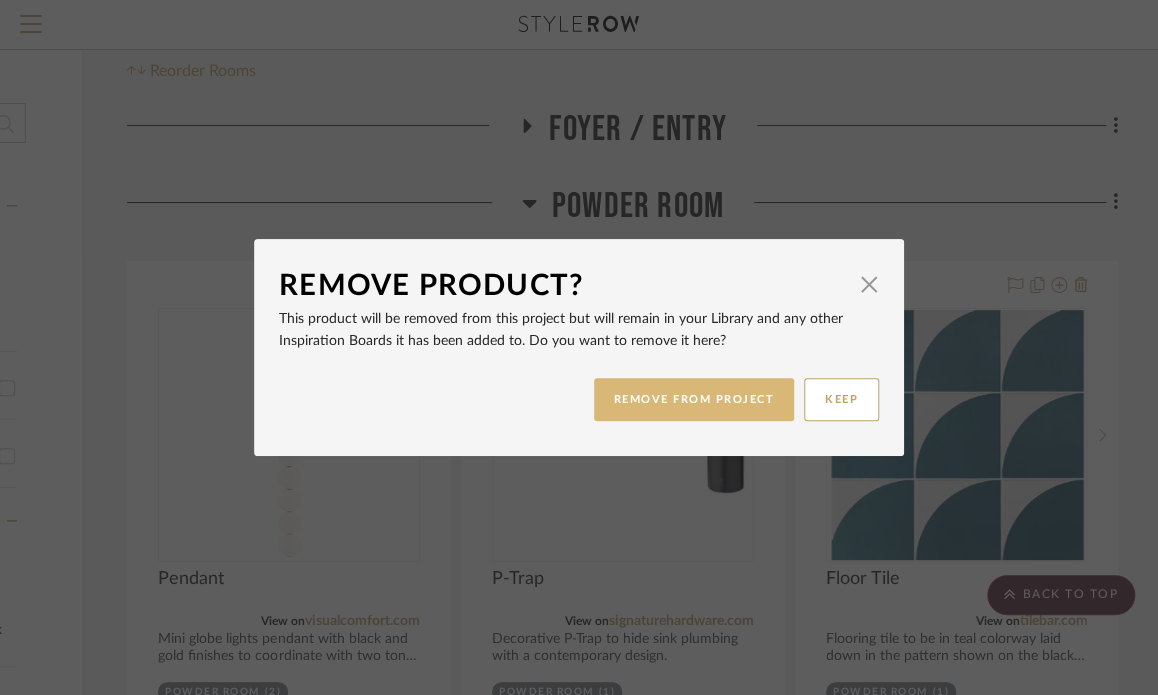 click on "REMOVE FROM PROJECT" at bounding box center (694, 399) 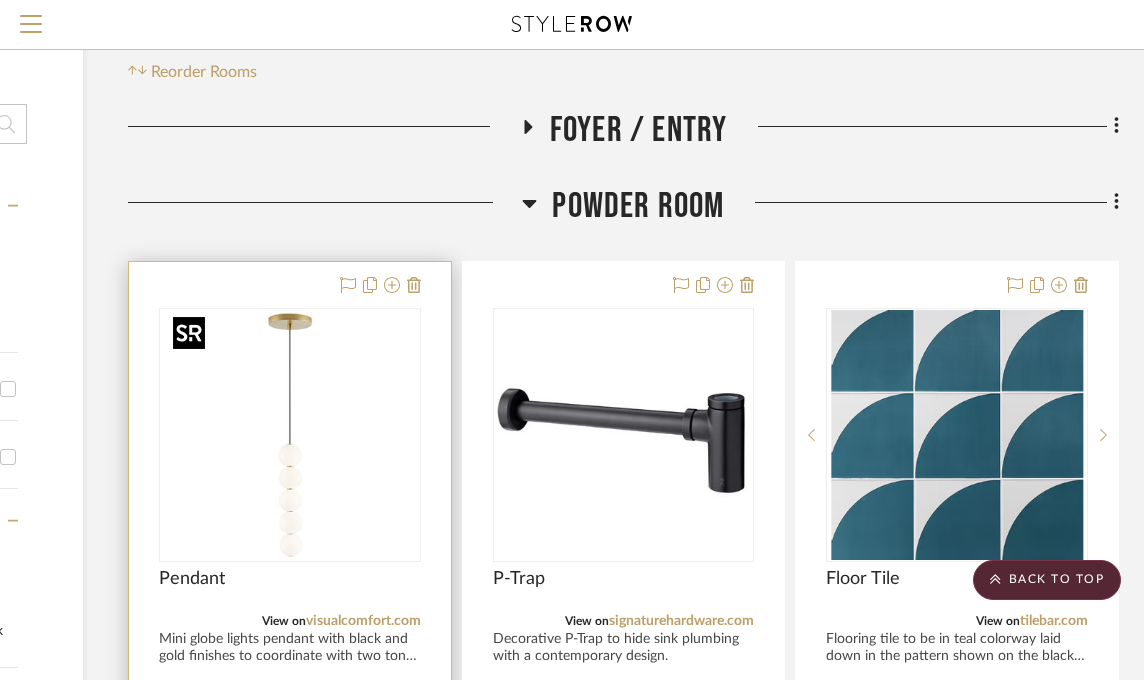 click at bounding box center [0, 0] 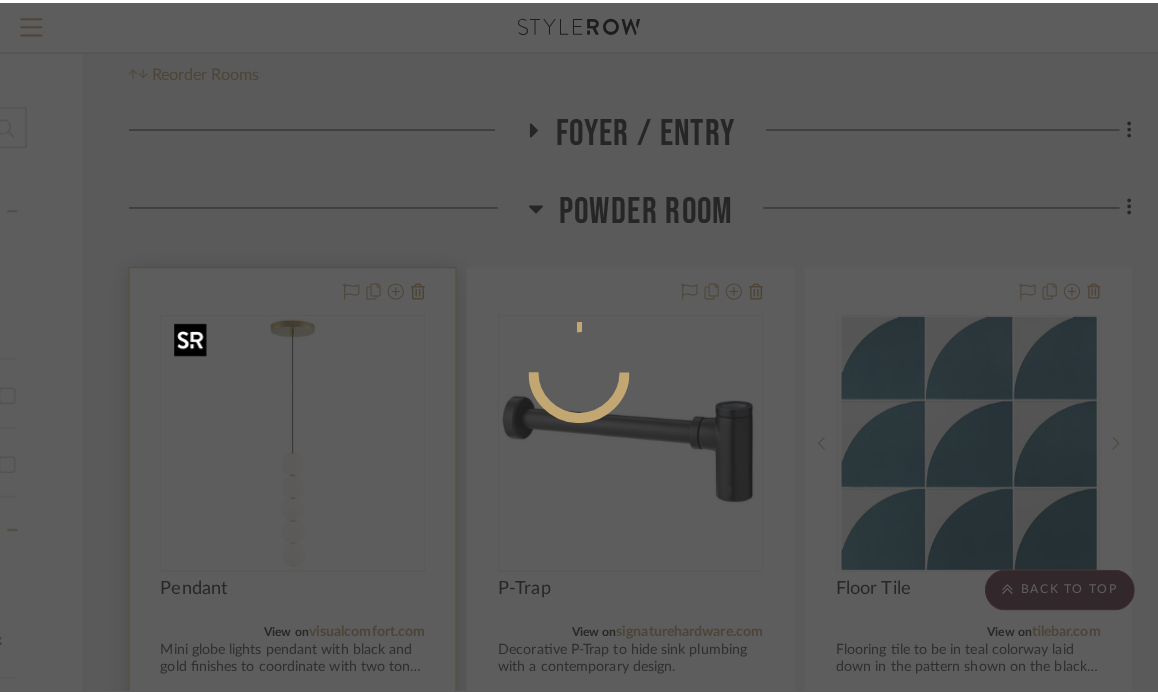 scroll, scrollTop: 0, scrollLeft: 0, axis: both 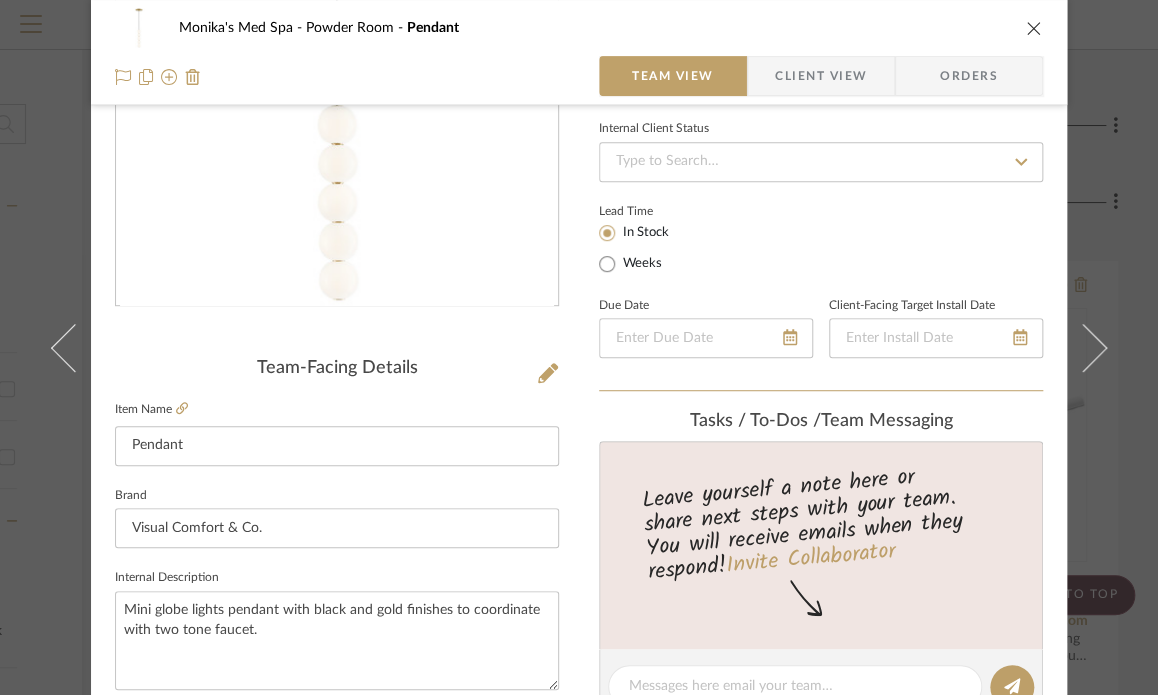 click at bounding box center [1034, 28] 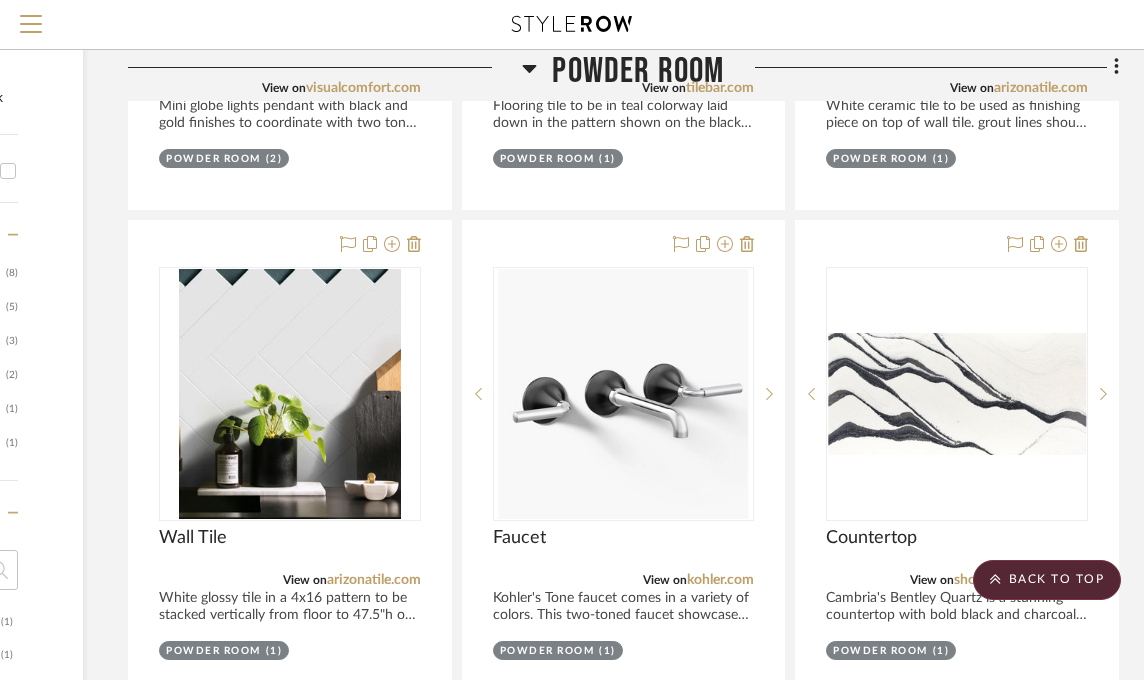 scroll, scrollTop: 800, scrollLeft: 293, axis: both 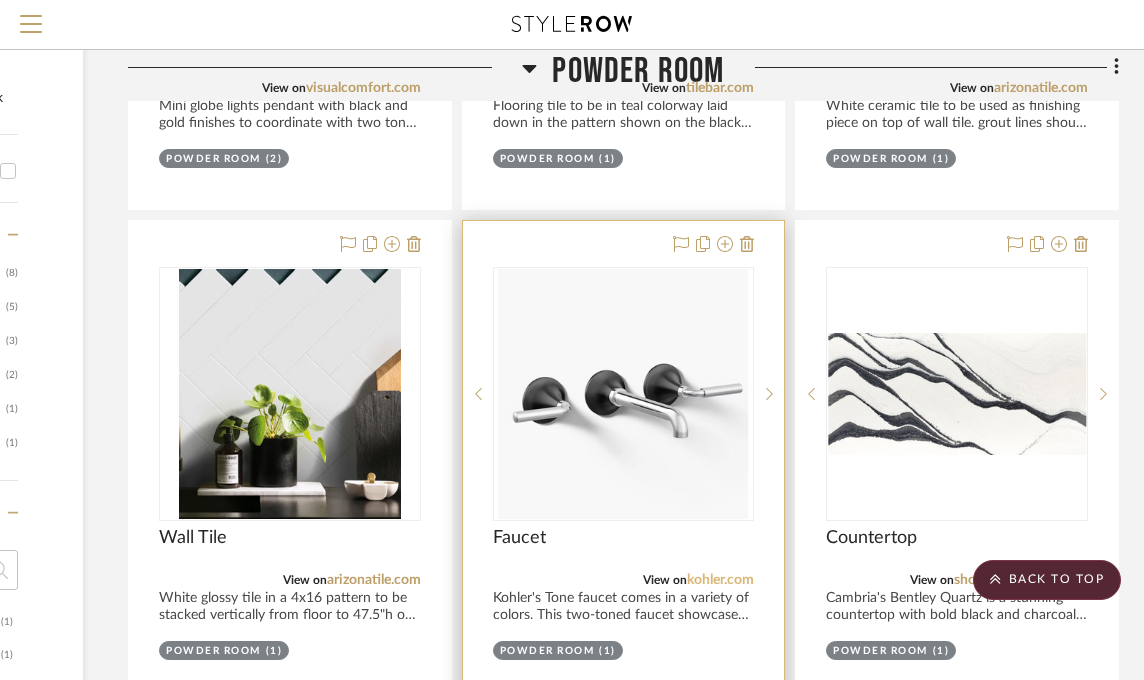click on "kohler.com" at bounding box center (720, 580) 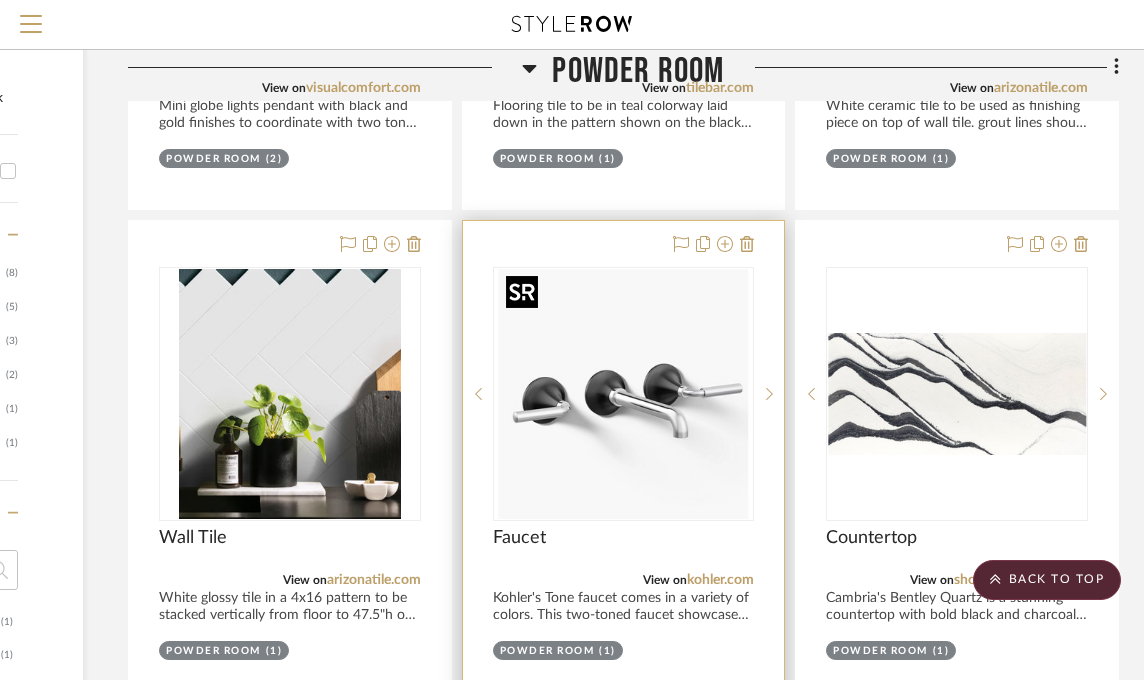click at bounding box center (623, 394) 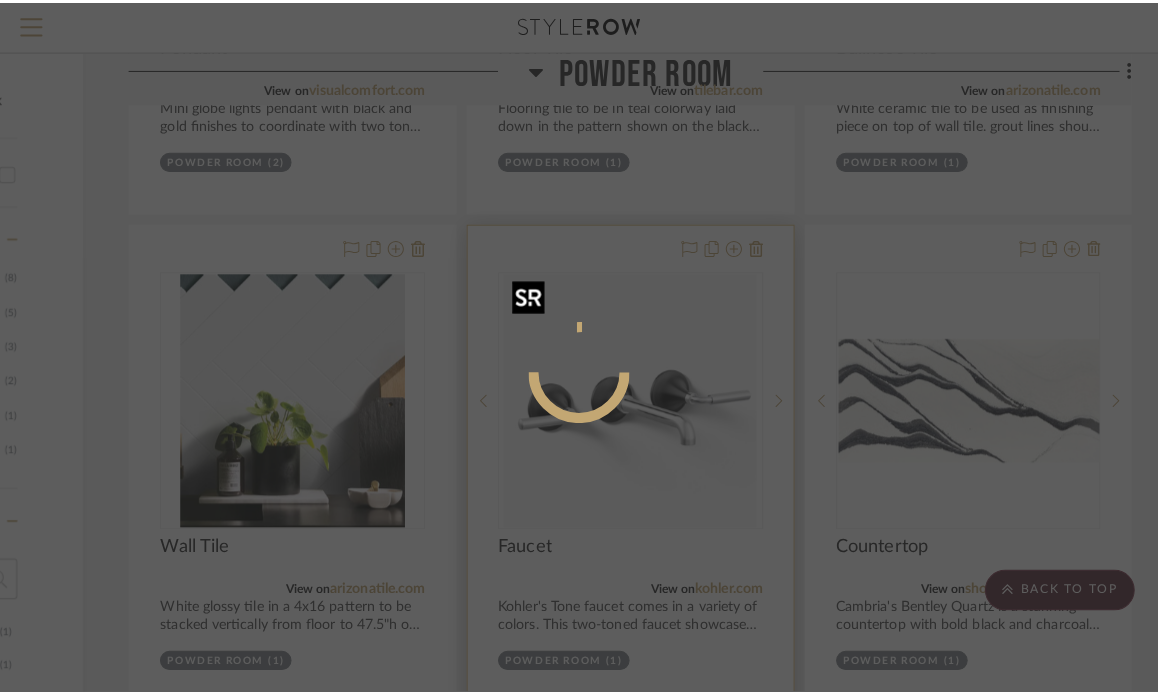 scroll, scrollTop: 0, scrollLeft: 0, axis: both 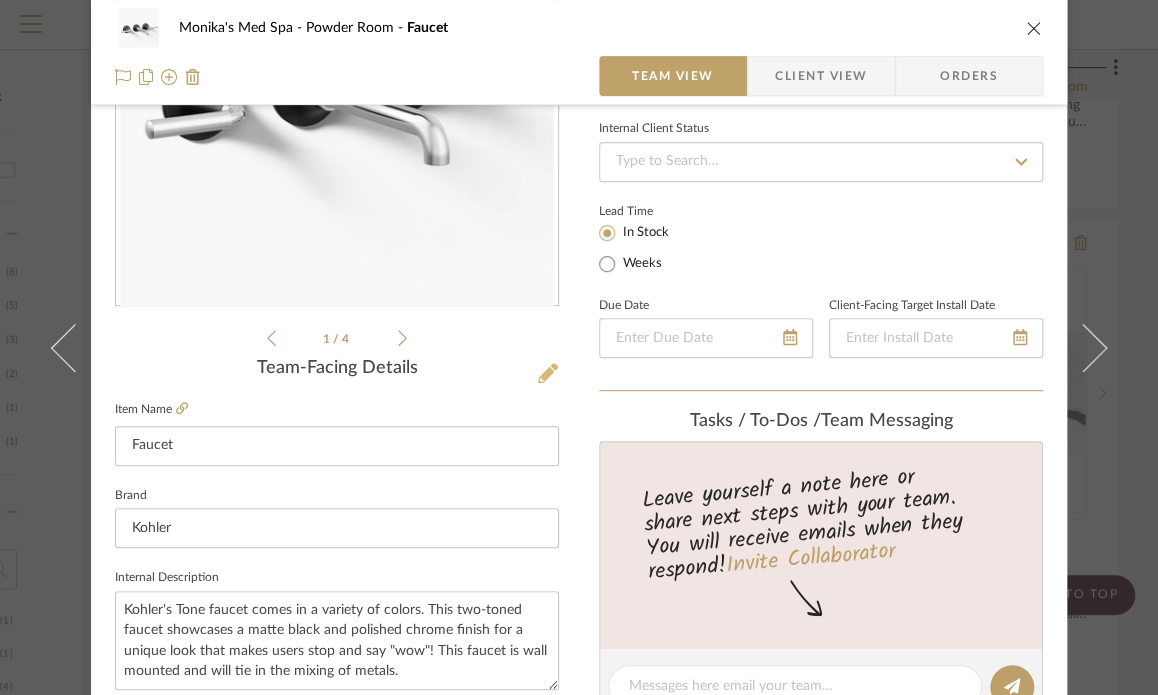 click 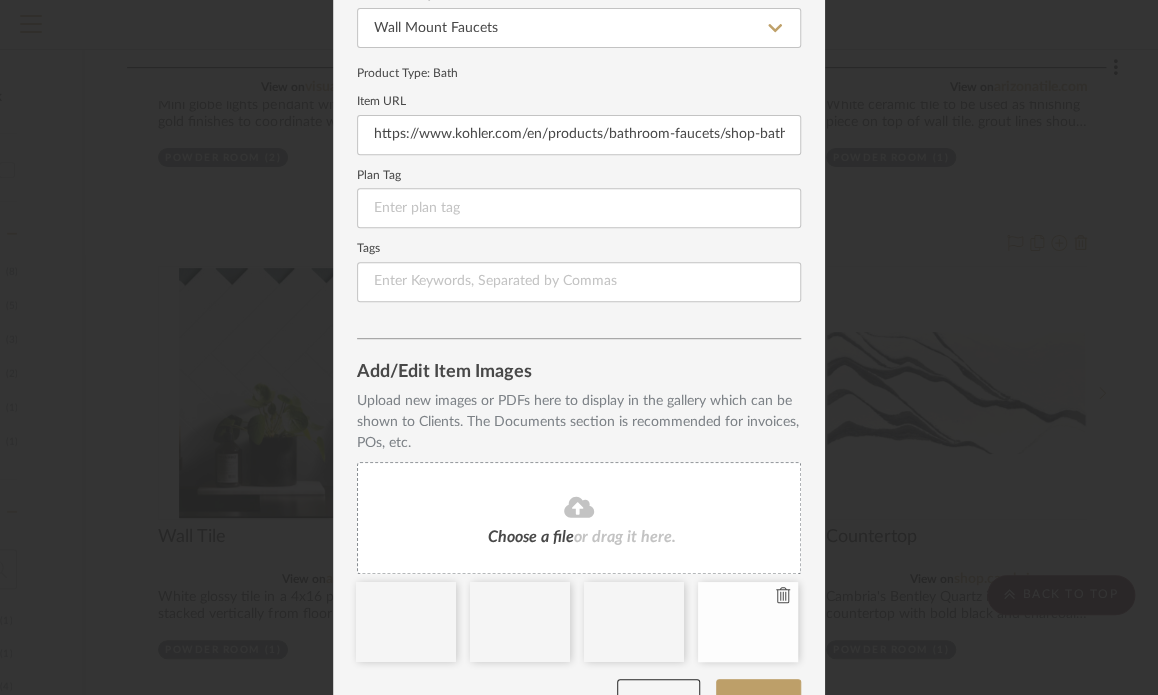 scroll, scrollTop: 257, scrollLeft: 0, axis: vertical 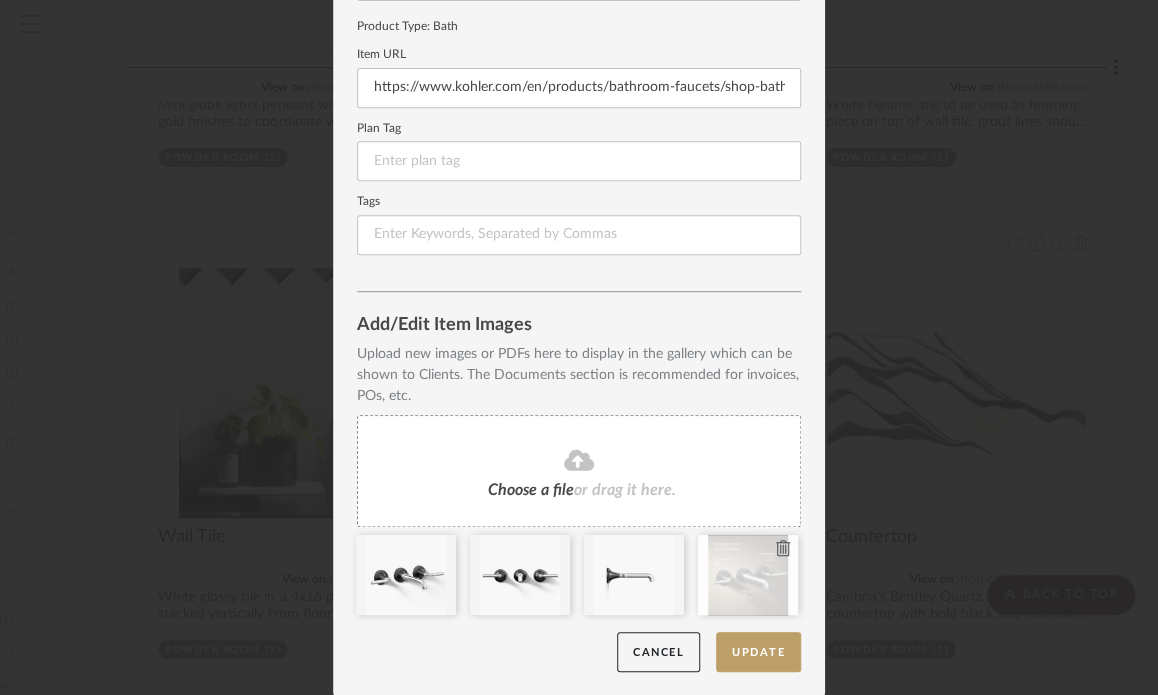 click 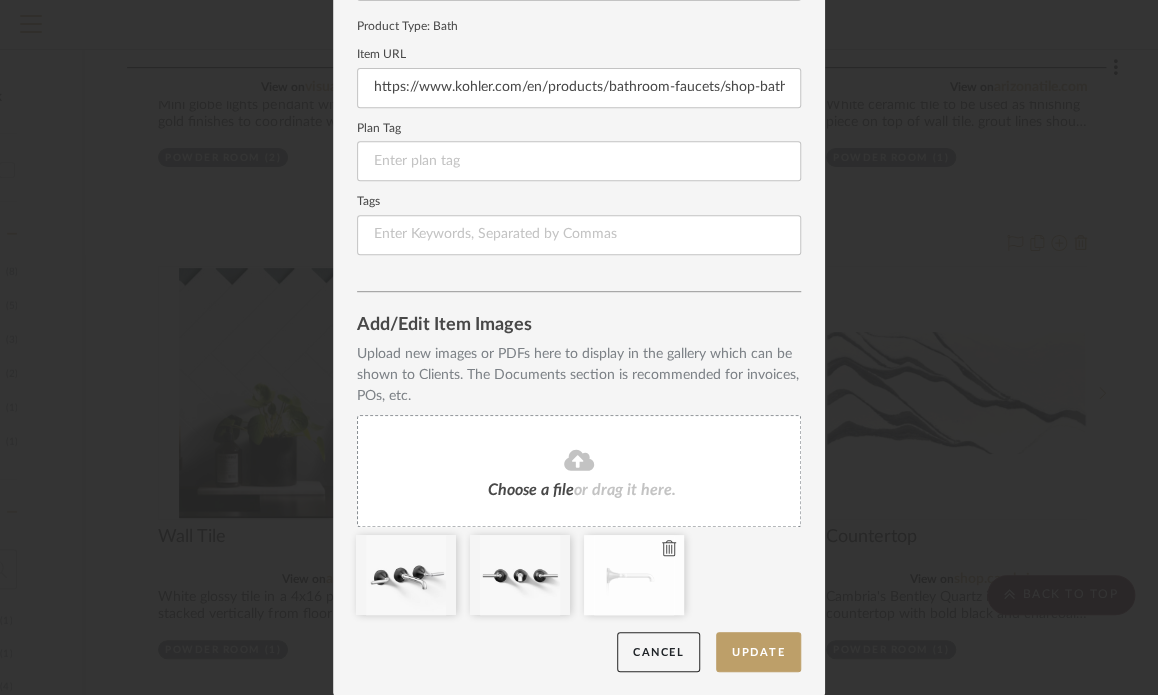 click 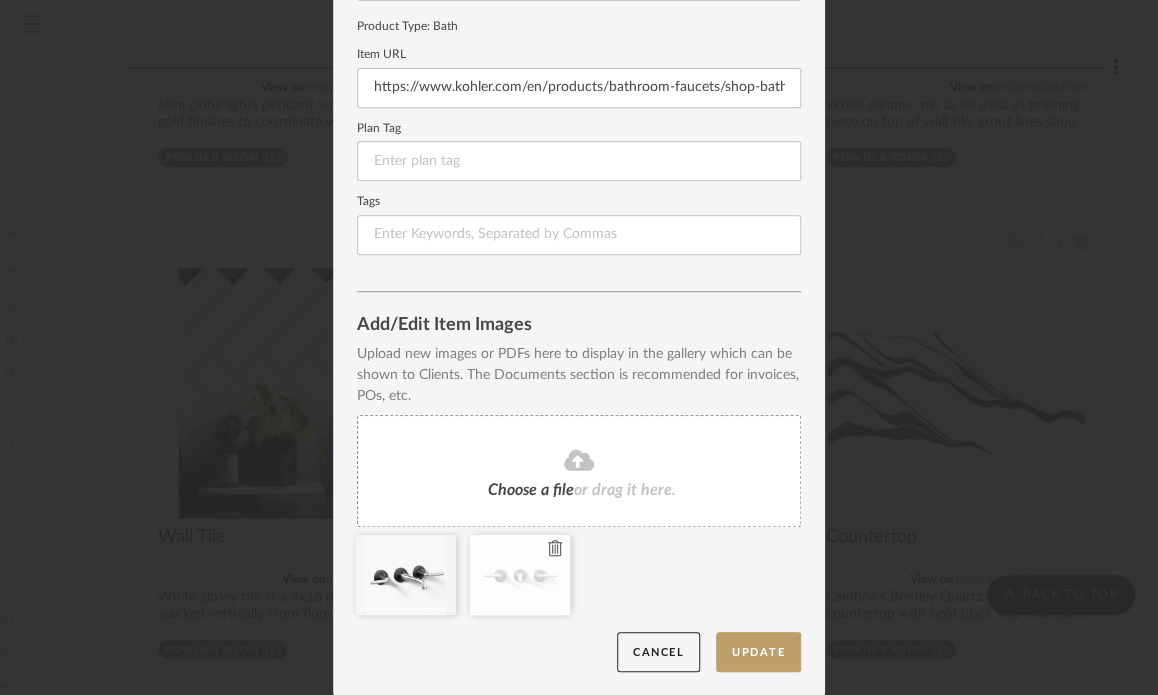 click 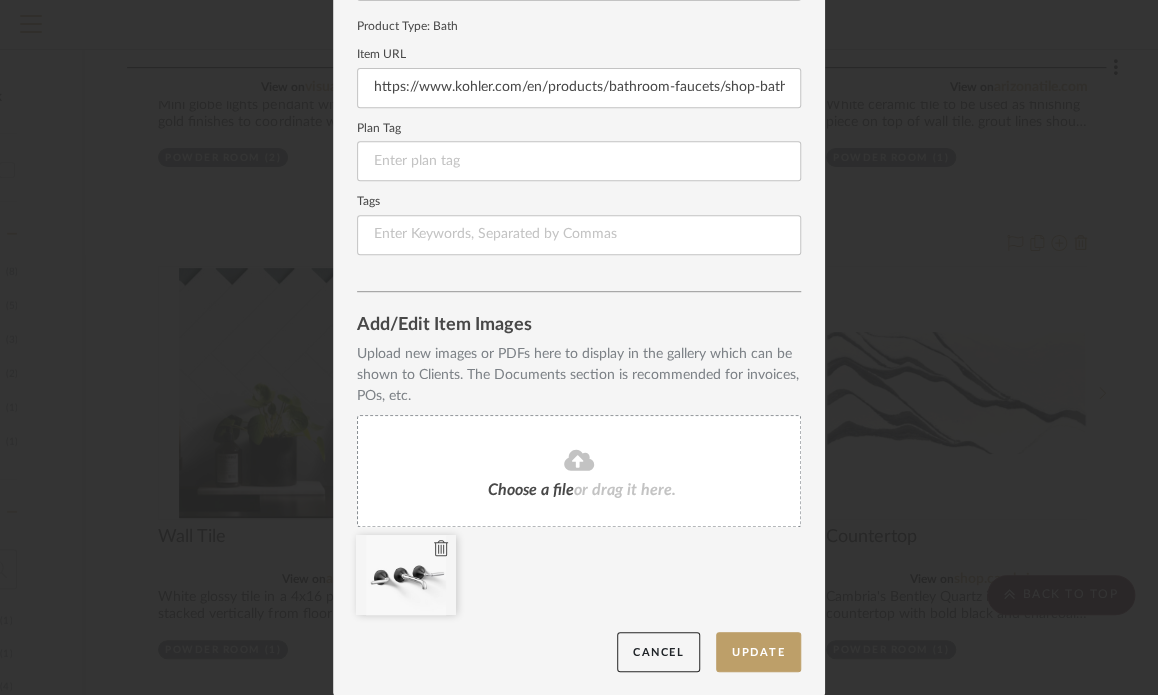 click 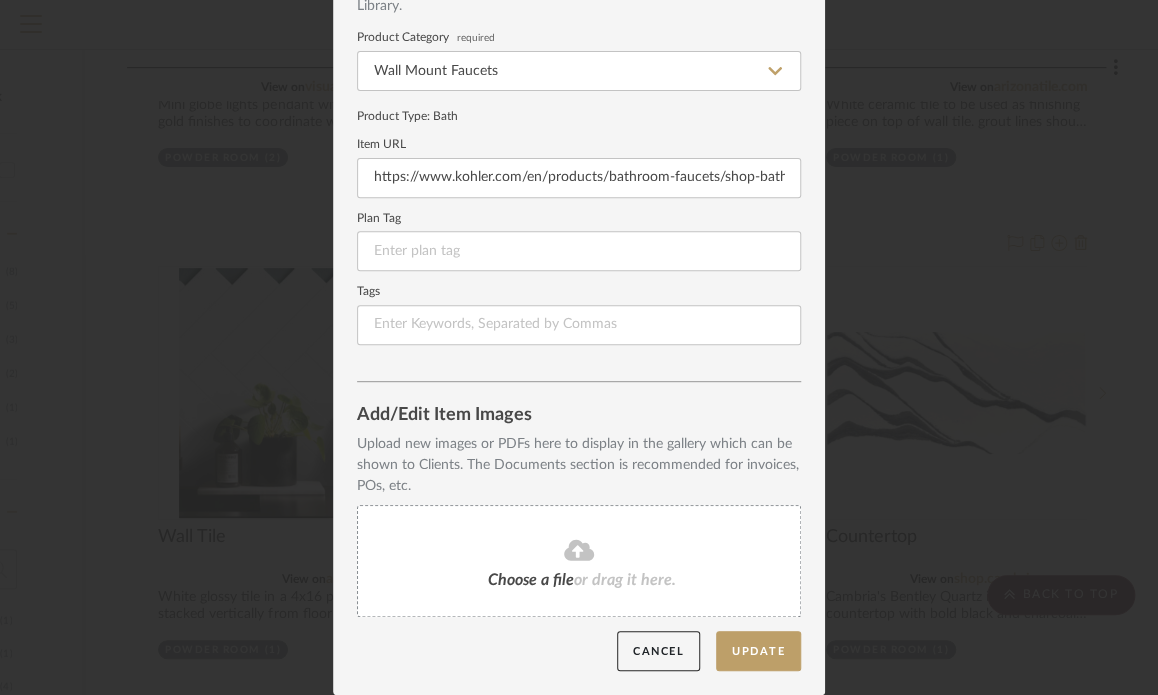 scroll, scrollTop: 166, scrollLeft: 0, axis: vertical 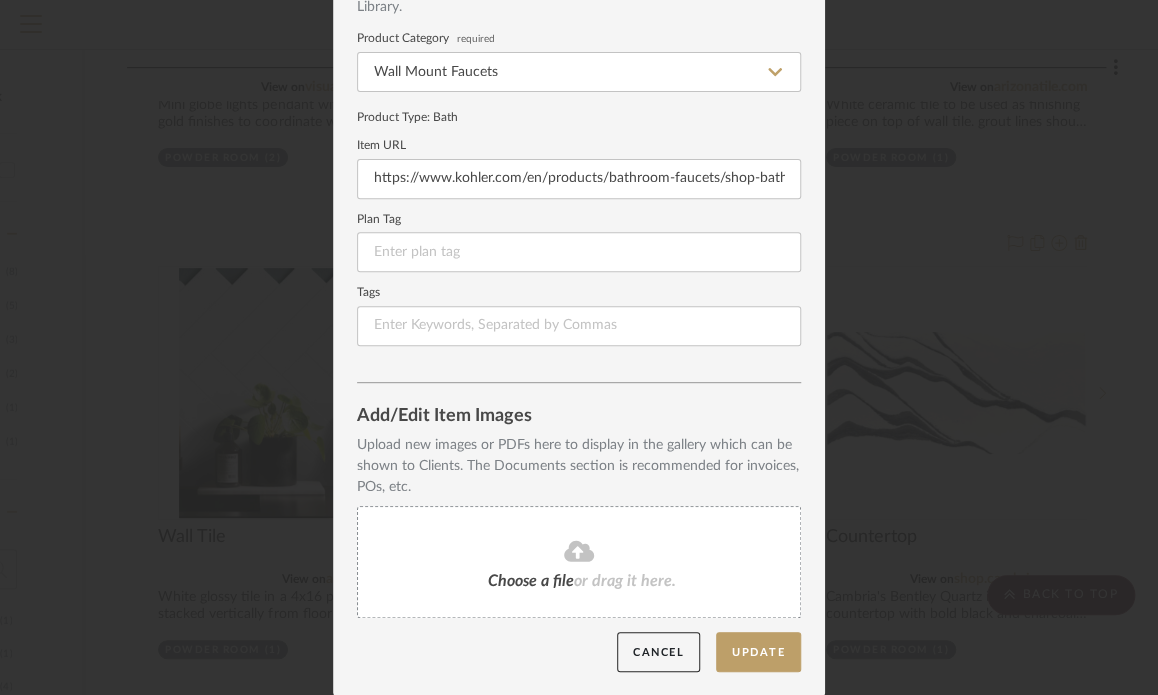 click on "Upload new images or PDFs here to display in the gallery which can be shown to Clients. The Documents section is recommended for invoices, POs, etc." 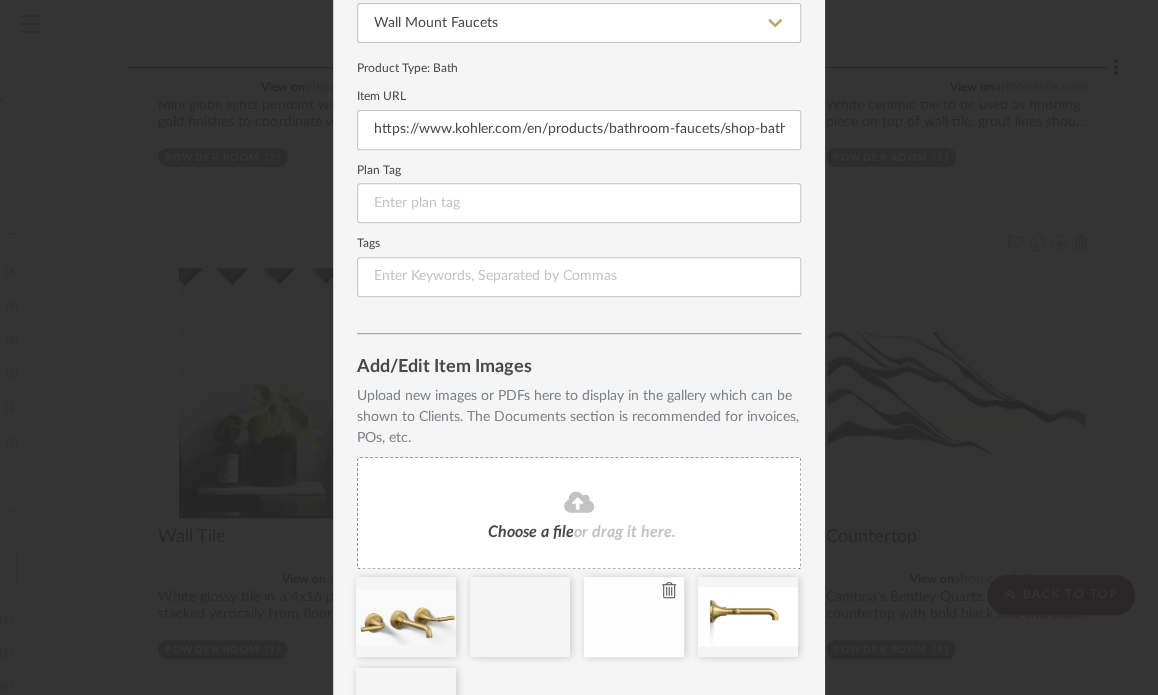 scroll, scrollTop: 348, scrollLeft: 0, axis: vertical 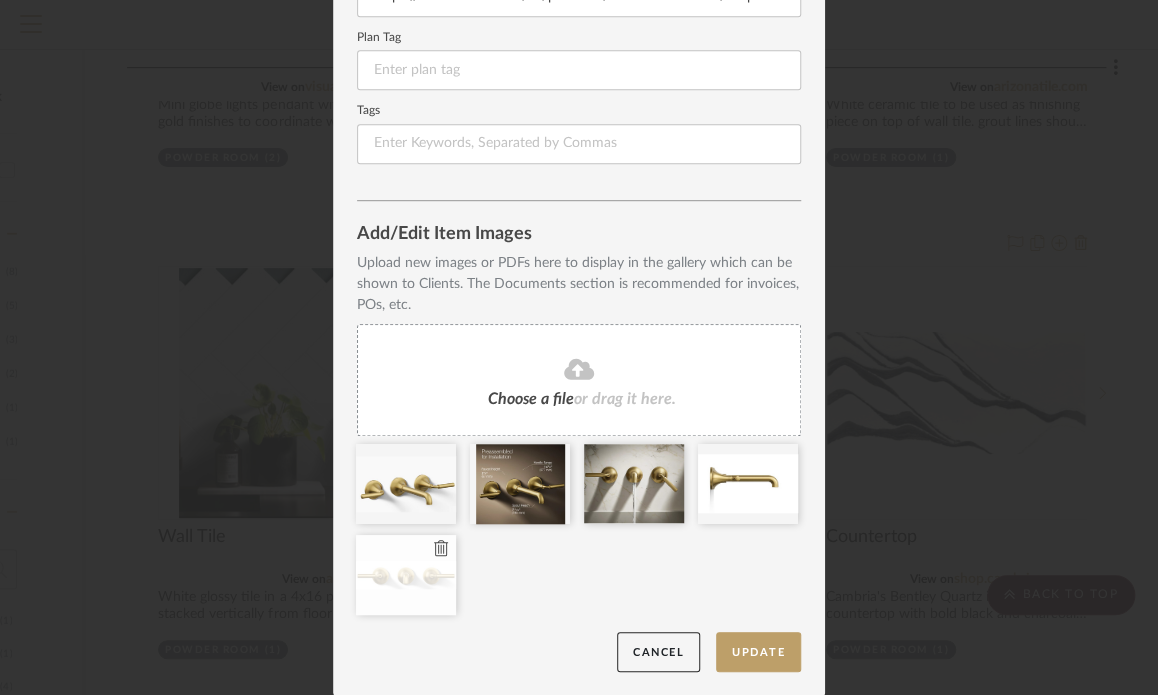 type 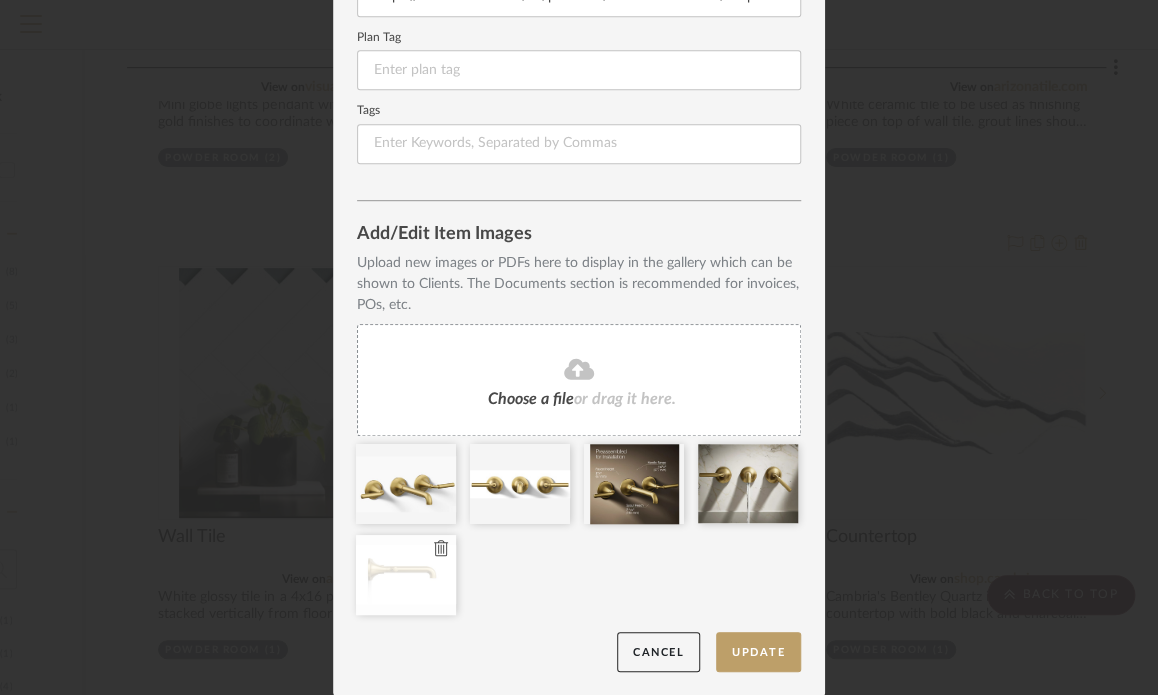 type 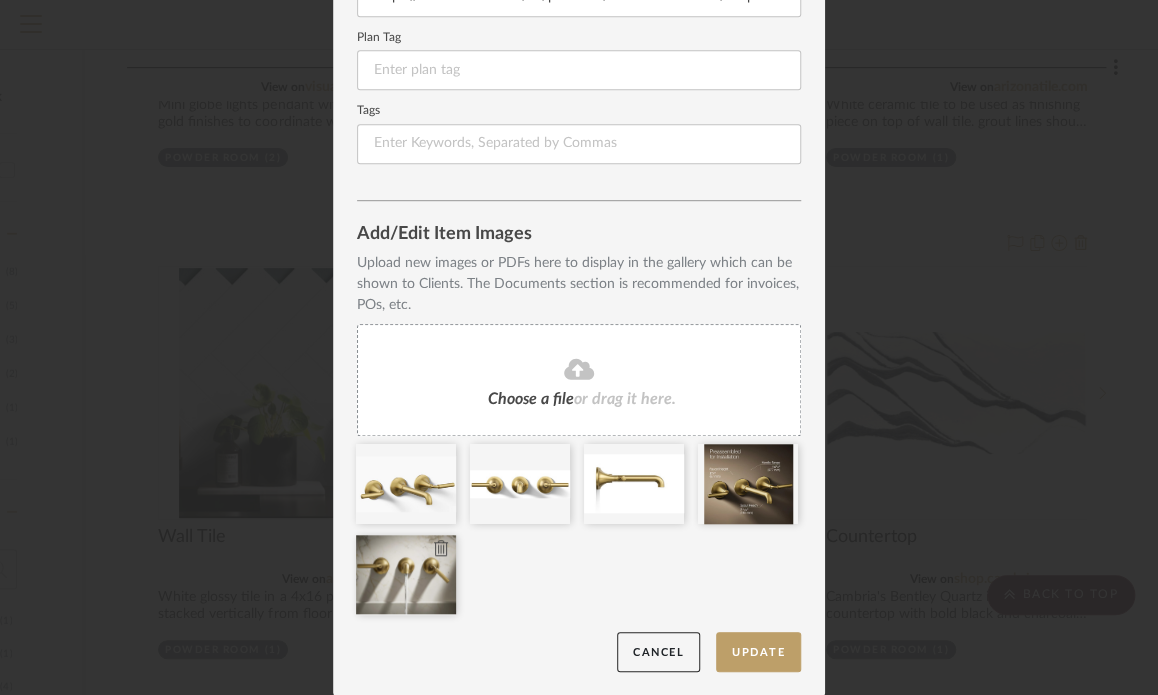 type 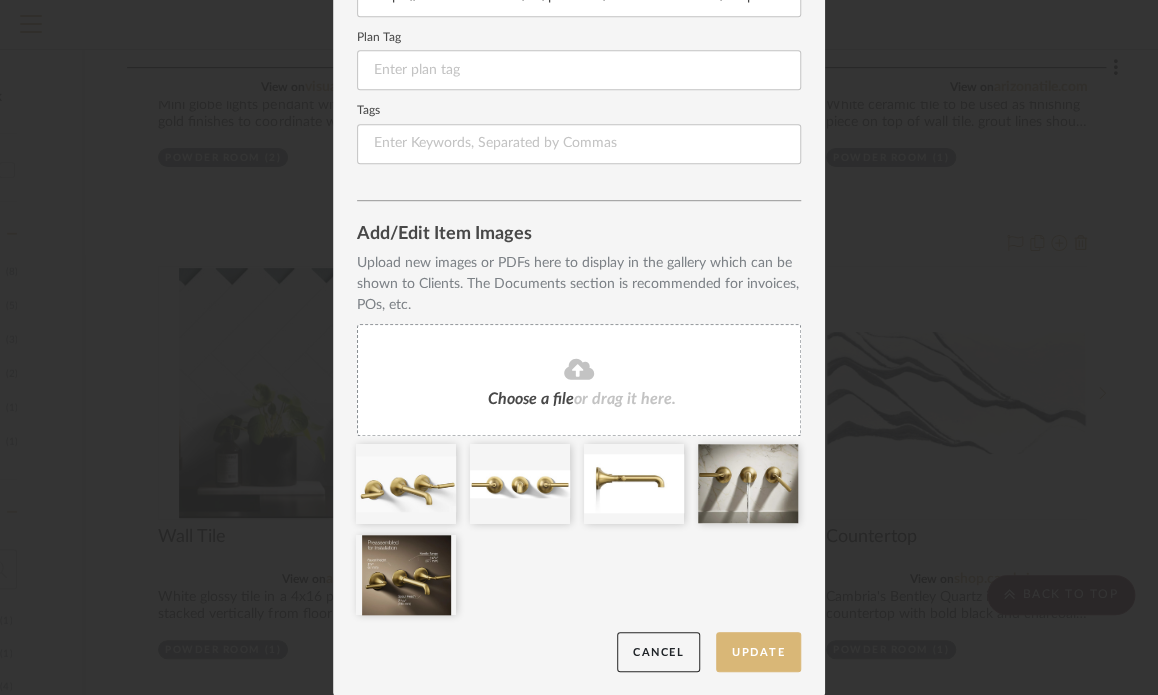 click on "Update" at bounding box center [758, 652] 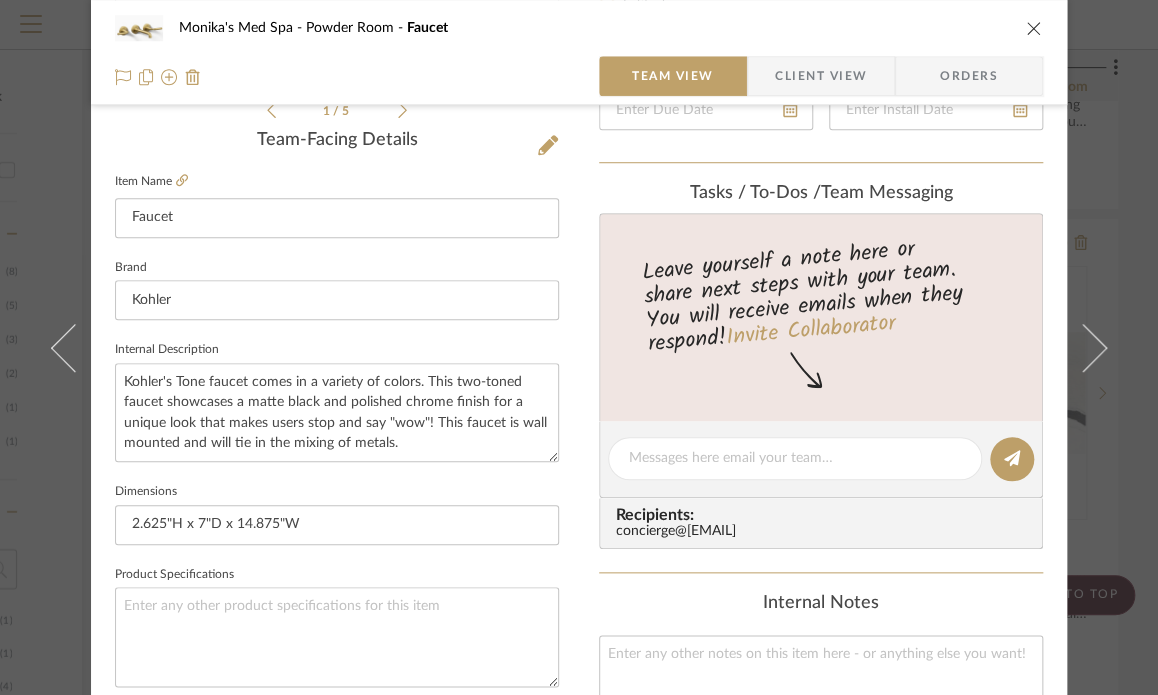 scroll, scrollTop: 533, scrollLeft: 0, axis: vertical 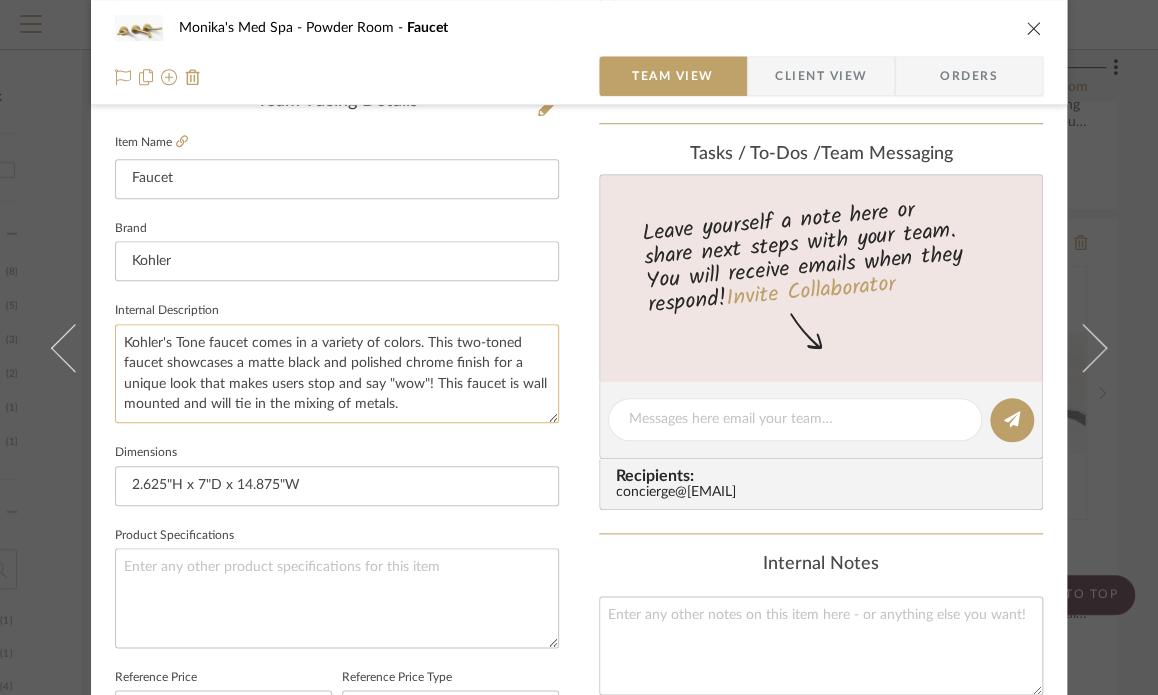 click on "Kohler's Tone faucet comes in a variety of colors. This two-toned faucet showcases a matte black and polished chrome finish for a unique look that makes users stop and say "wow"! This faucet is wall mounted and will tie in the mixing of metals." 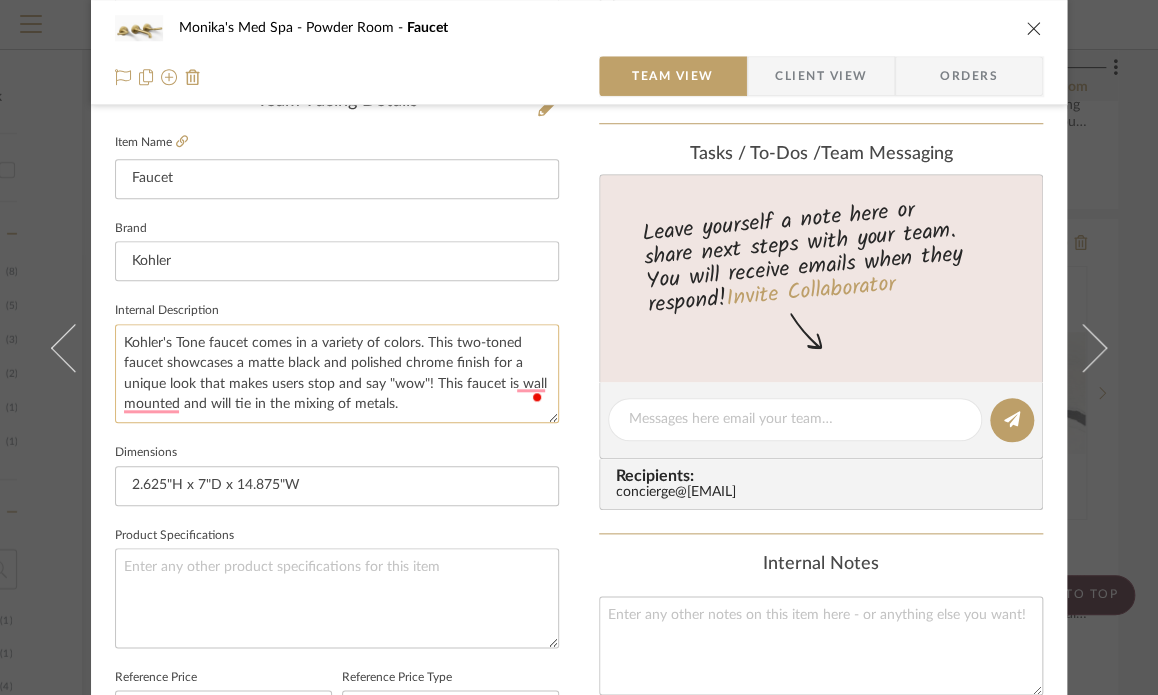 click on "Kohler's Tone faucet comes in a variety of colors. This two-toned faucet showcases a matte black and polished chrome finish for a unique look that makes users stop and say "wow"! This faucet is wall mounted and will tie in the mixing of metals." 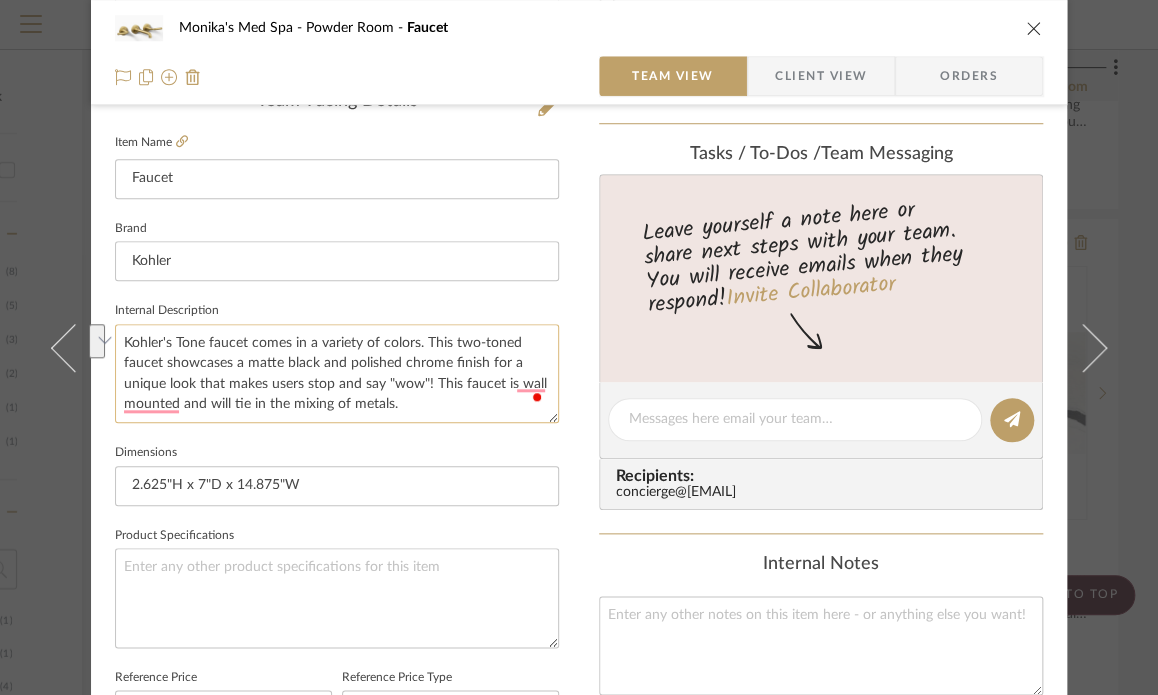 drag, startPoint x: 447, startPoint y: 340, endPoint x: 518, endPoint y: 367, distance: 75.96052 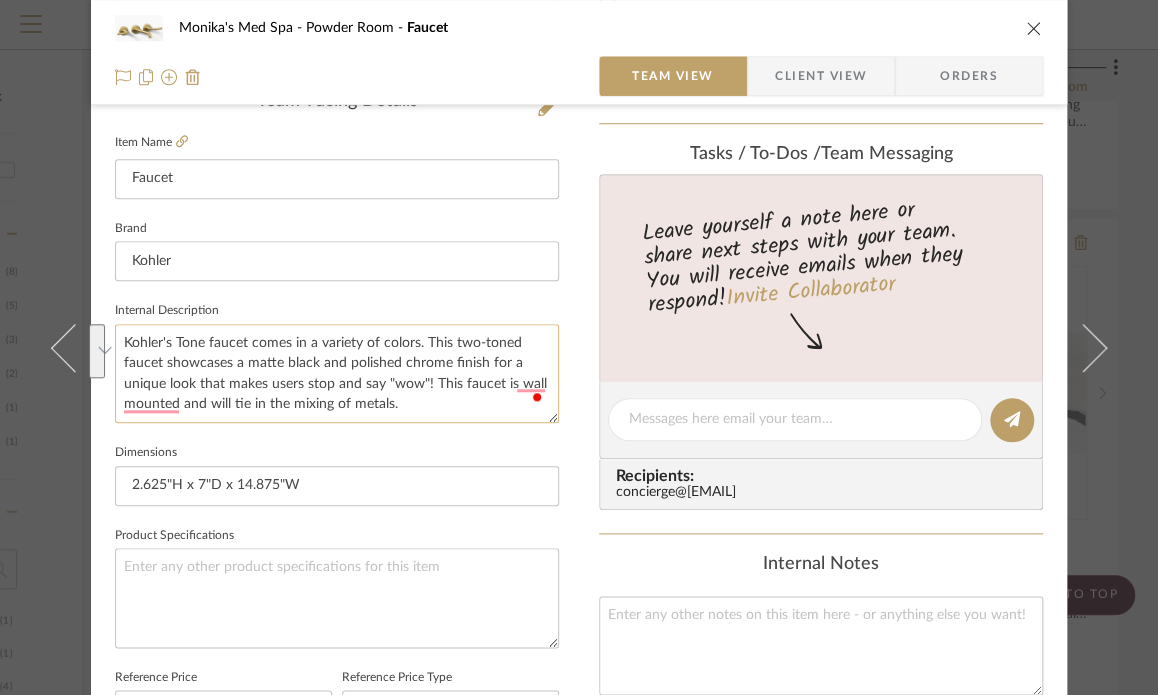drag, startPoint x: 426, startPoint y: 387, endPoint x: 417, endPoint y: 343, distance: 44.911022 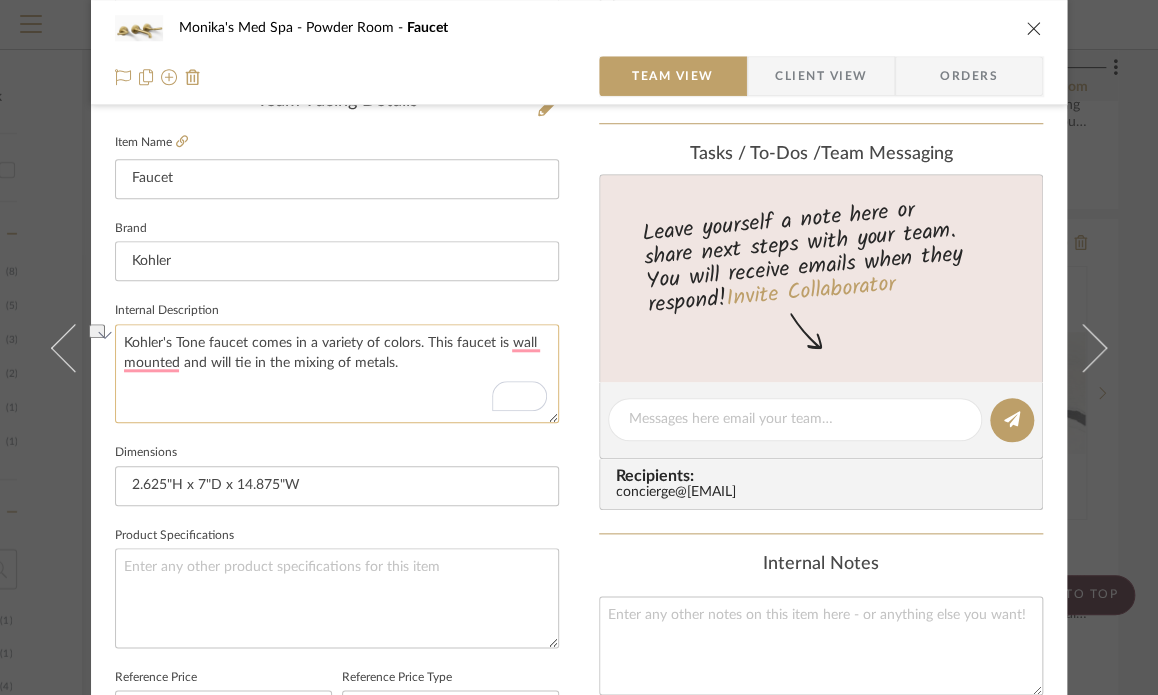drag, startPoint x: 245, startPoint y: 345, endPoint x: 411, endPoint y: 341, distance: 166.04819 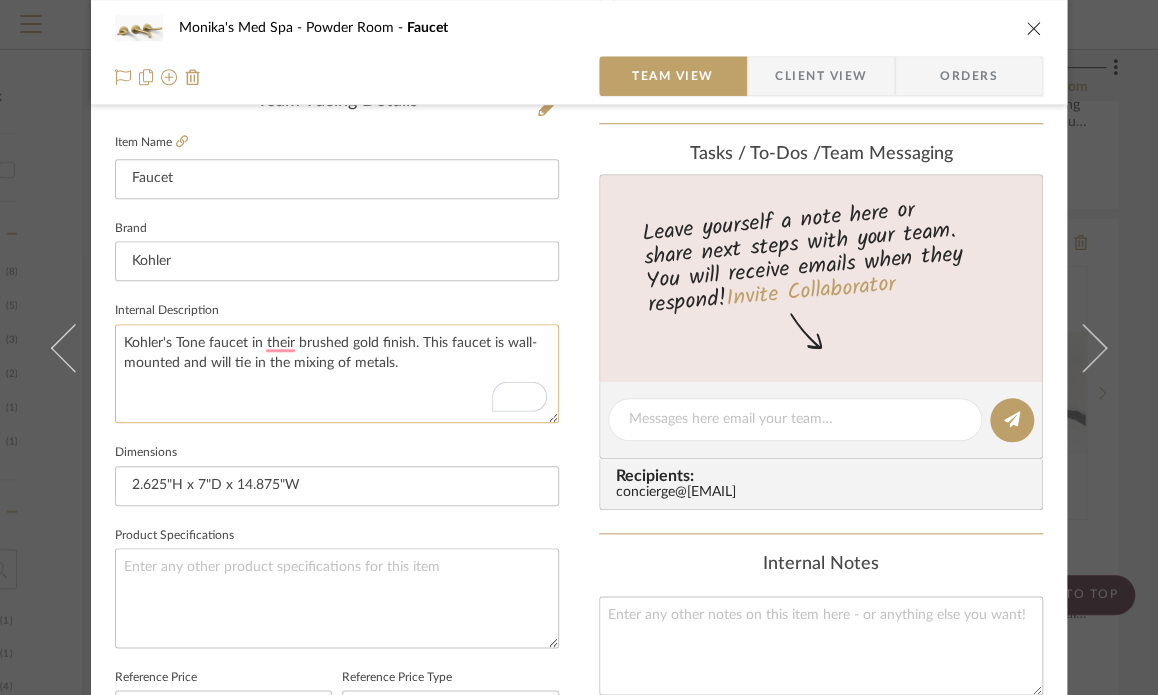 type on "Kohler's Tone faucet in their brushed gold finish.  This faucet is wall mounted and will tie in the mixing of metals." 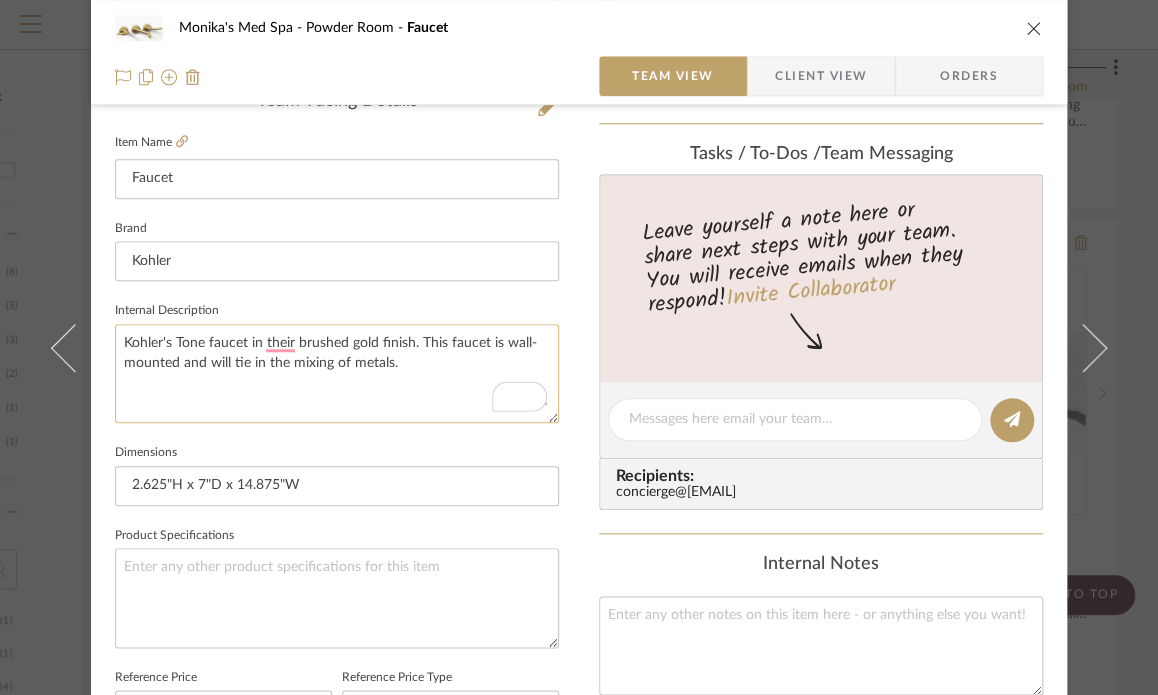 type 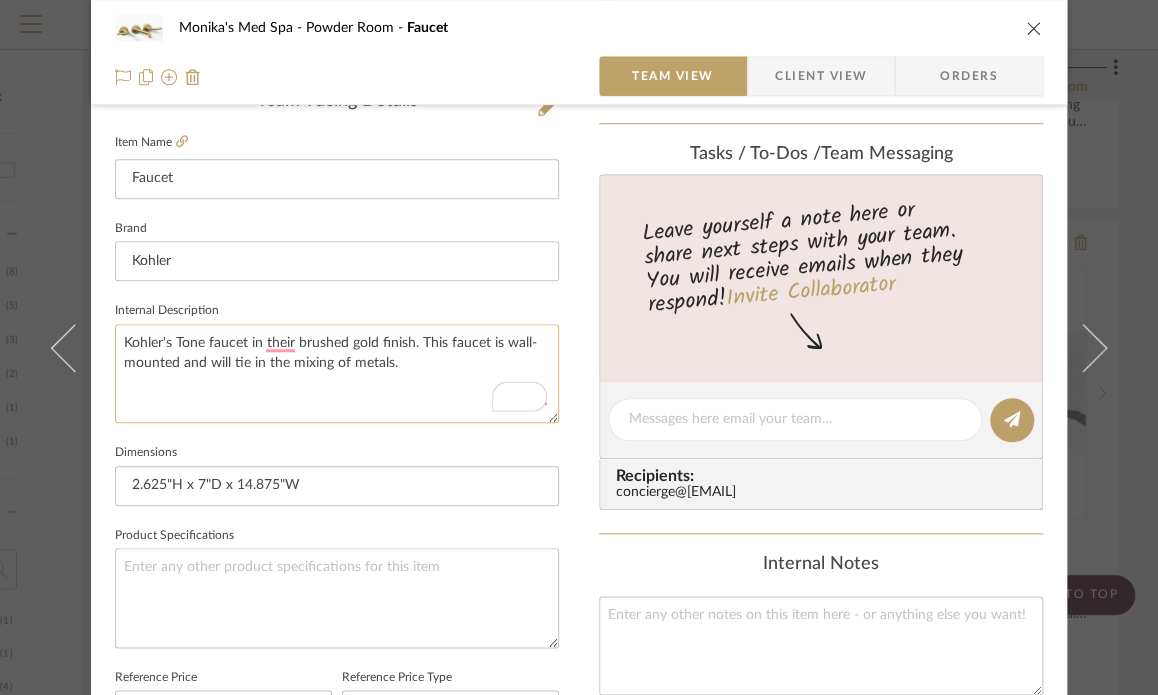 type 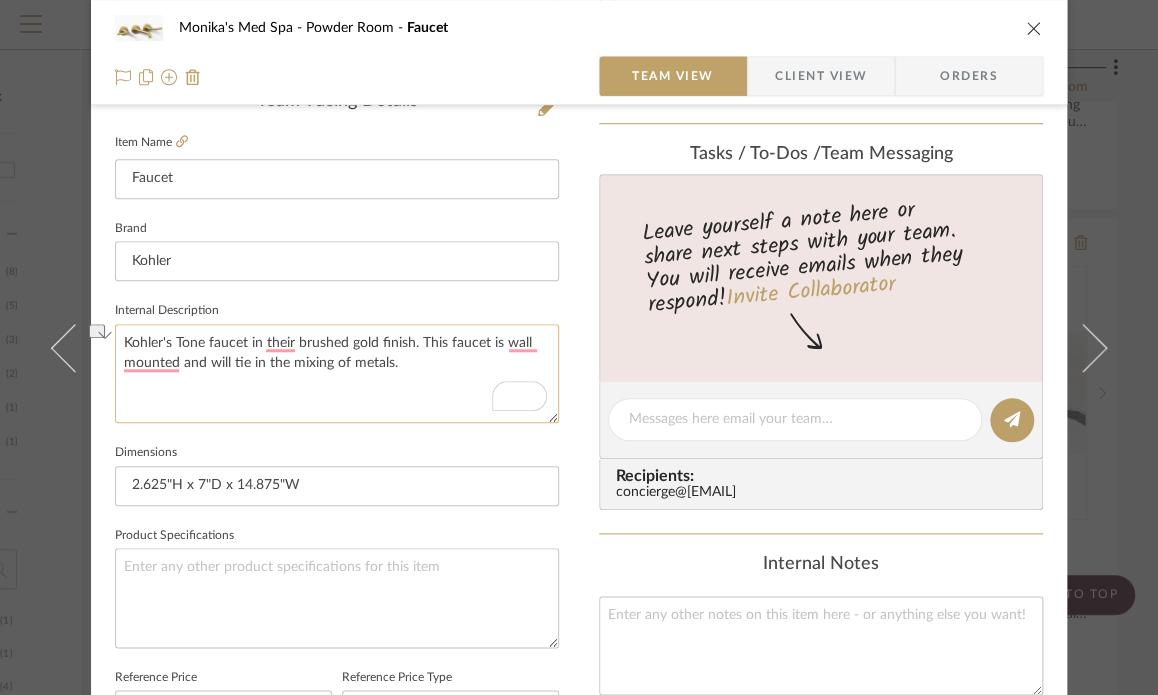 drag, startPoint x: 416, startPoint y: 362, endPoint x: 173, endPoint y: 367, distance: 243.05144 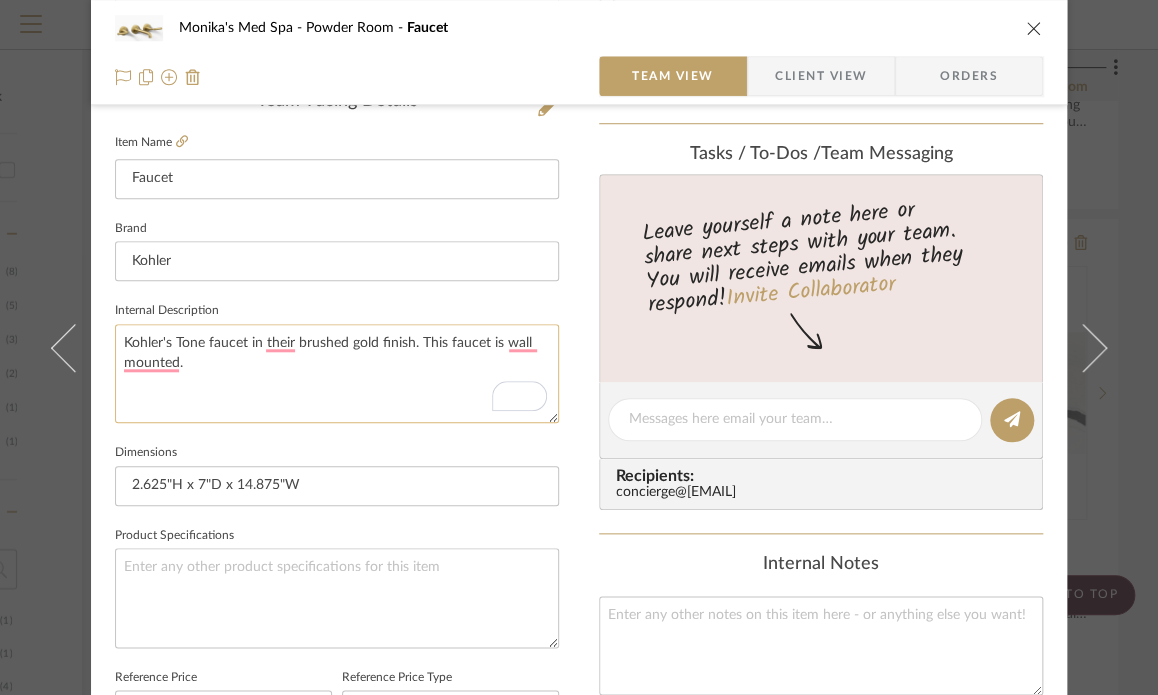 click on "Kohler's Tone faucet in their brushed gold finish.  This faucet is wall mounted." 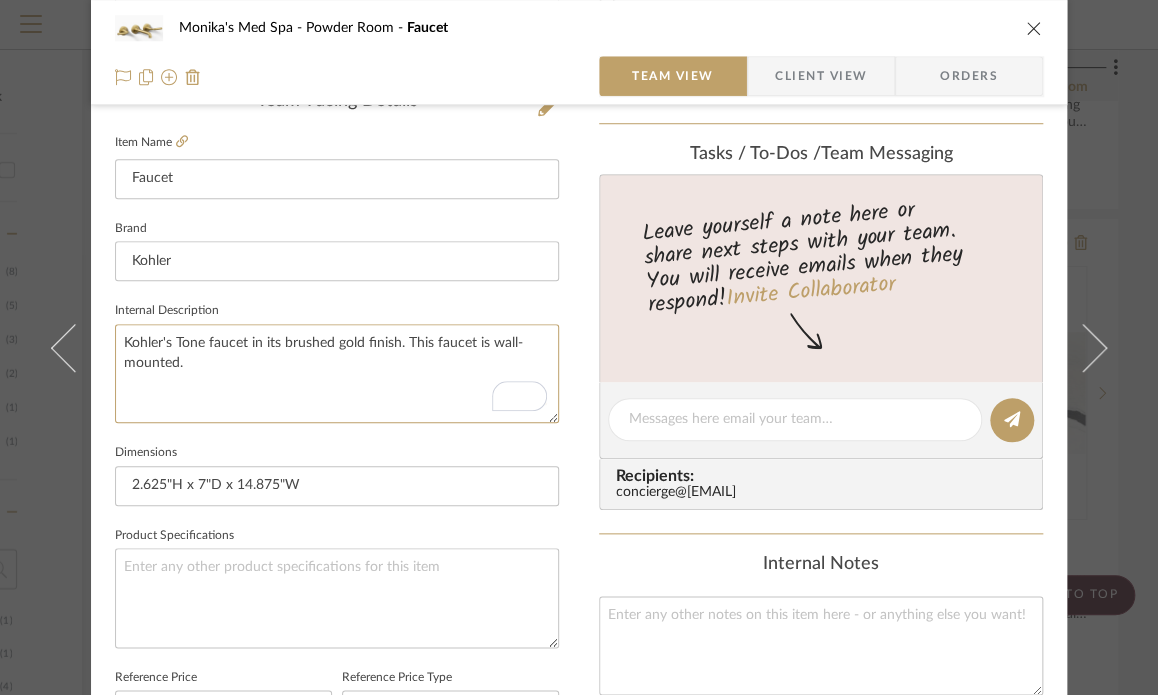 type on "Kohler's Tone faucet in their brushed gold finish.  This faucet is wall-mounted." 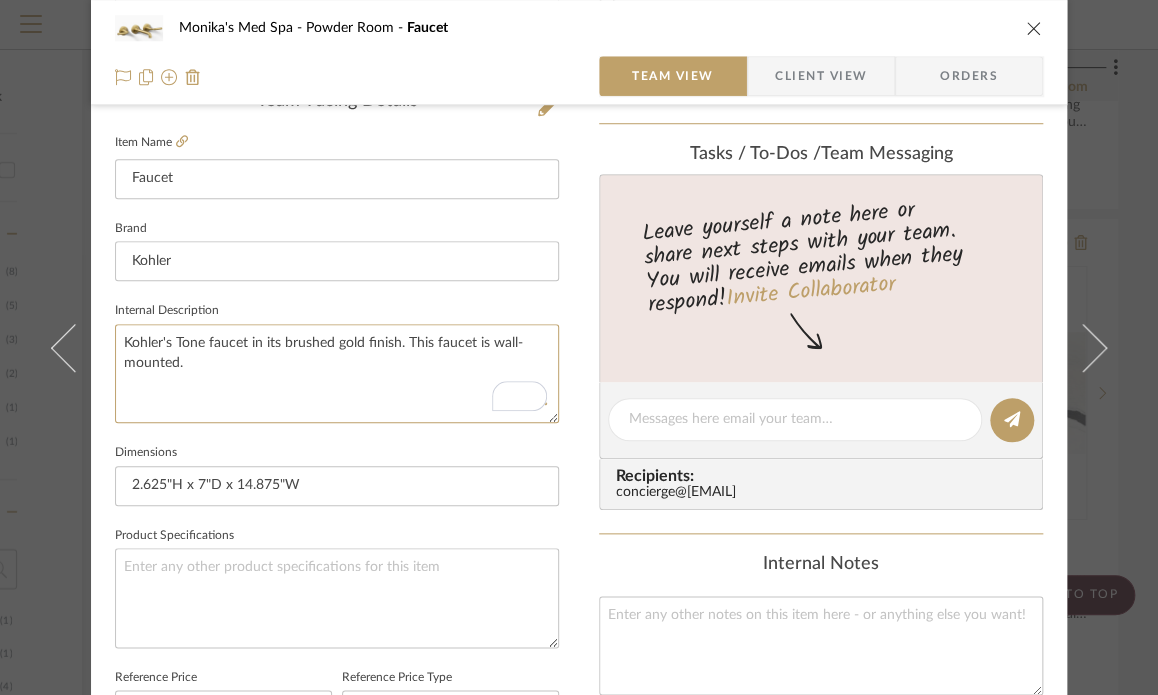 type 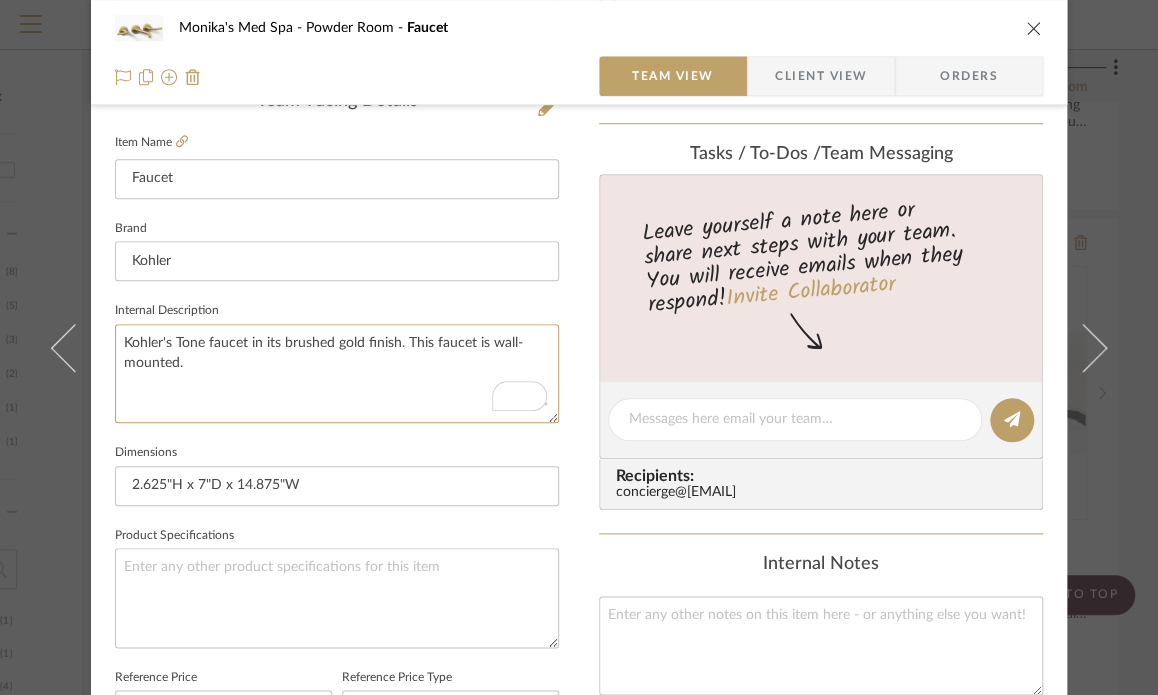 type 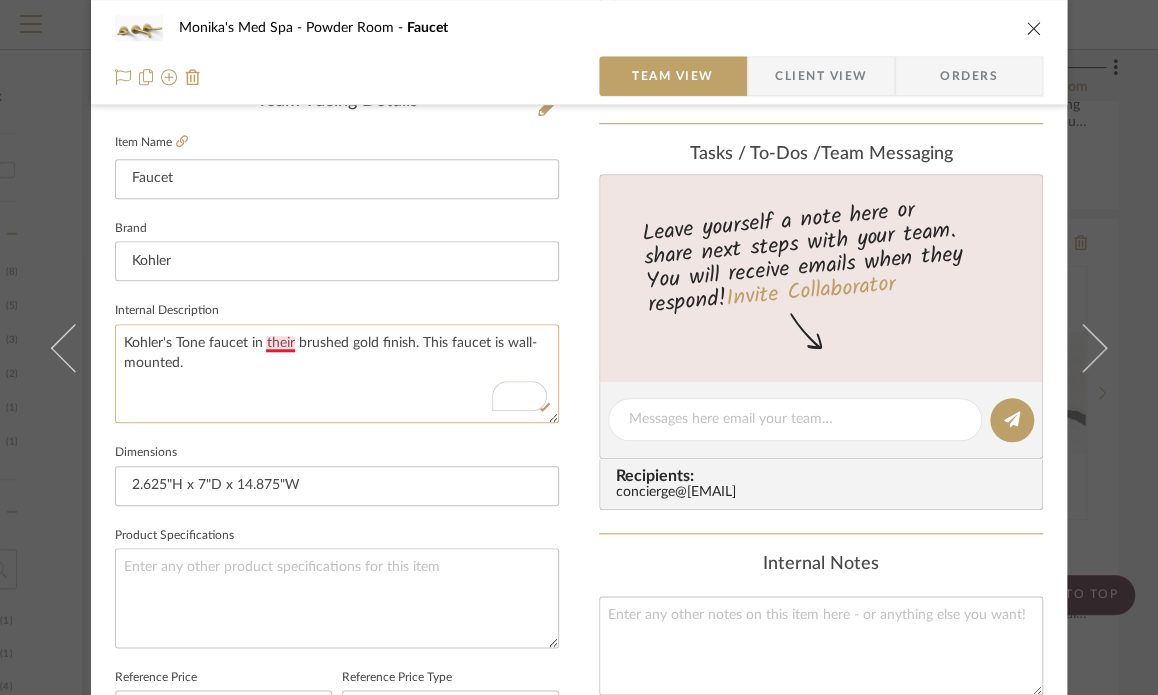 click on "Kohler's Tone faucet in their brushed gold finish.  This faucet is wall-mounted." 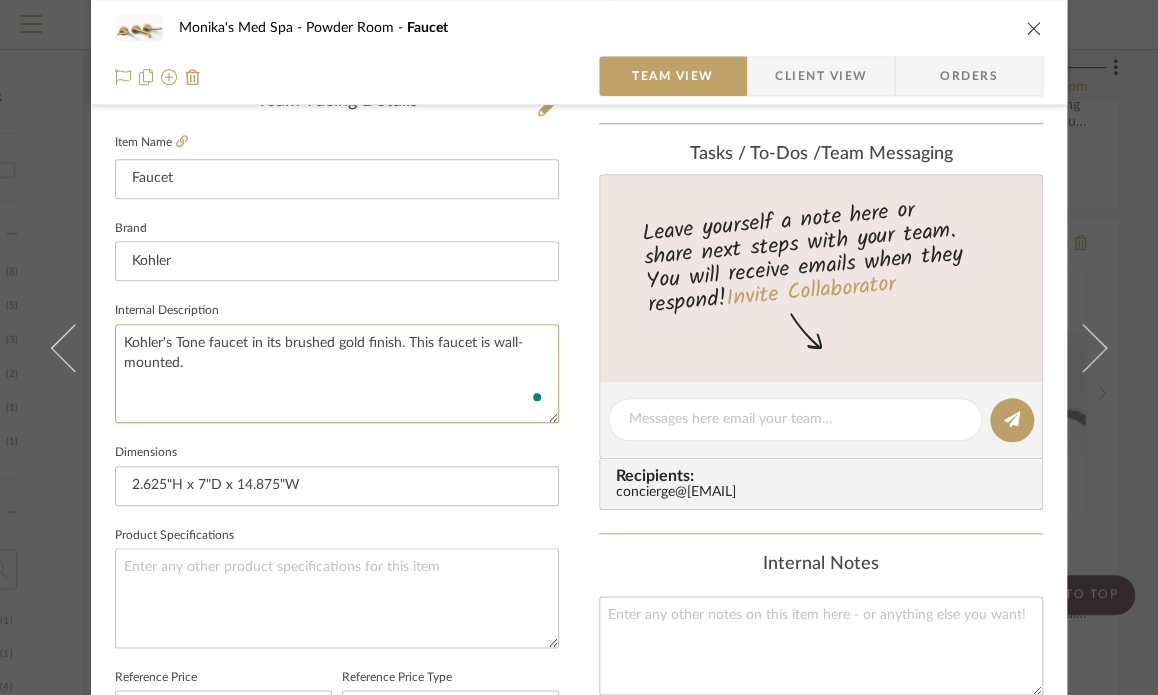 type on "Kohler's Tone faucet in its brushed gold finish.  This faucet is wall-mounted." 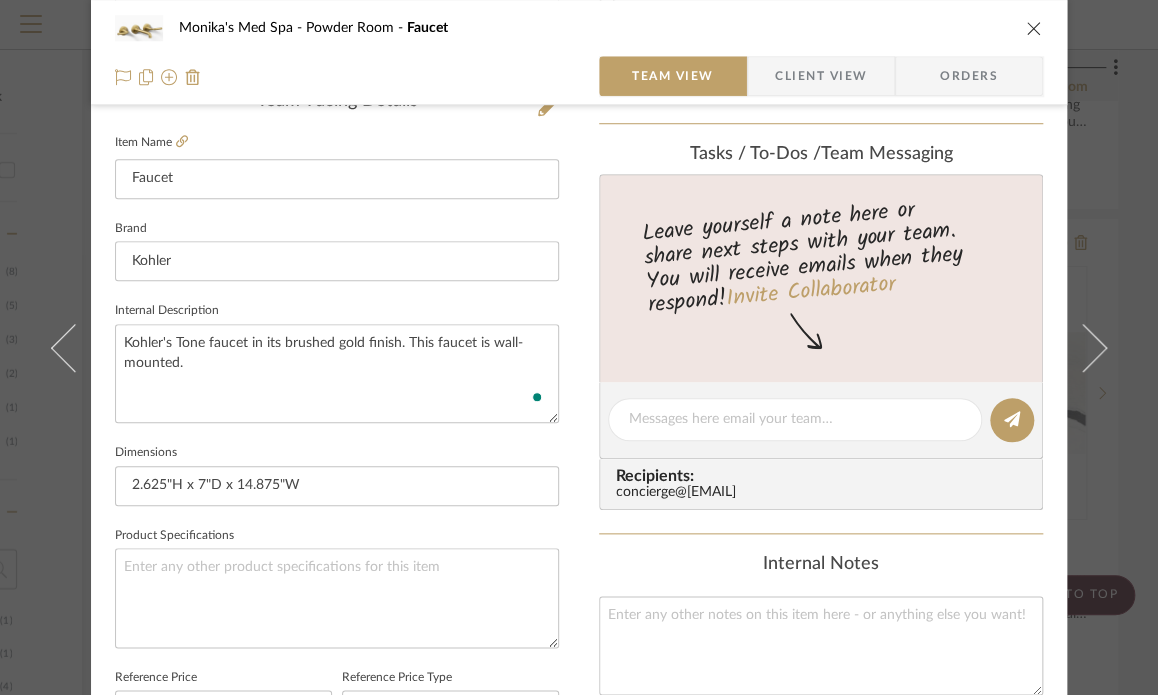 click on "Internal Description  Kohler's Tone faucet in its brushed gold finish.  This faucet is wall-mounted." 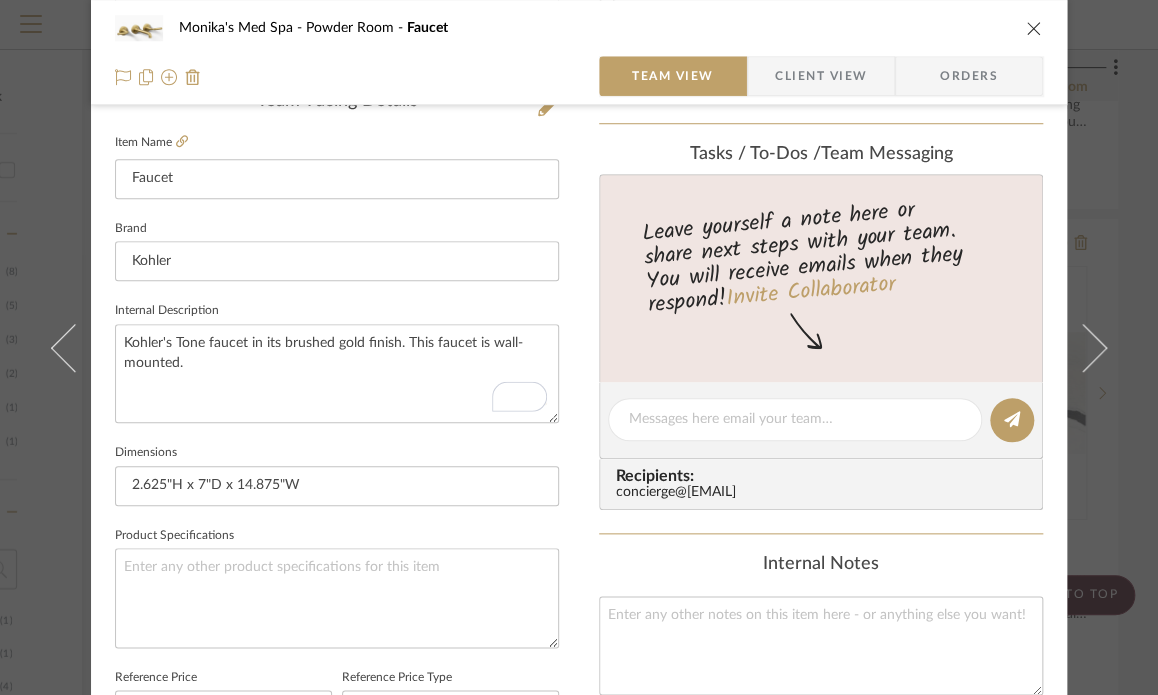 type 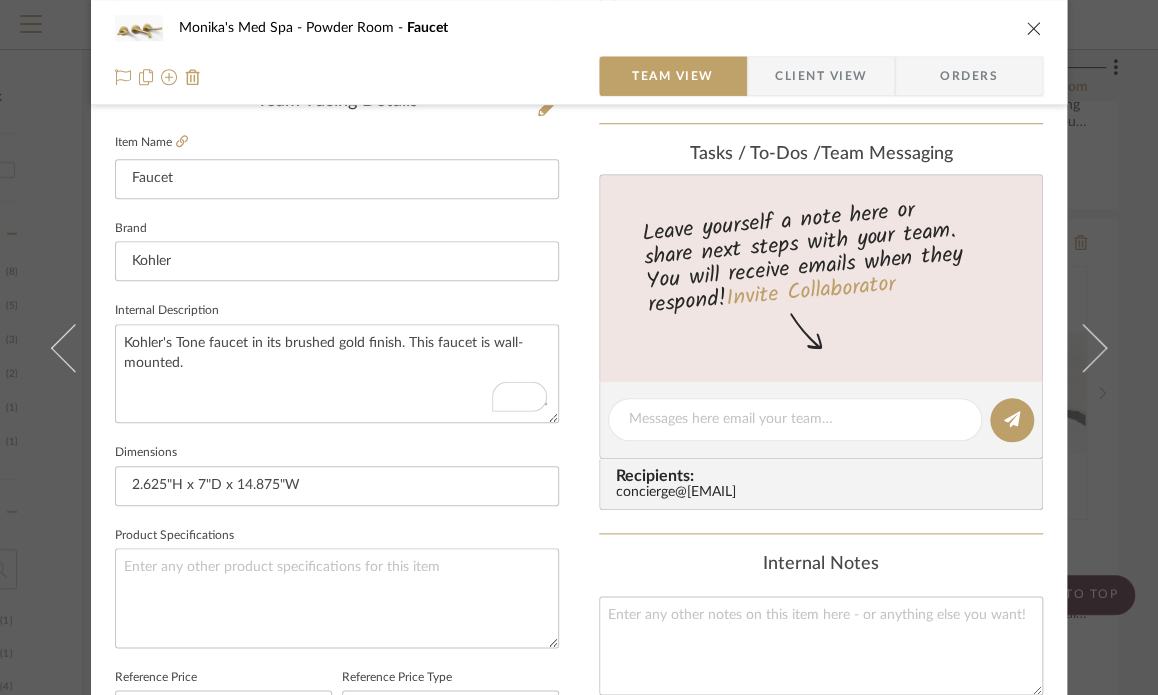 type 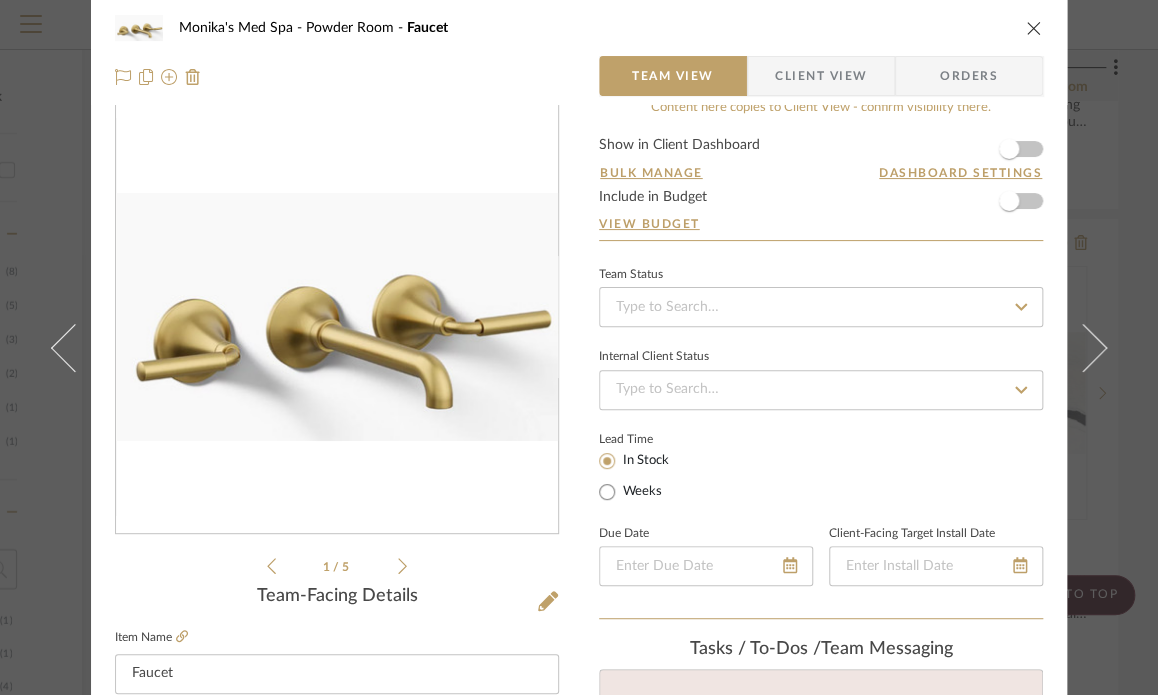 scroll, scrollTop: 0, scrollLeft: 0, axis: both 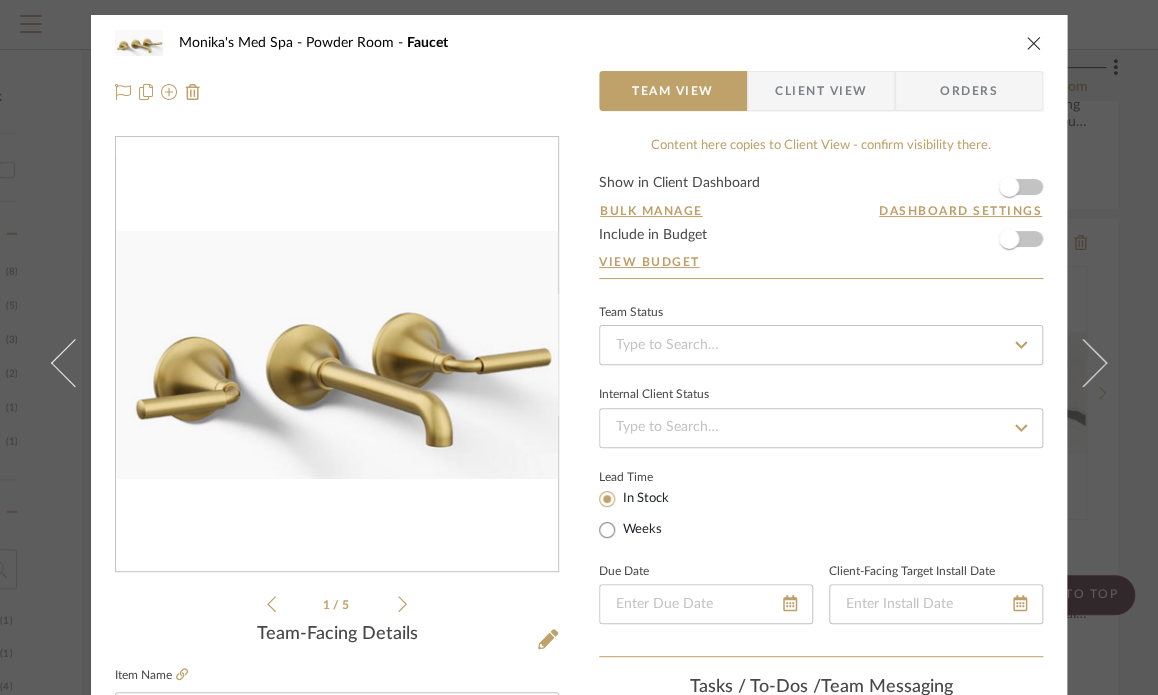 click on "Monika's Med Spa Powder Room Faucet" at bounding box center [594, 43] 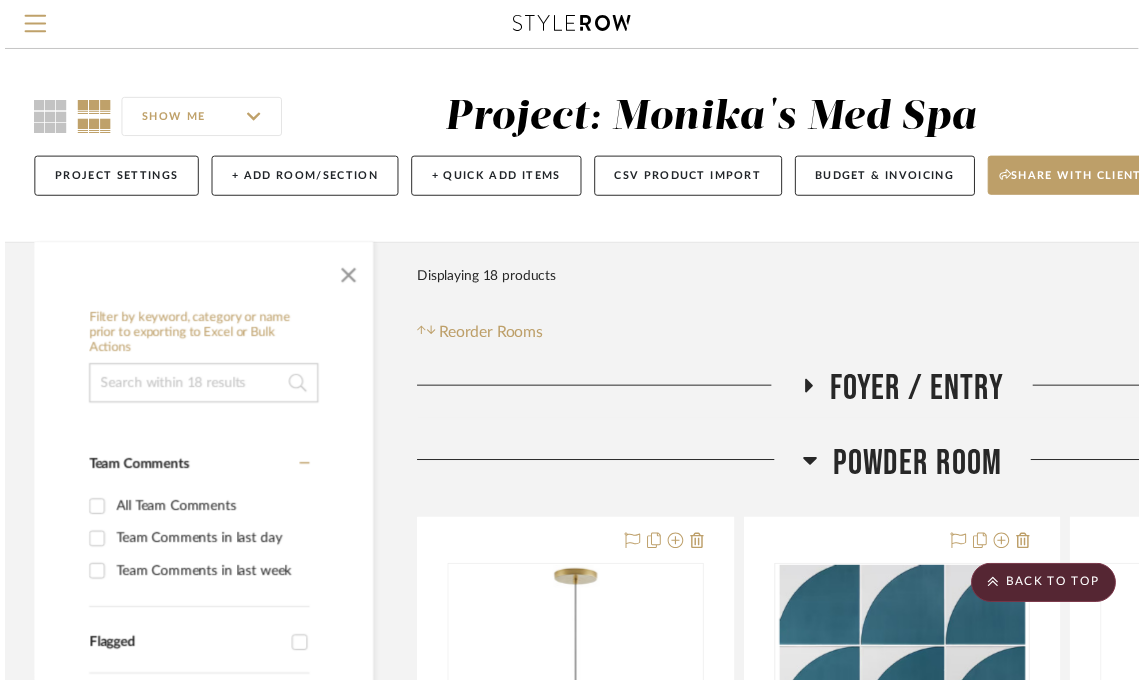 scroll, scrollTop: 800, scrollLeft: 293, axis: both 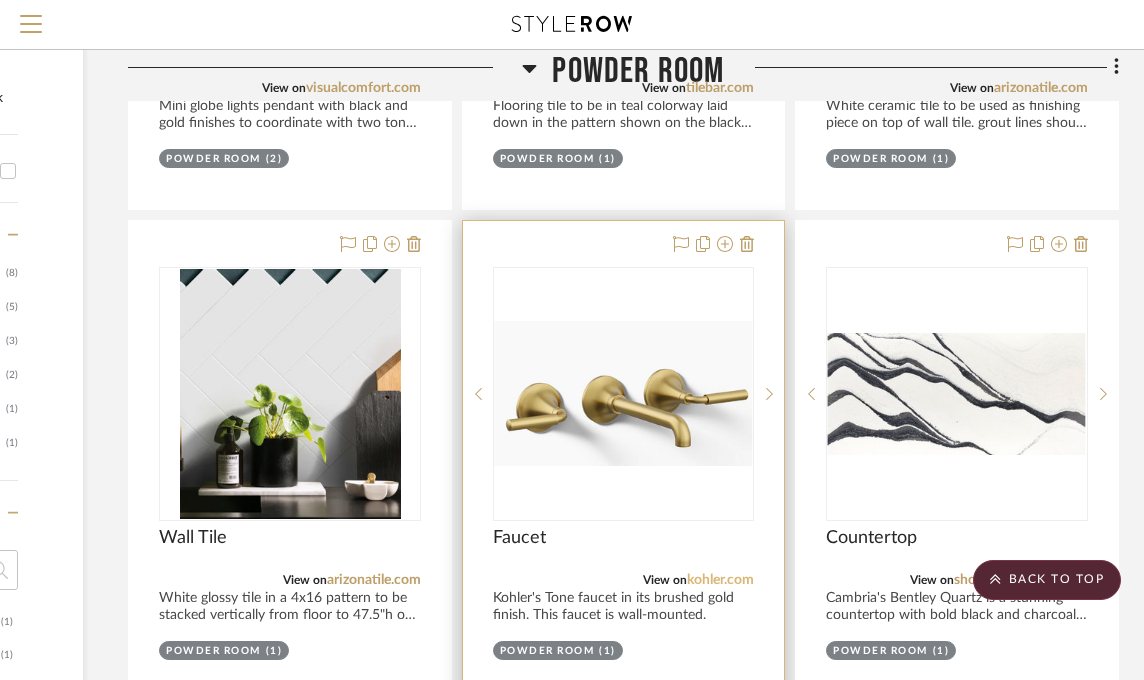 click on "kohler.com" at bounding box center (720, 580) 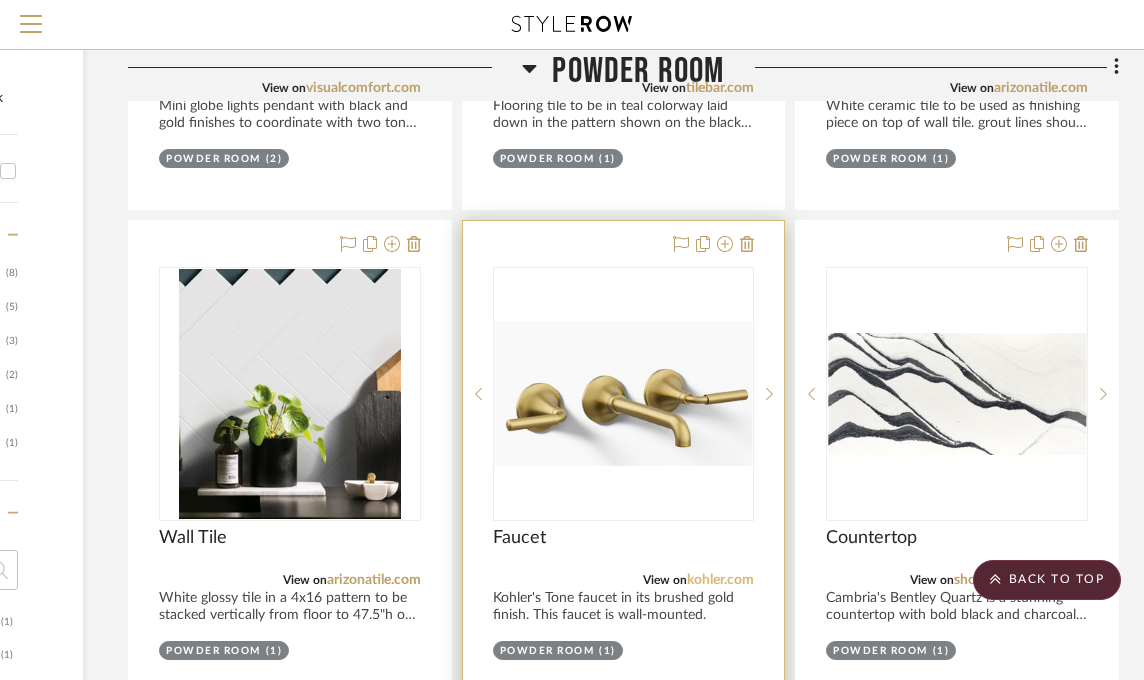 click on "kohler.com" at bounding box center [720, 580] 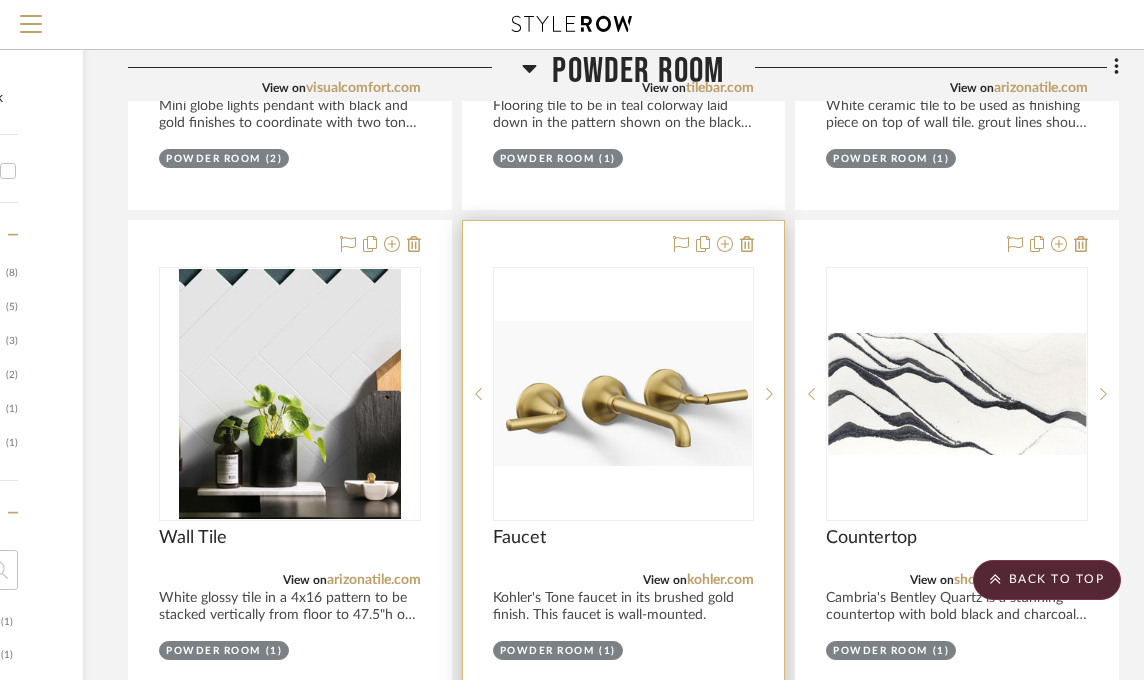 click at bounding box center (624, 393) 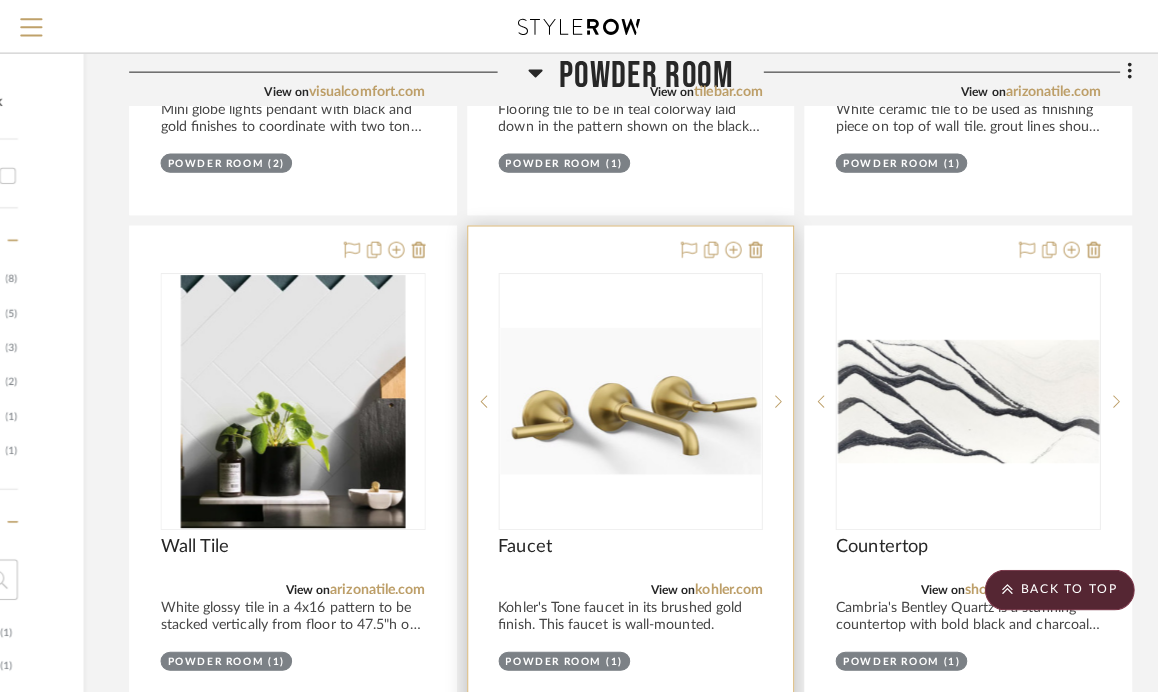 scroll, scrollTop: 0, scrollLeft: 0, axis: both 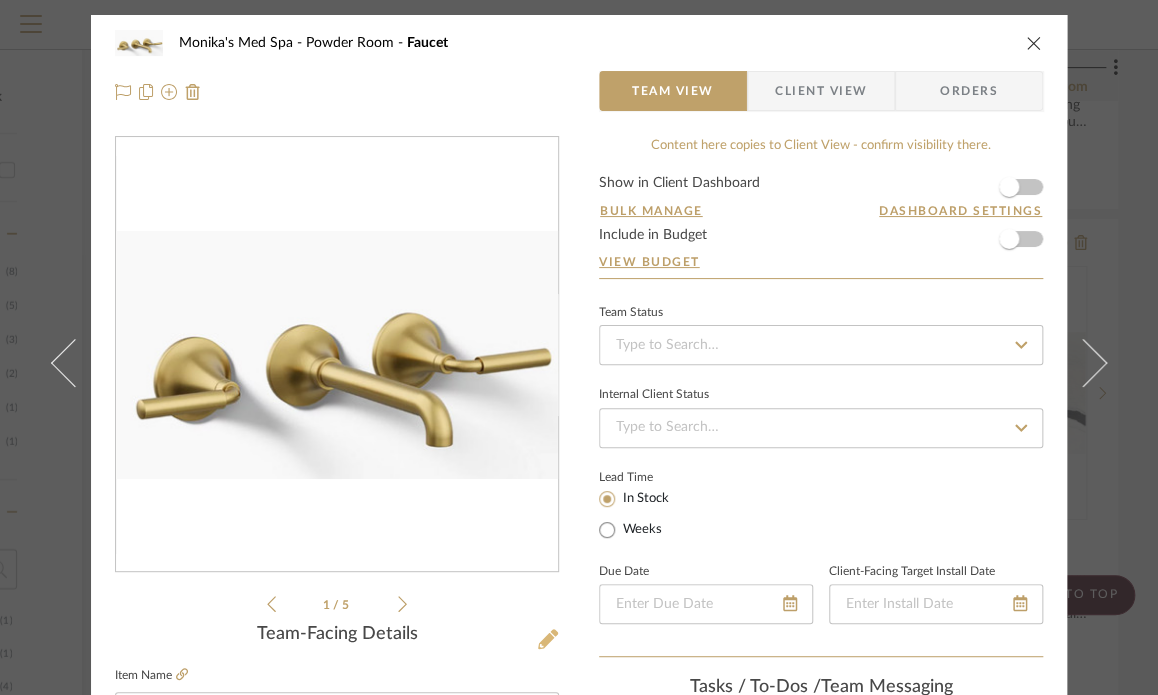click 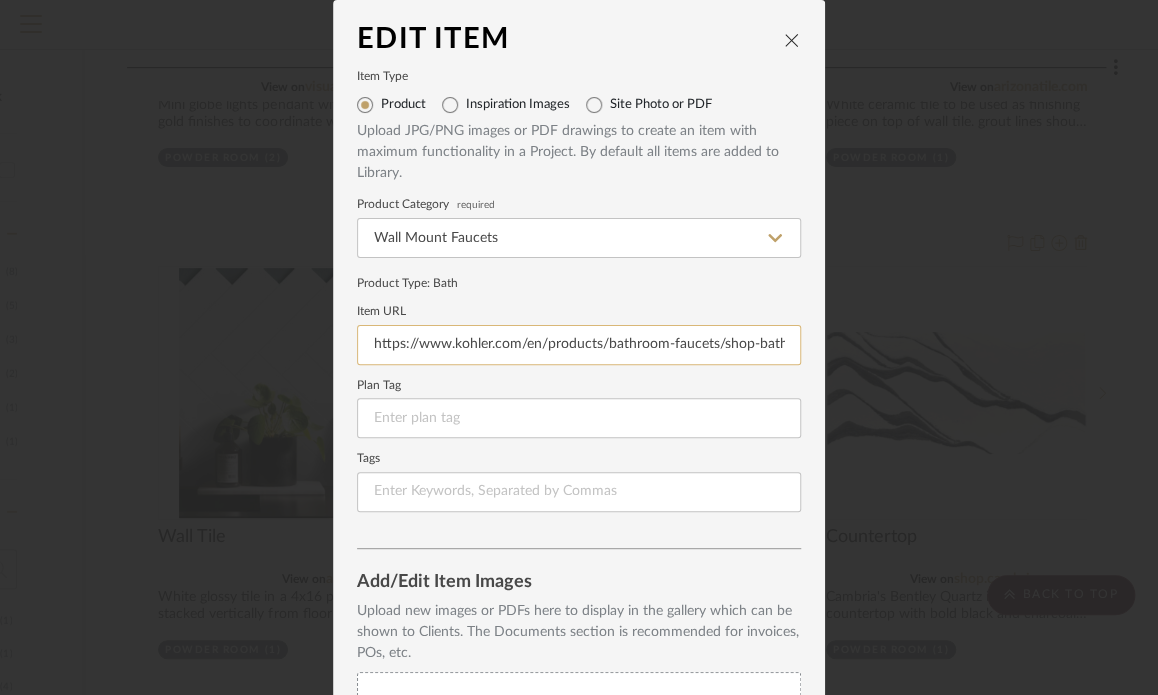 click on "https://www.kohler.com/en/products/bathroom-faucets/shop-bathroom-sink-faucets/tone-wall-mount-bathroom-sink-faucet-trim-t26439-4?skuId=T26439-4-BMB" at bounding box center [579, 345] 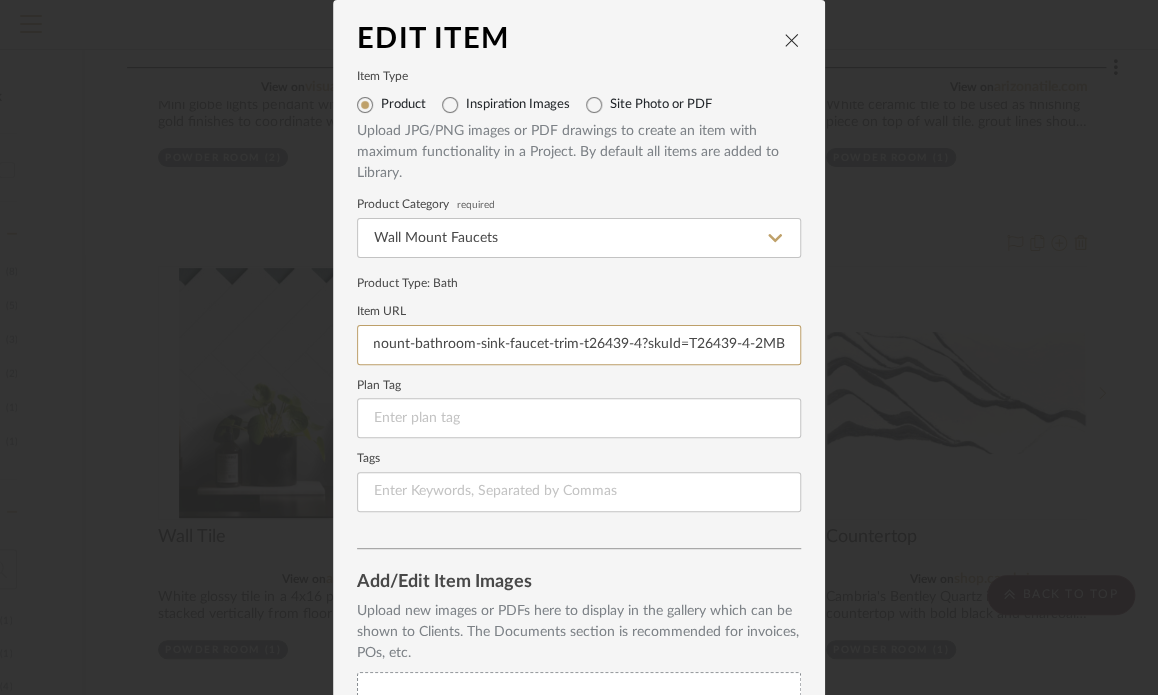 type on "https://www.kohler.com/en/products/bathroom-faucets/shop-bathroom-sink-faucets/tone-wall-mount-bathroom-sink-faucet-trim-t26439-4?skuId=T26439-4-2MB" 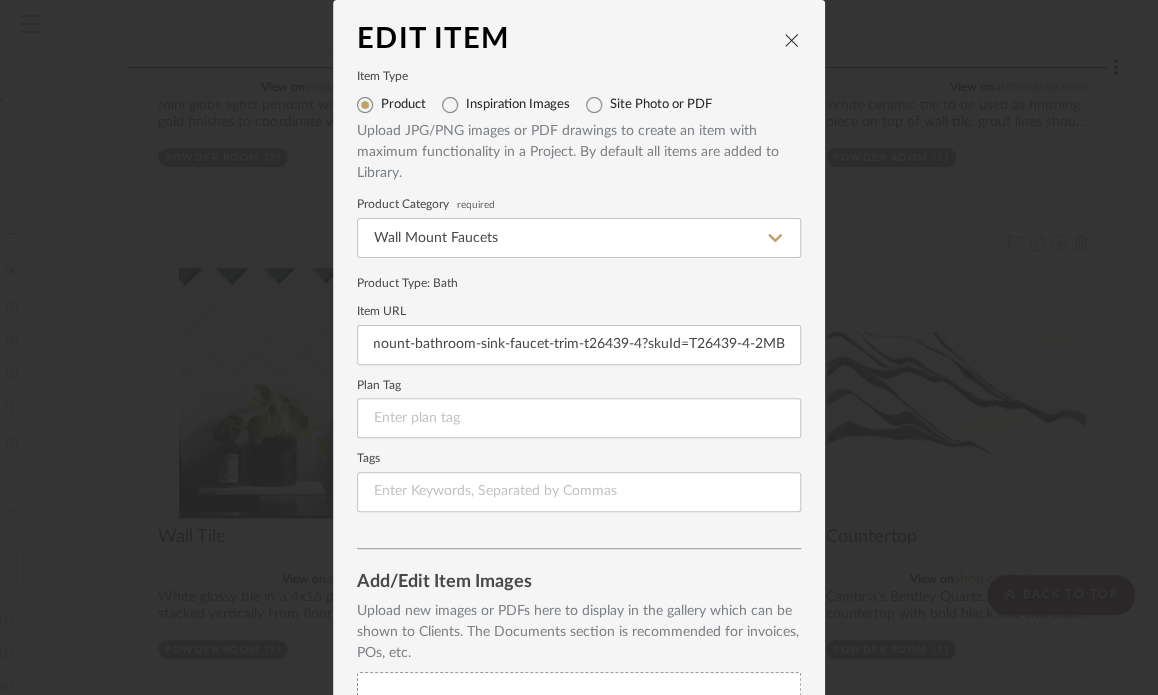 click on "Product Type : Bath" at bounding box center (579, 283) 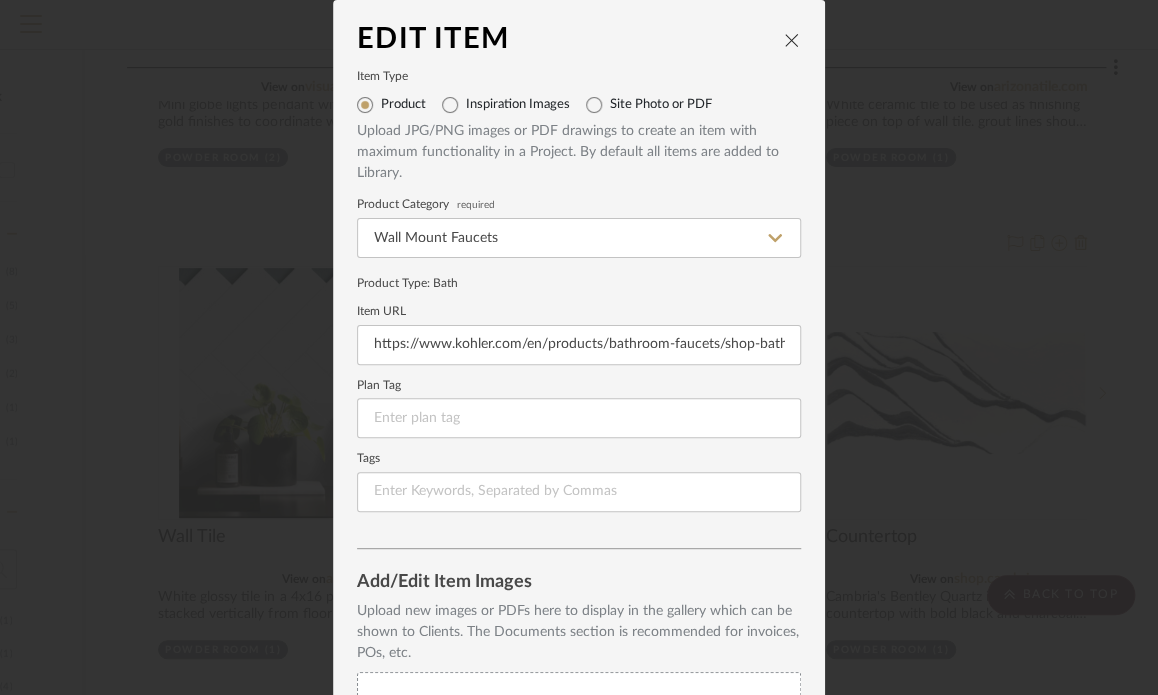 scroll, scrollTop: 348, scrollLeft: 0, axis: vertical 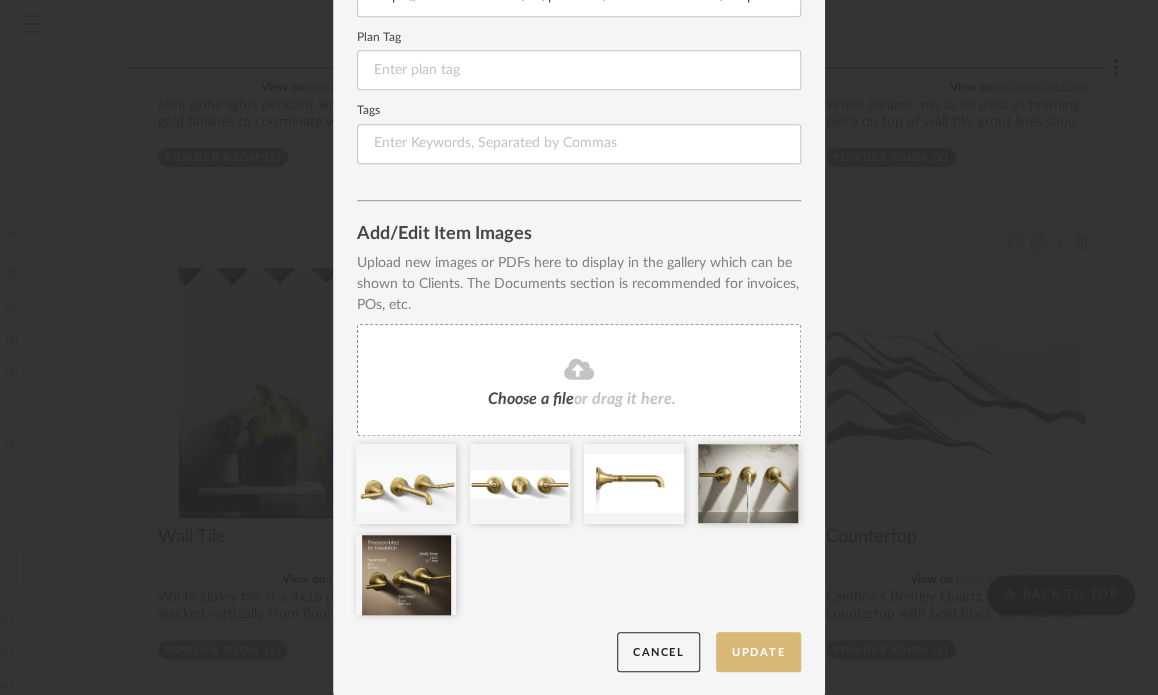 click on "Update" at bounding box center (758, 652) 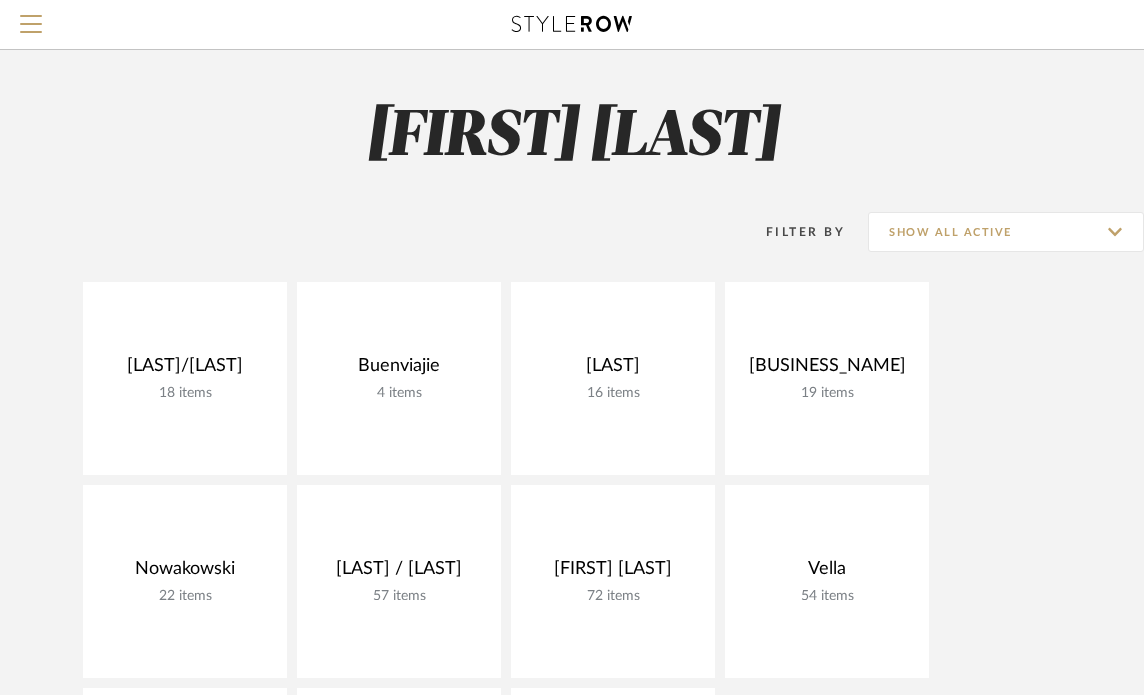 scroll, scrollTop: 0, scrollLeft: 0, axis: both 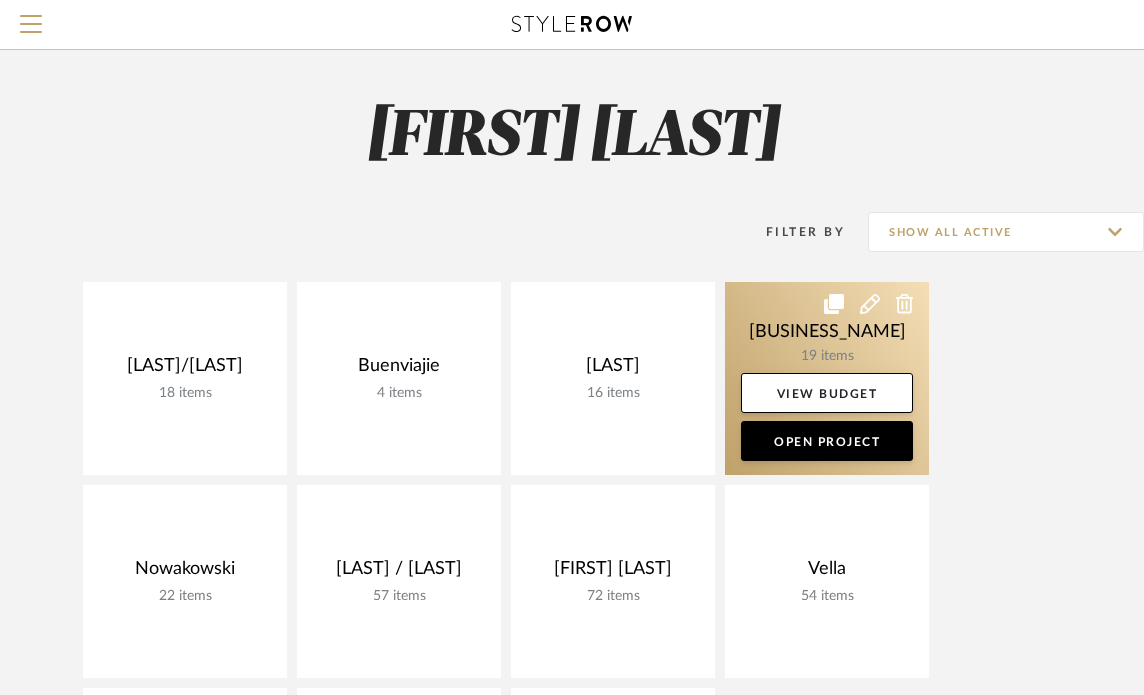 click 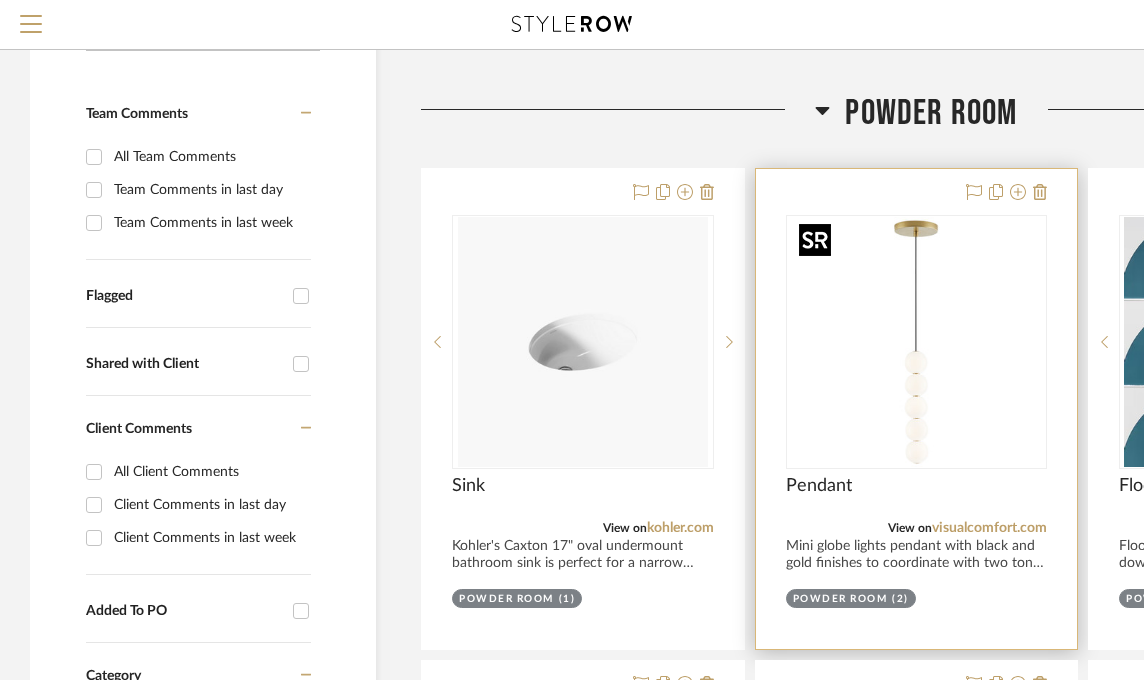 scroll, scrollTop: 400, scrollLeft: 0, axis: vertical 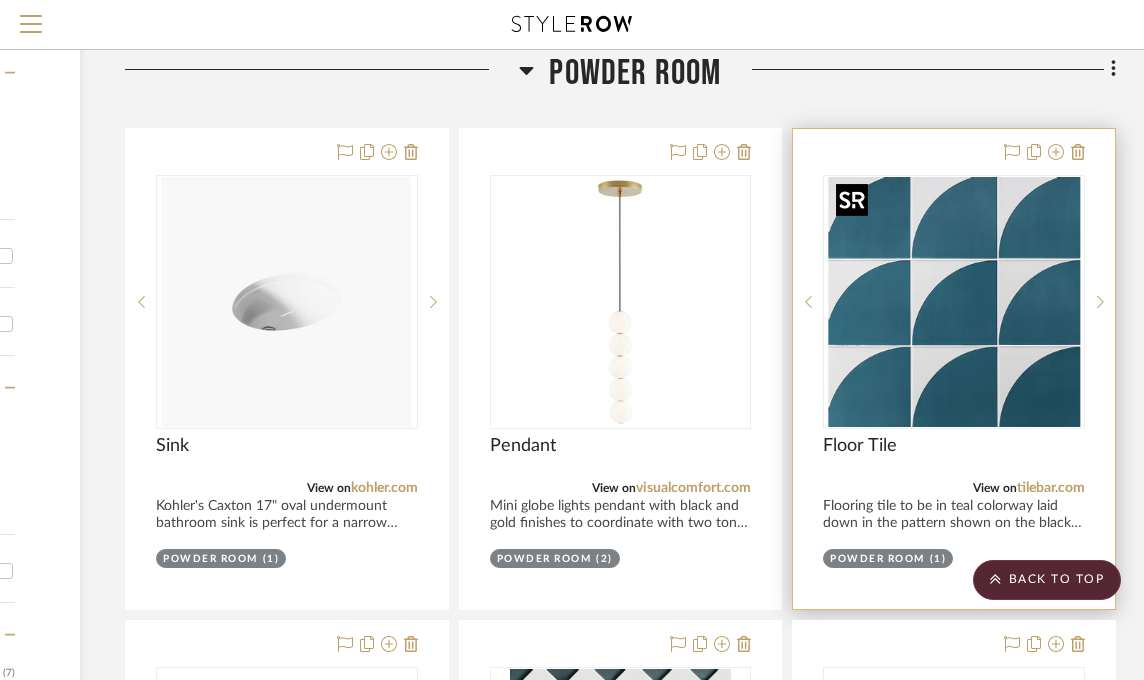 click at bounding box center [0, 0] 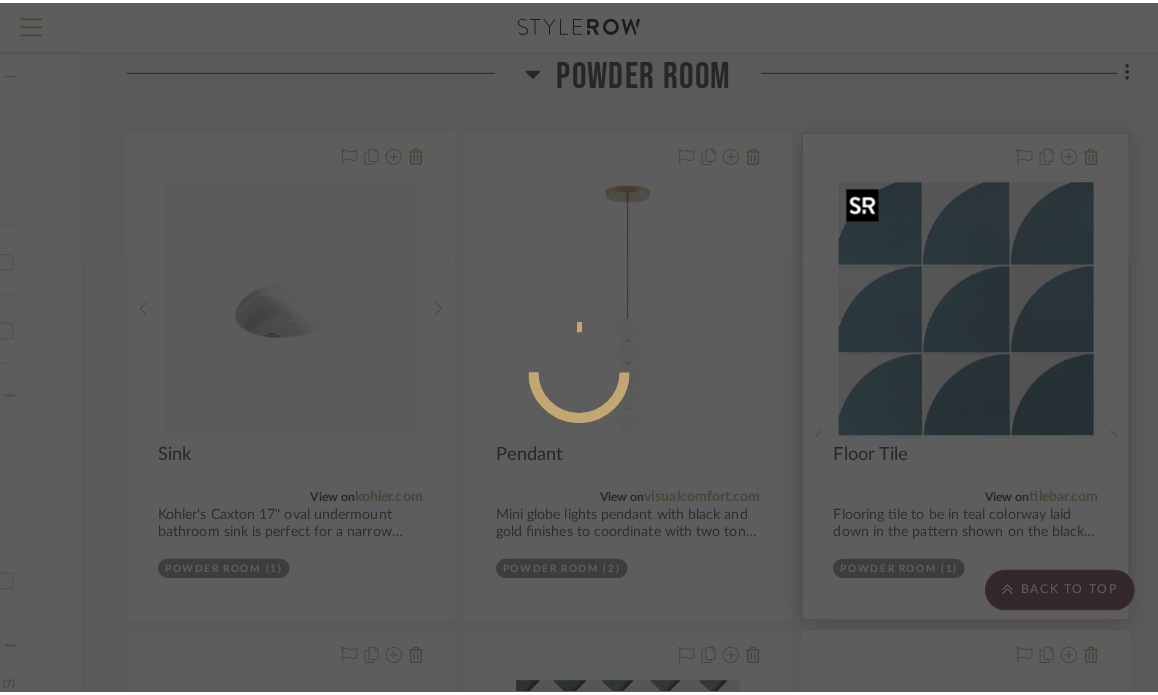 scroll, scrollTop: 0, scrollLeft: 0, axis: both 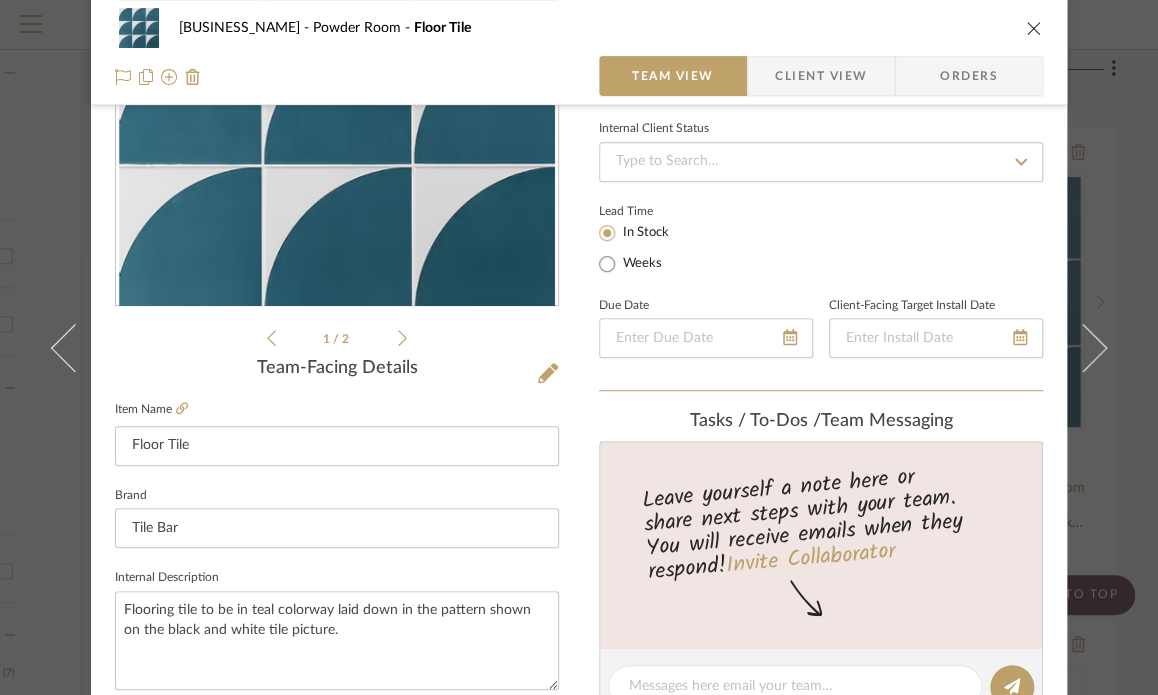 click at bounding box center (1034, 28) 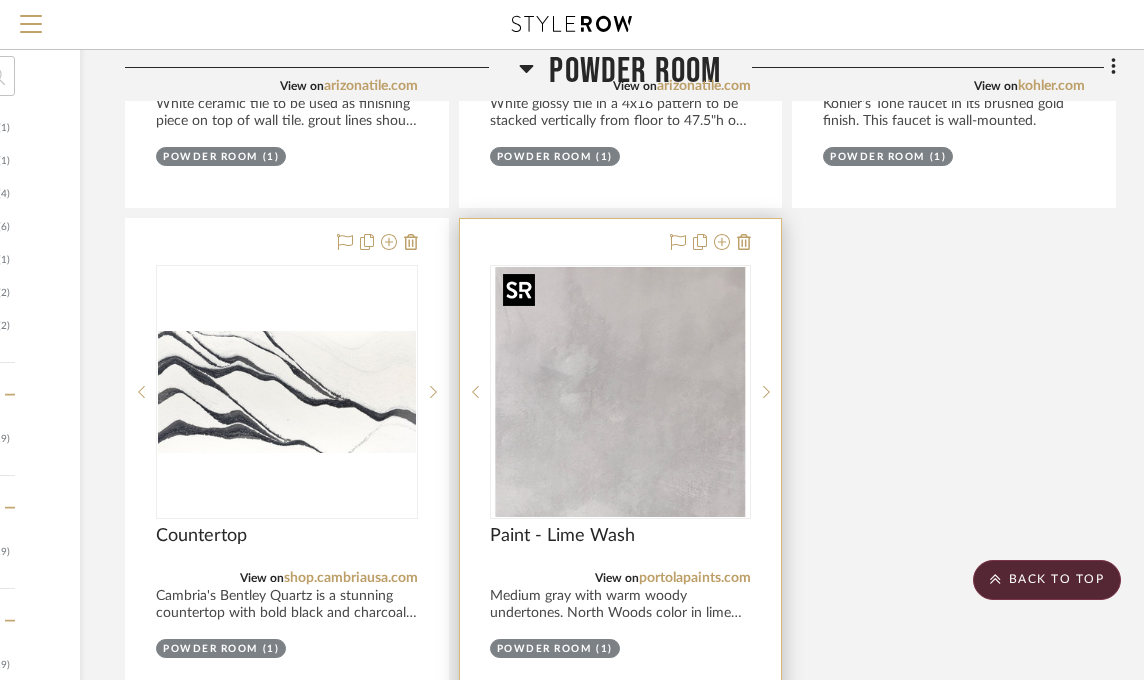 scroll, scrollTop: 1333, scrollLeft: 296, axis: both 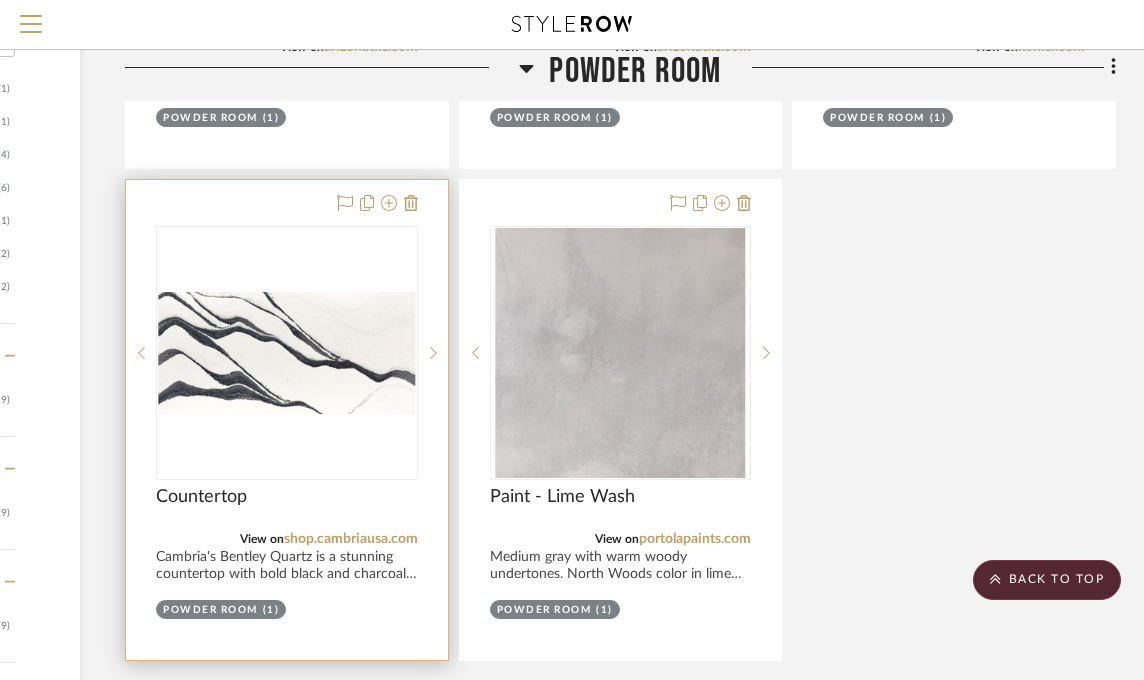 click at bounding box center [287, 353] 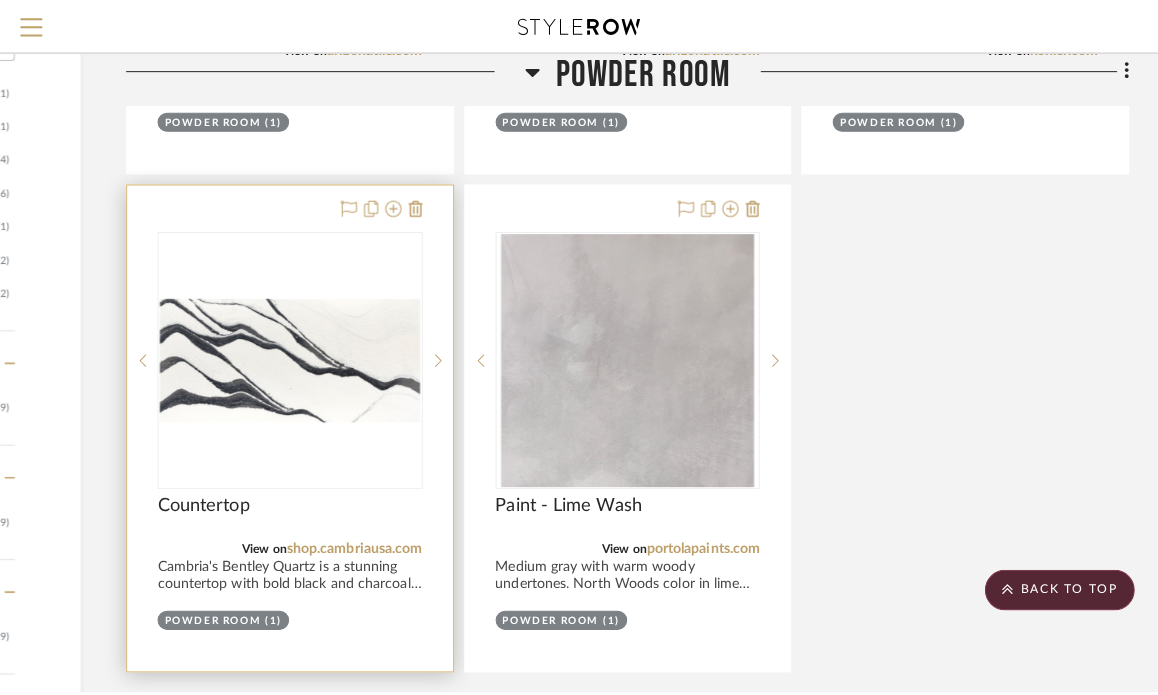 scroll, scrollTop: 0, scrollLeft: 0, axis: both 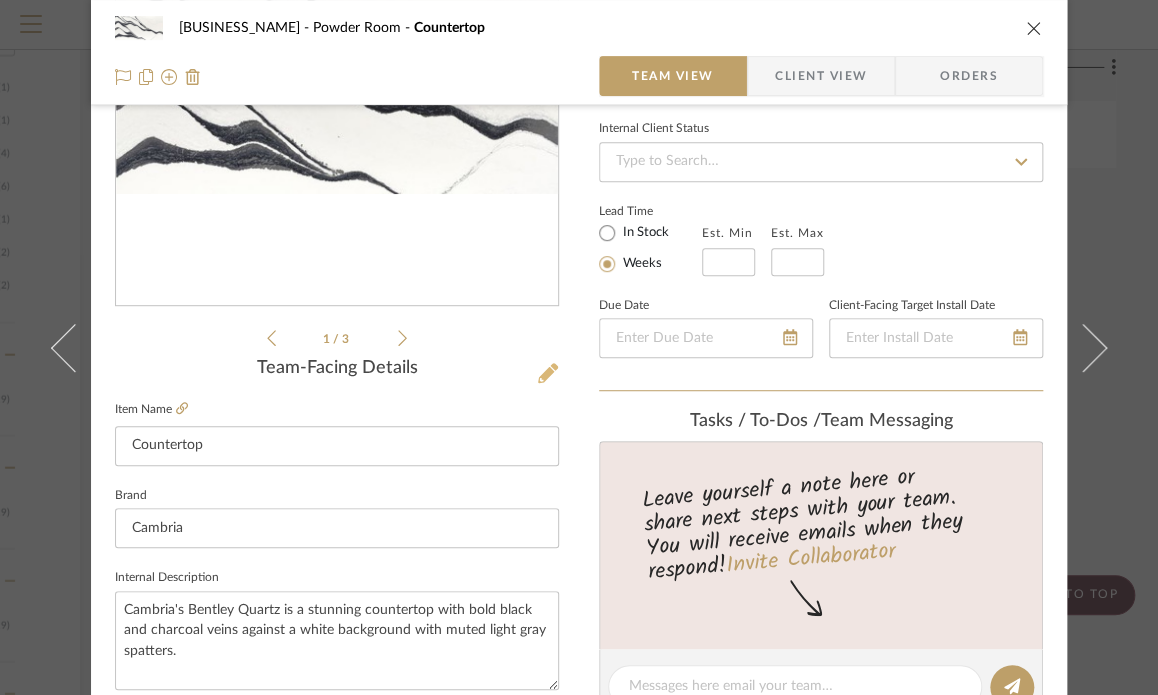 click 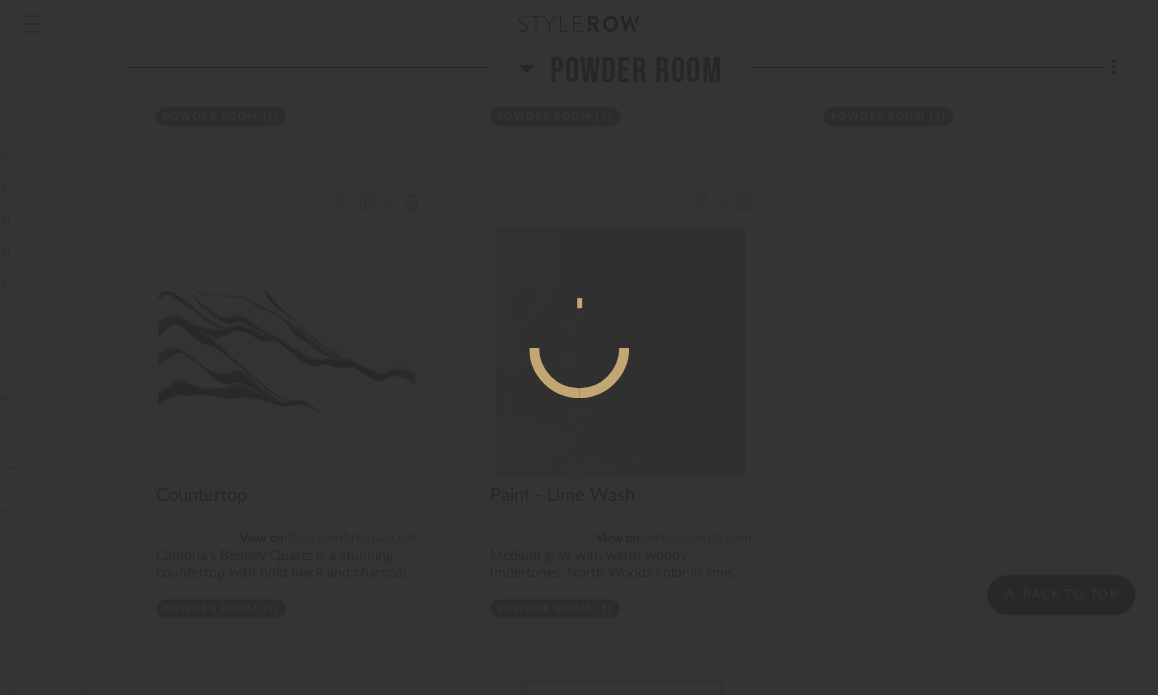 scroll, scrollTop: 0, scrollLeft: 0, axis: both 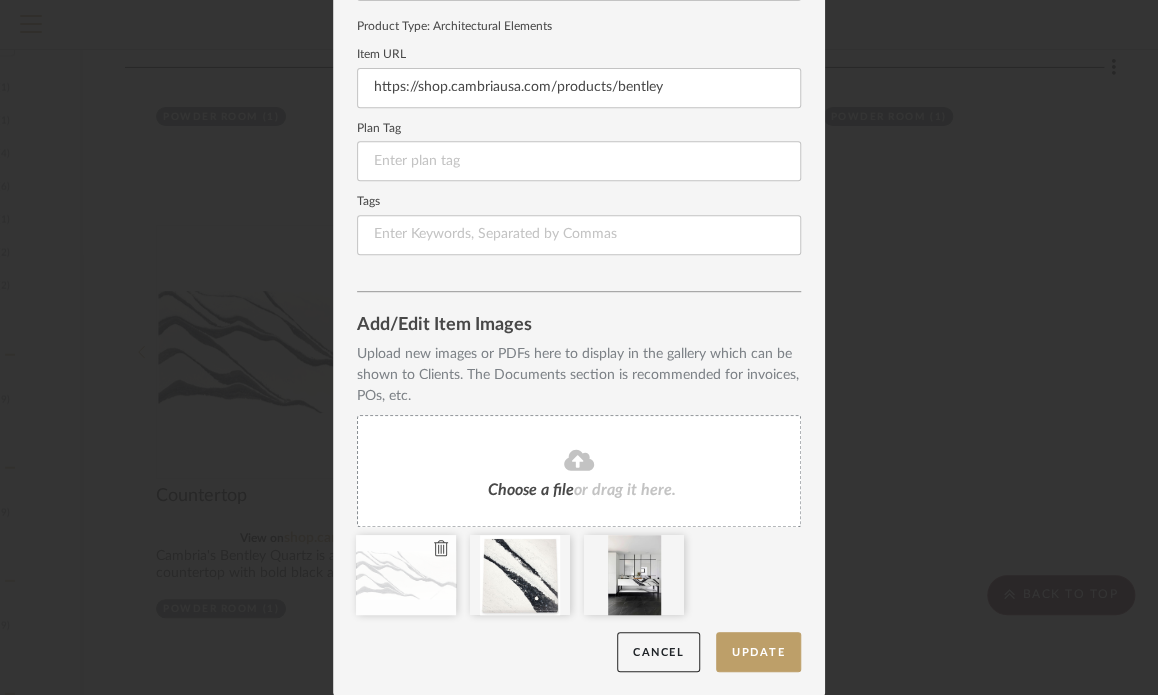 click 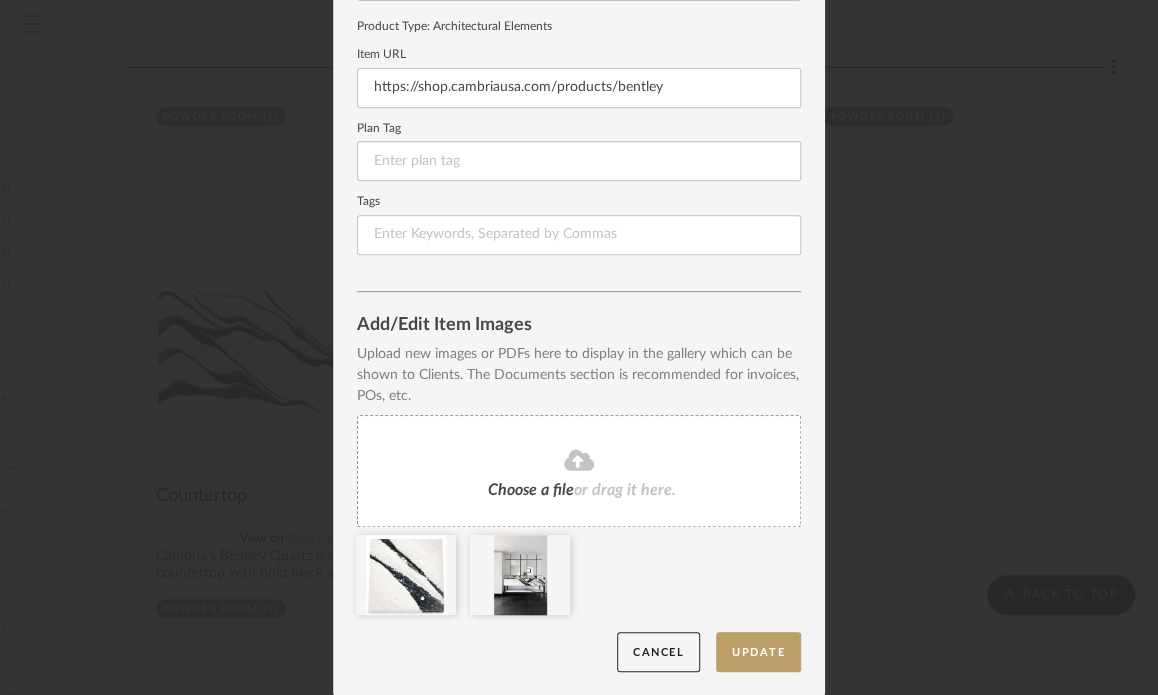 click 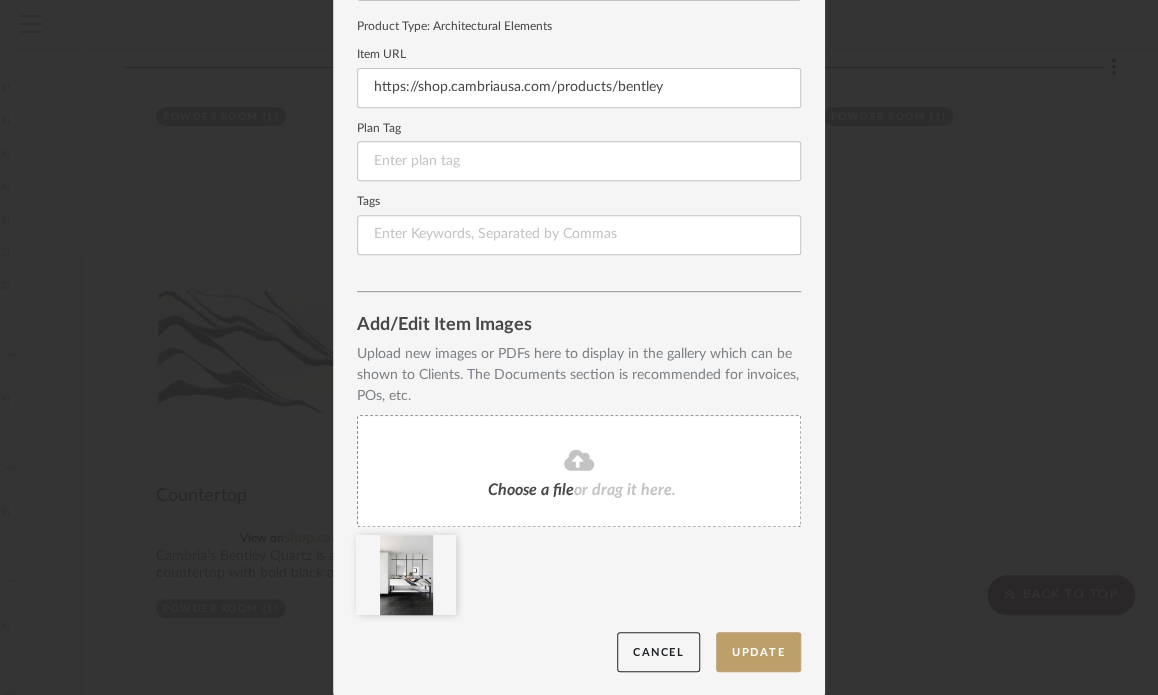 click 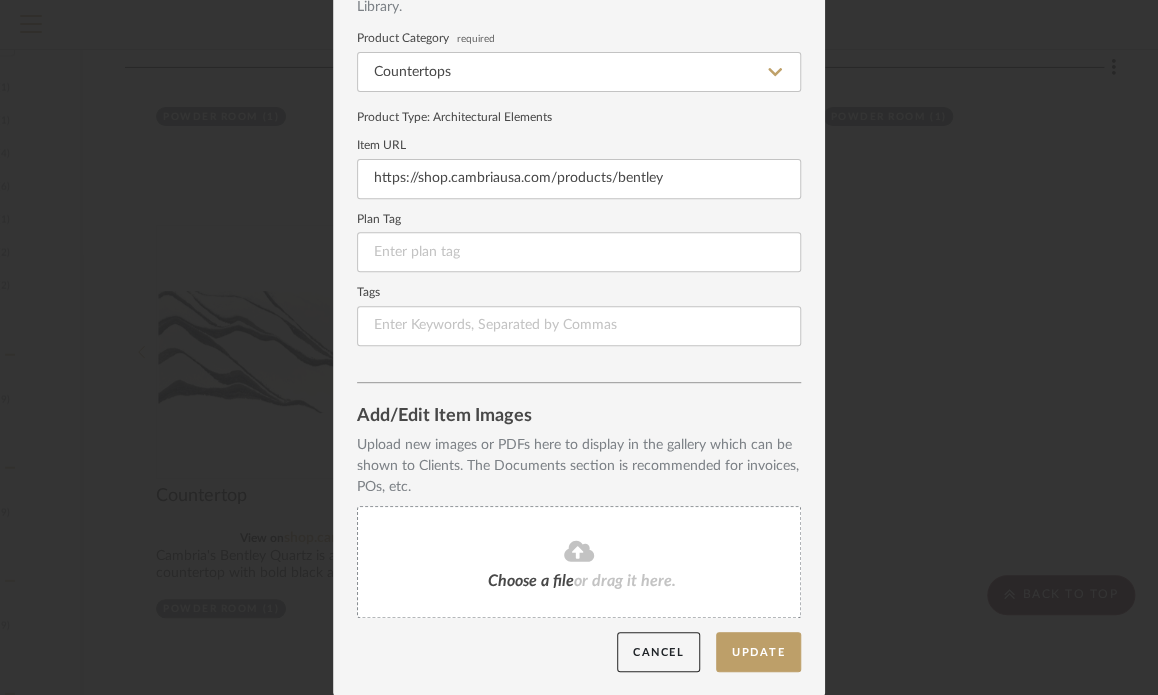 click on "Choose a file  or drag it here." 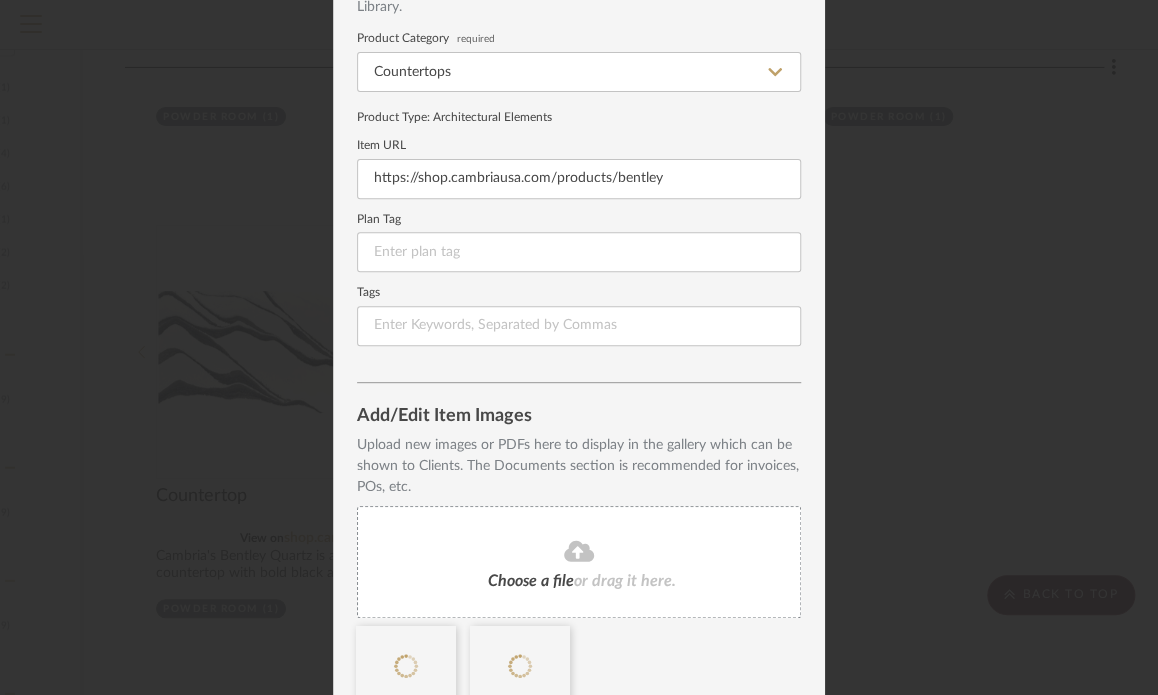 scroll, scrollTop: 257, scrollLeft: 0, axis: vertical 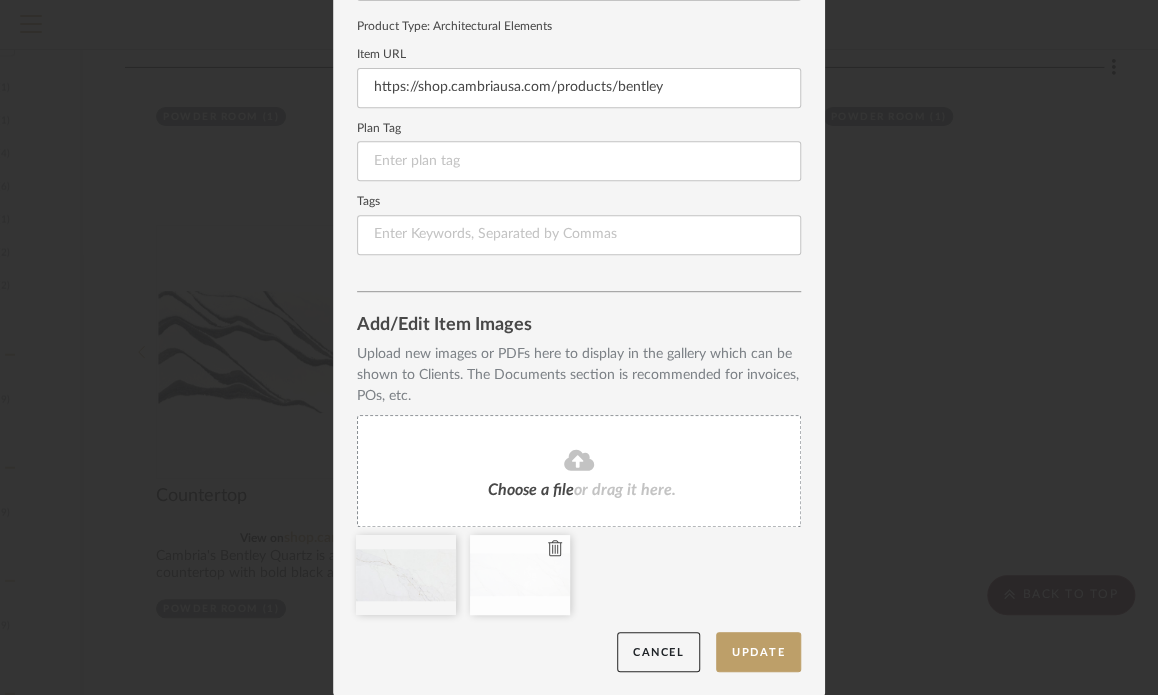 type 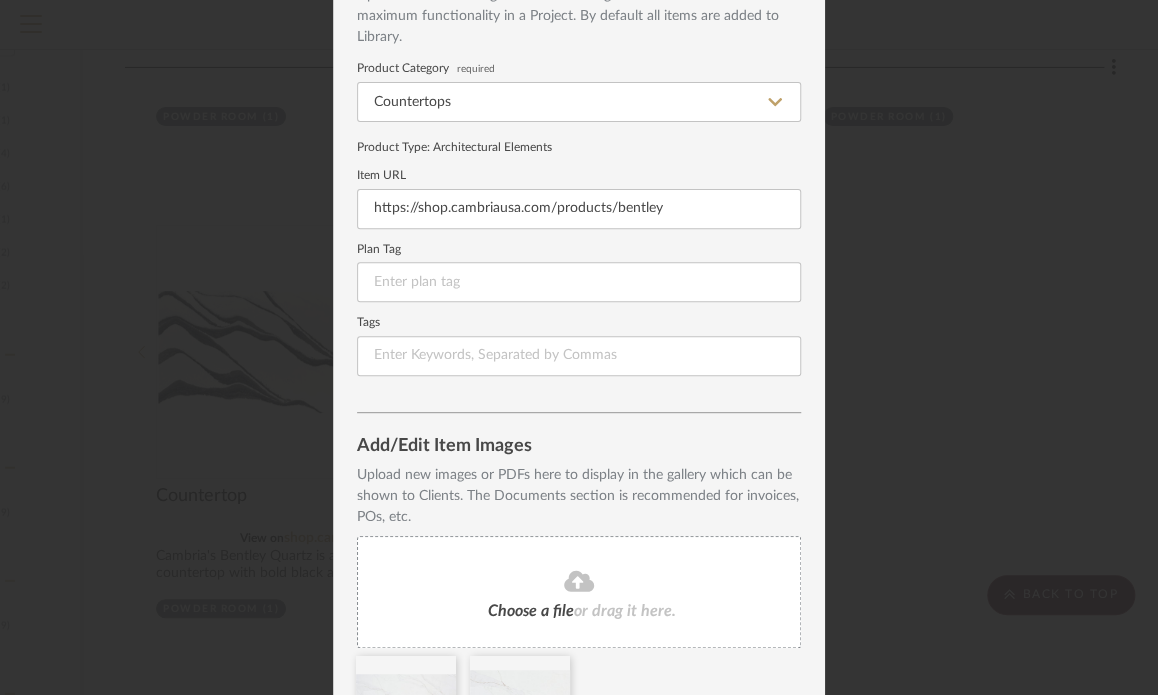 scroll, scrollTop: 0, scrollLeft: 0, axis: both 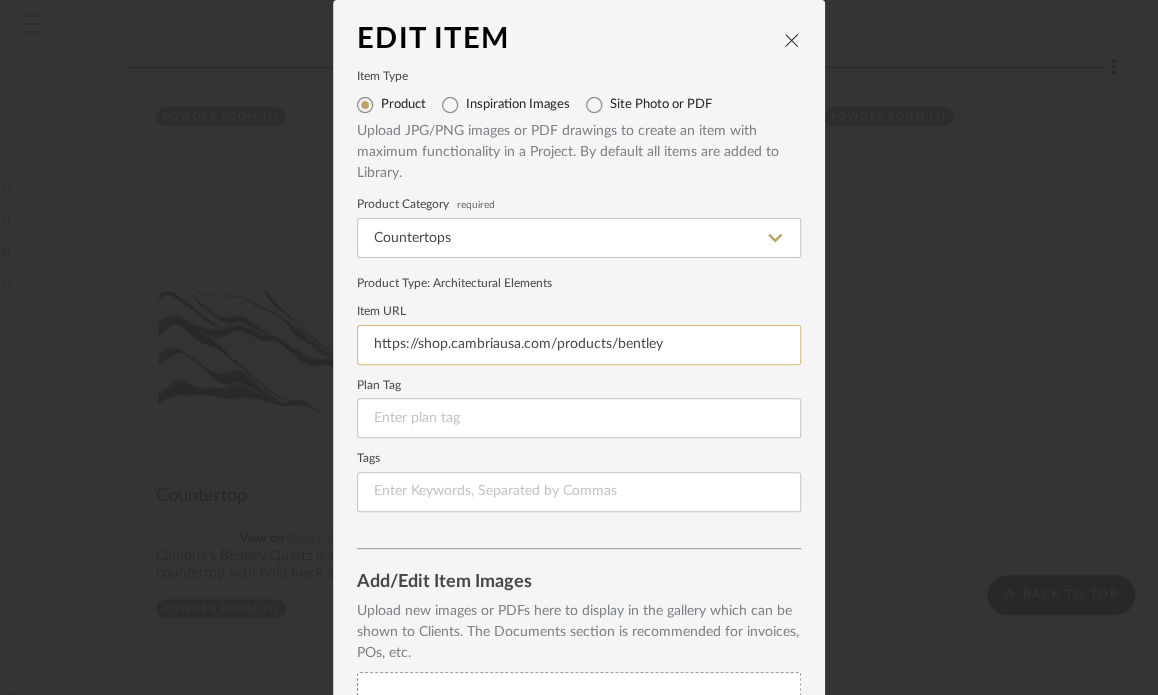 click on "https://shop.cambriausa.com/products/bentley" at bounding box center (579, 345) 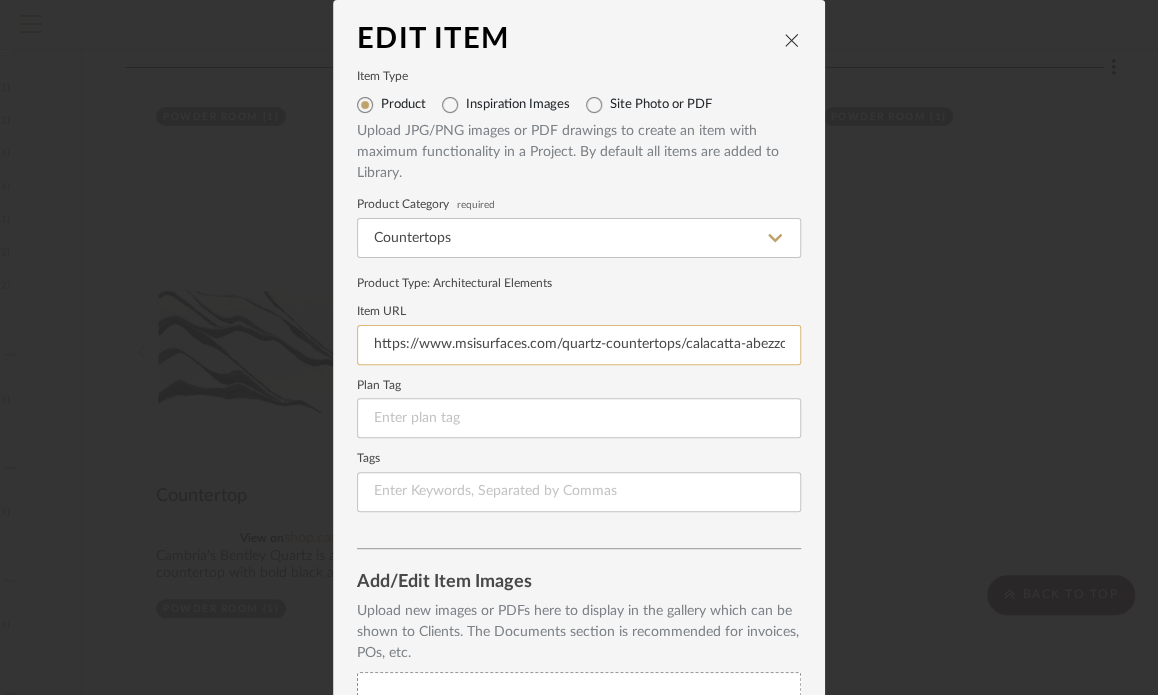 scroll, scrollTop: 0, scrollLeft: 53, axis: horizontal 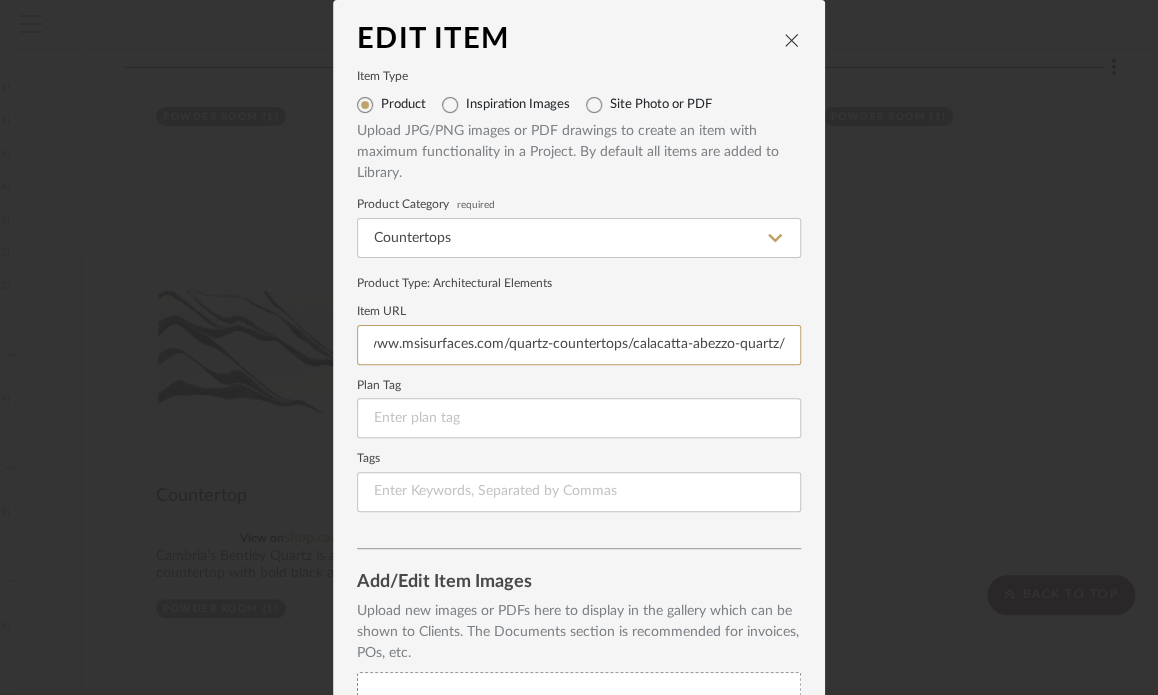 type on "https://www.msisurfaces.com/quartz-countertops/calacatta-abezzo-quartz/" 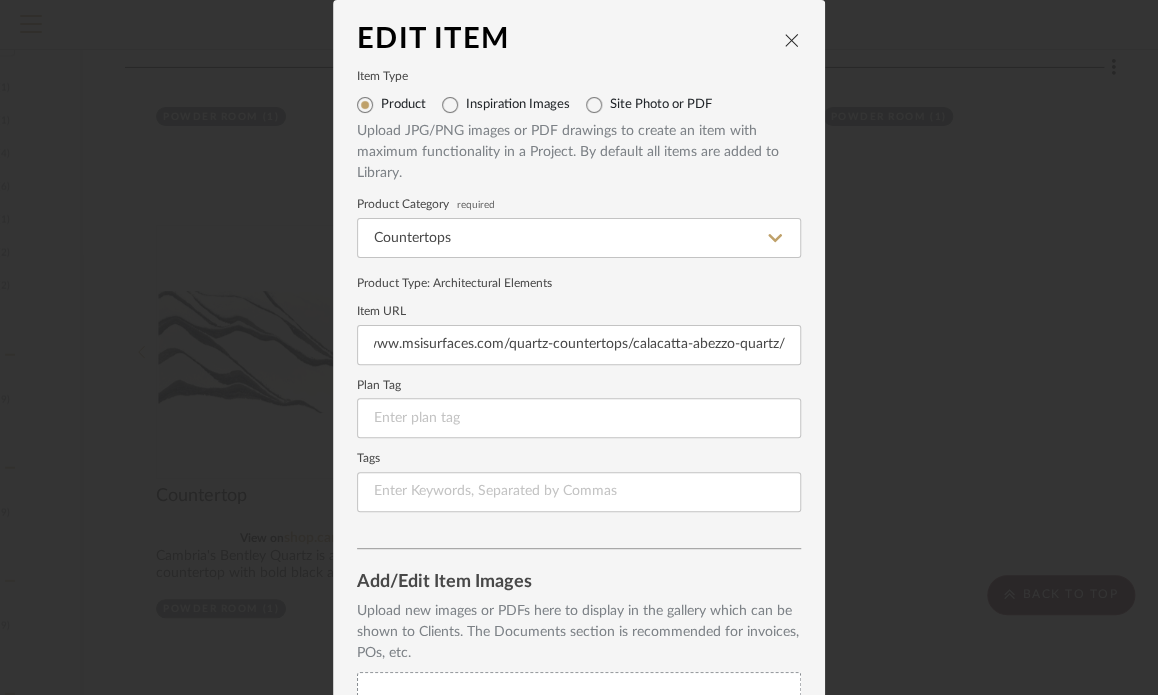 click on "Item Type Product Inspiration Images Site Photo or PDF Upload JPG/PNG images or PDF drawings to create an item with maximum functionality in a Project. By default all items are added to Library. Product Category required Countertops Product Type : Architectural Elements Item URL https://www.msisurfaces.com/quartz-countertops/calacatta-abezzo-quartz/ Plan Tag Tags" at bounding box center [579, 292] 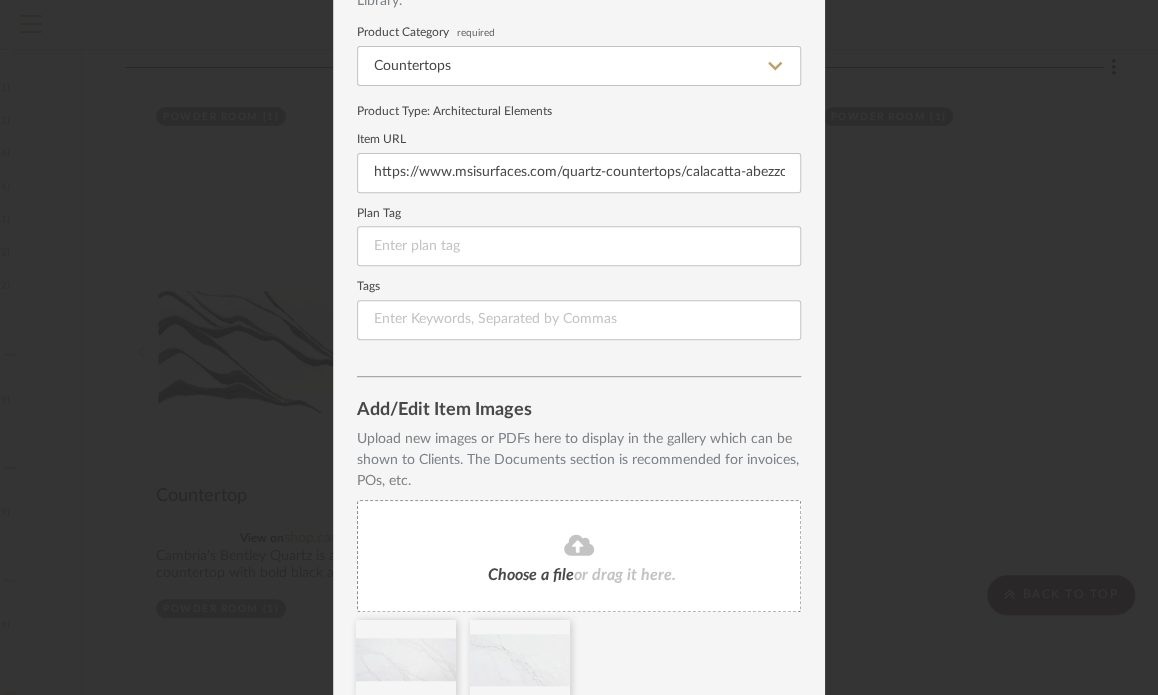 scroll, scrollTop: 257, scrollLeft: 0, axis: vertical 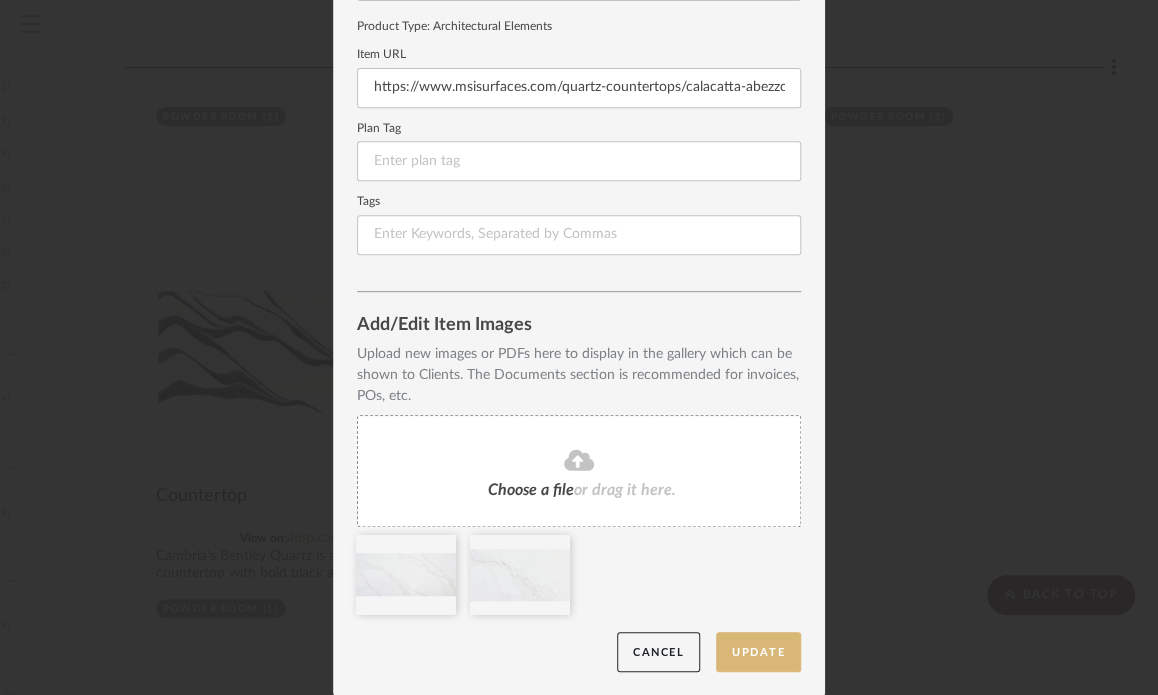 click on "Update" at bounding box center [758, 652] 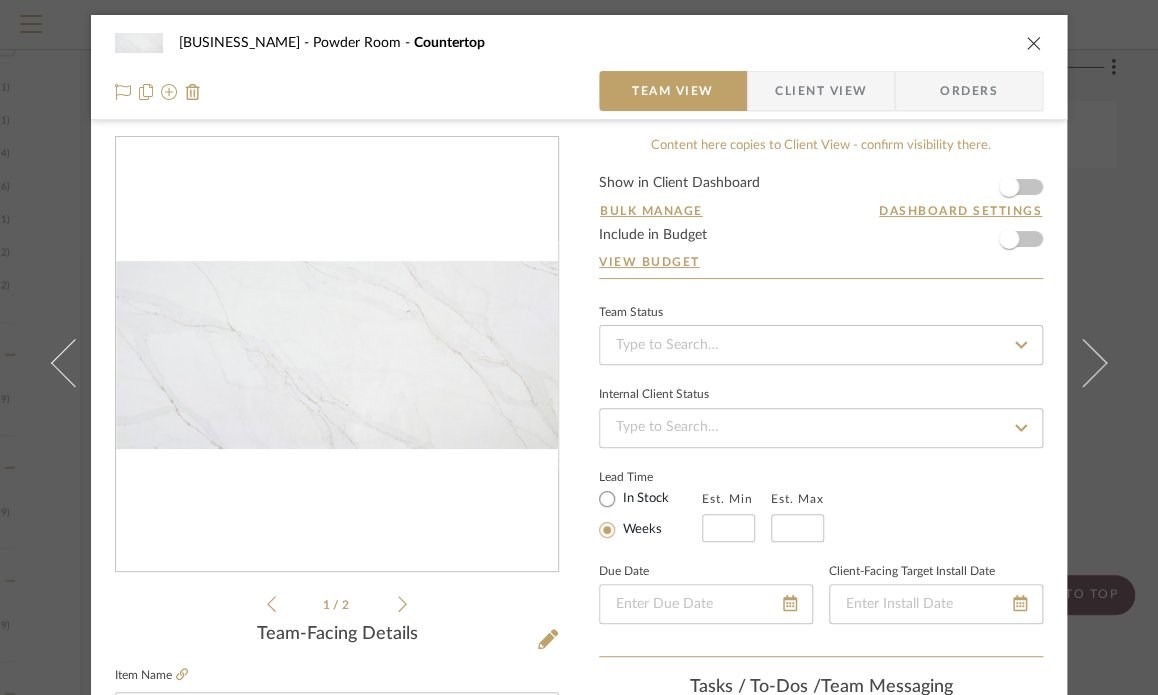 scroll, scrollTop: 400, scrollLeft: 0, axis: vertical 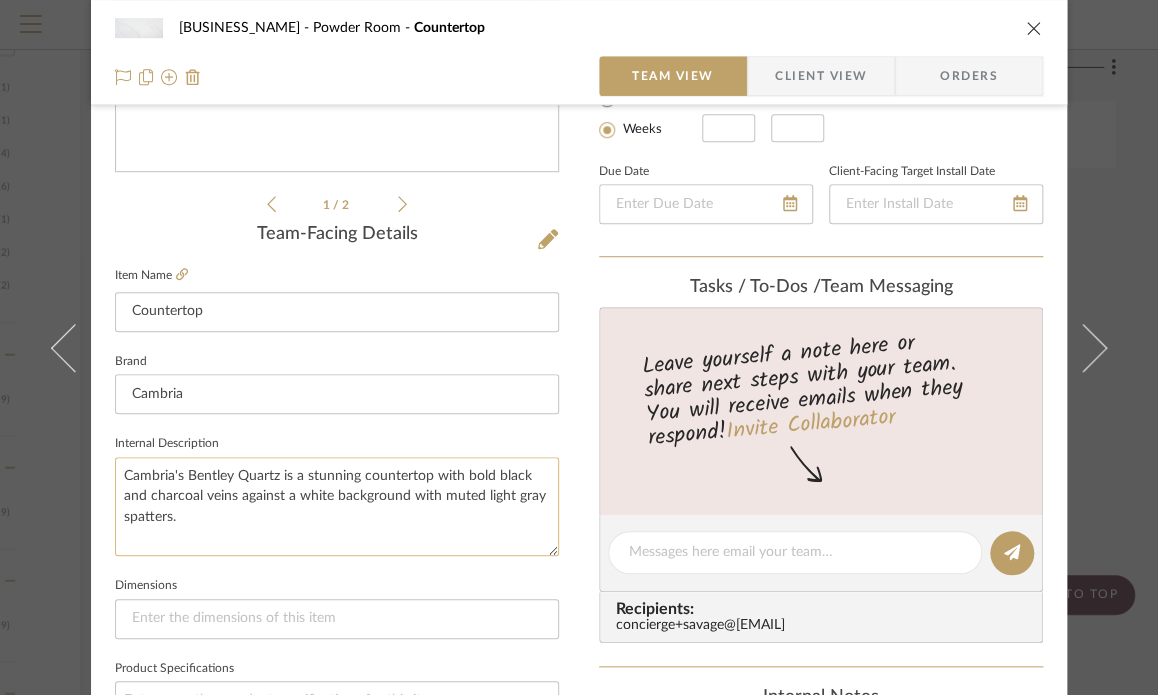 click on "Cambria's Bentley Quartz is a stunning countertop with bold black and charcoal veins against a white background with muted light gray spatters." 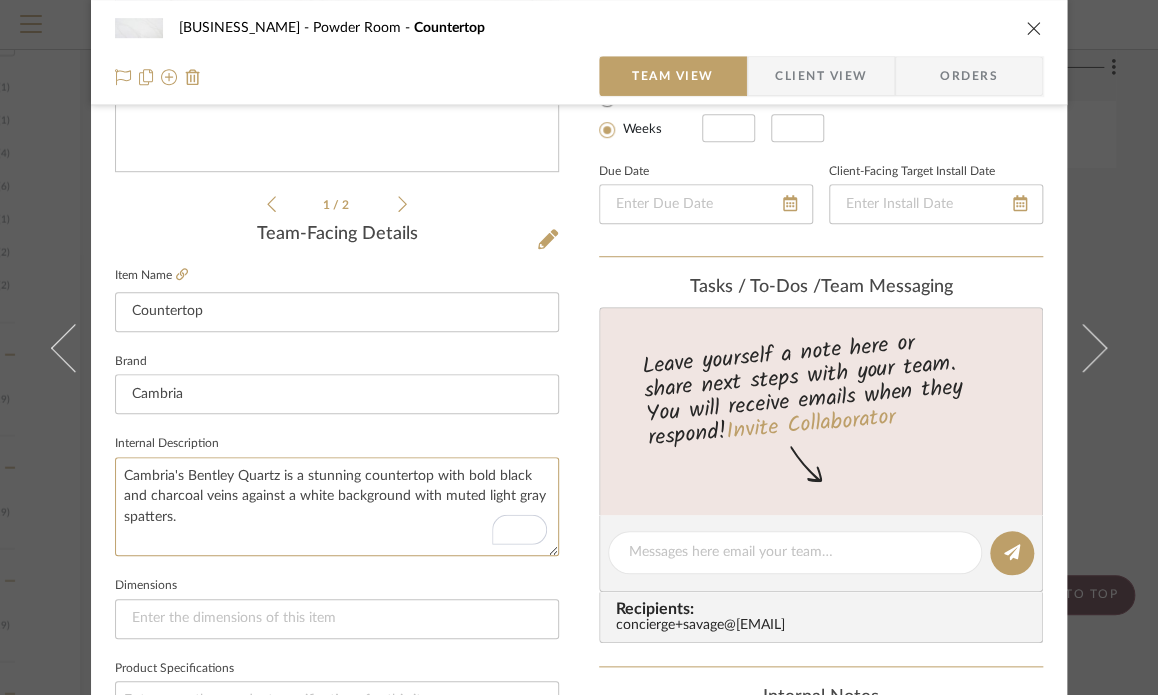 drag, startPoint x: 208, startPoint y: 516, endPoint x: 90, endPoint y: 463, distance: 129.3561 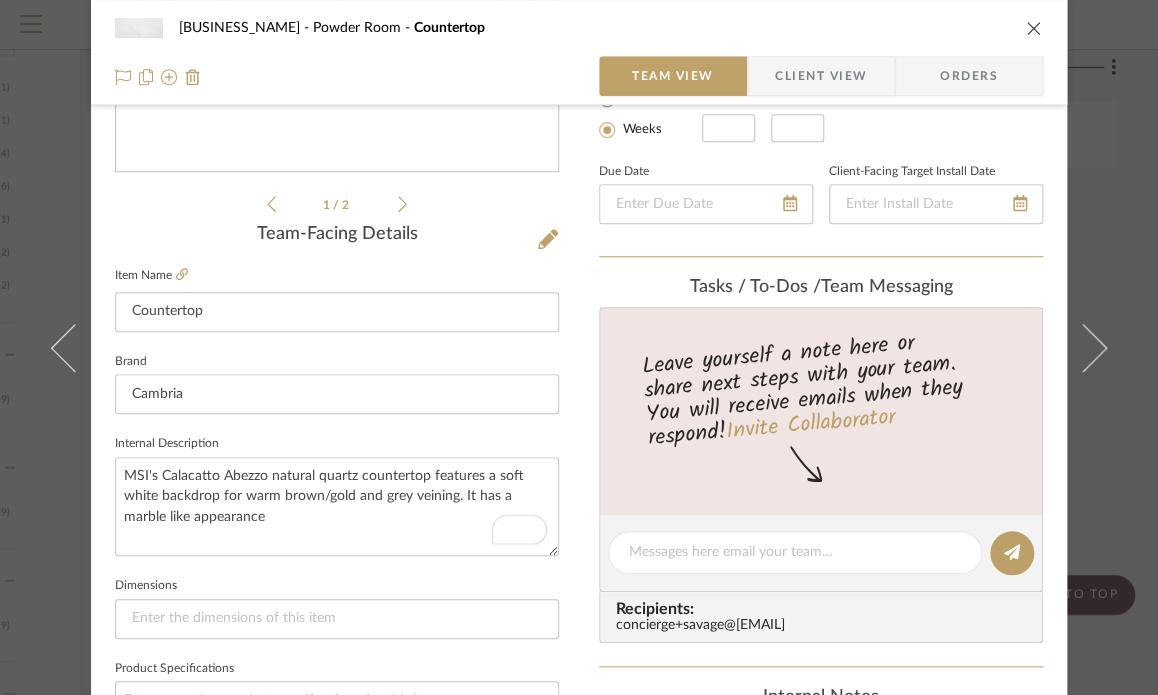 type on "MSI's Calacatto Abezzo natural quartz countertop features a soft white backdrop for warm brown/gold and grey veining. It has a marble like appearance" 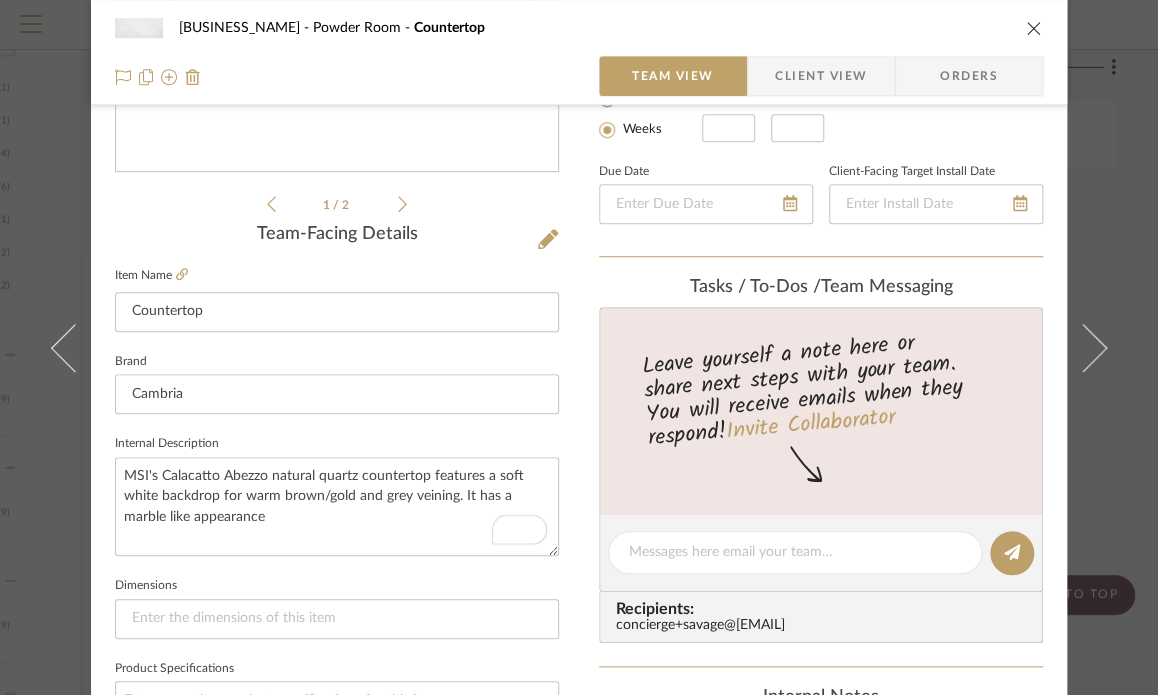 type 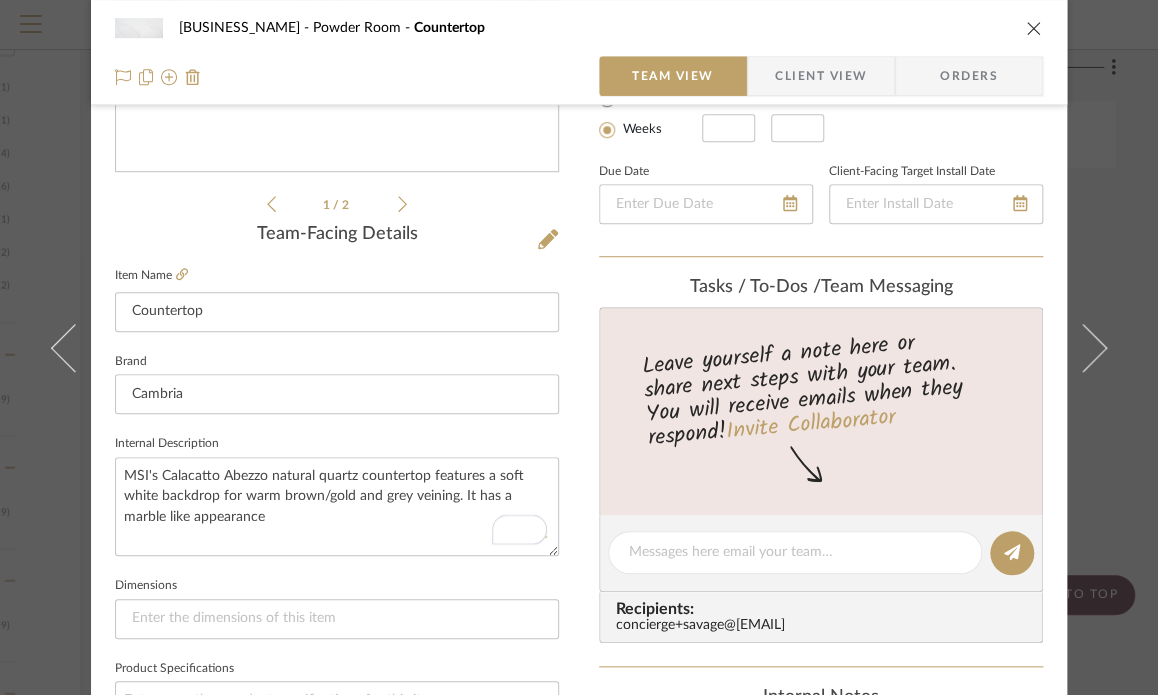 type 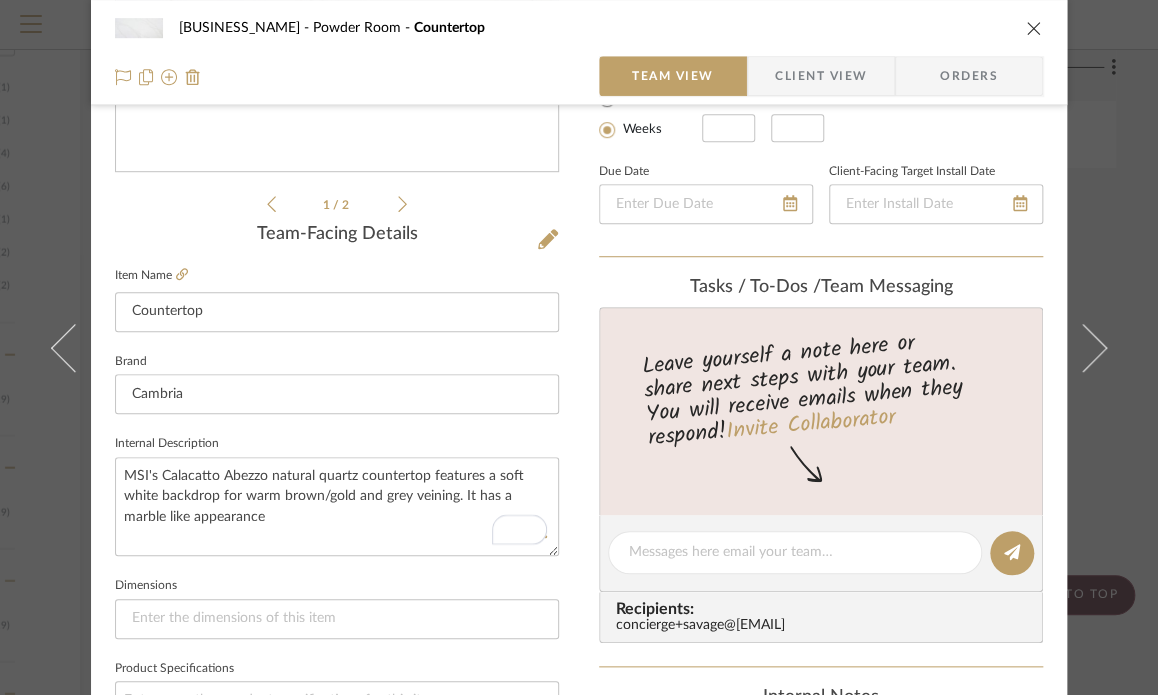 type 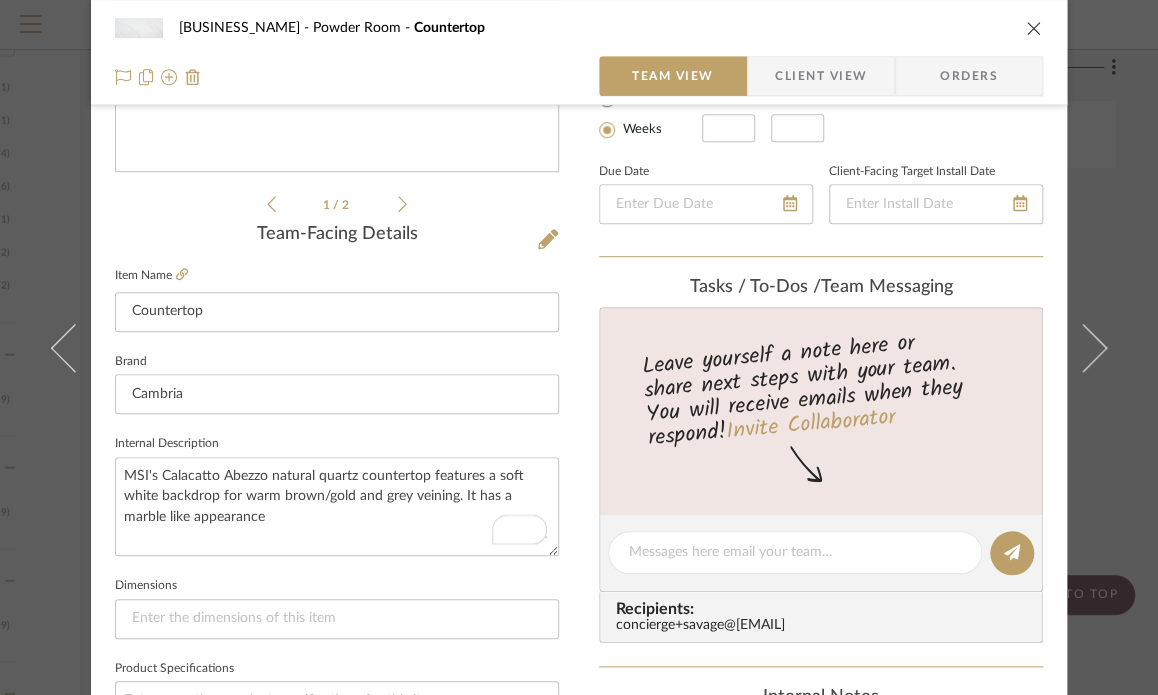 type 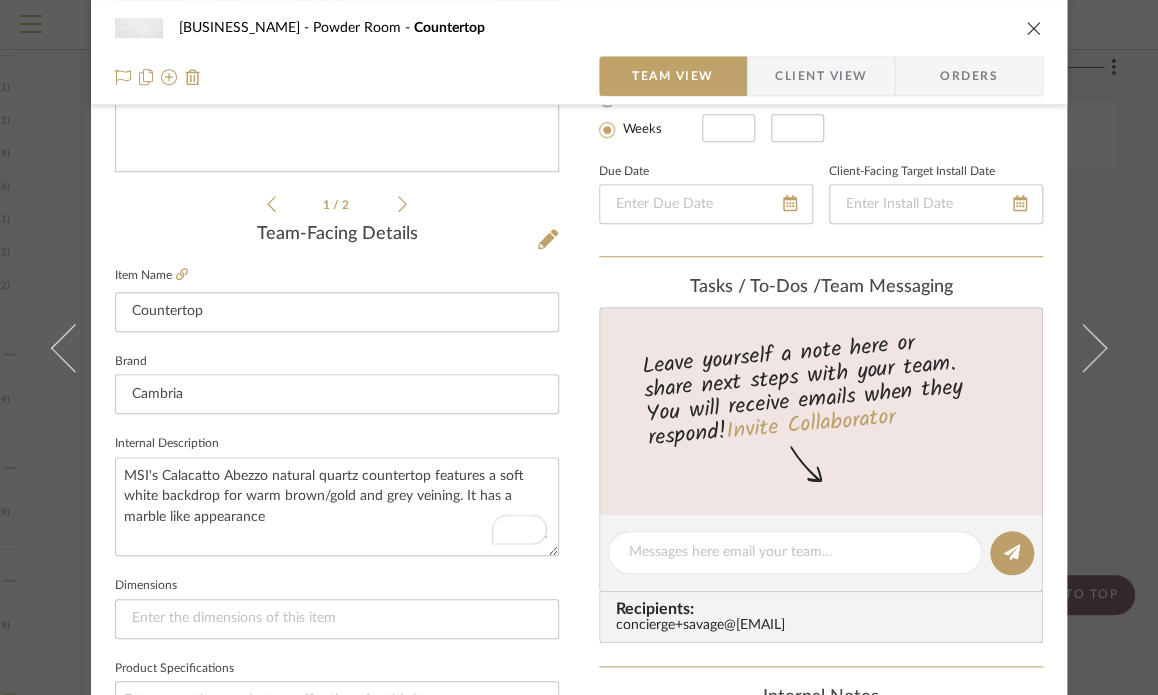type 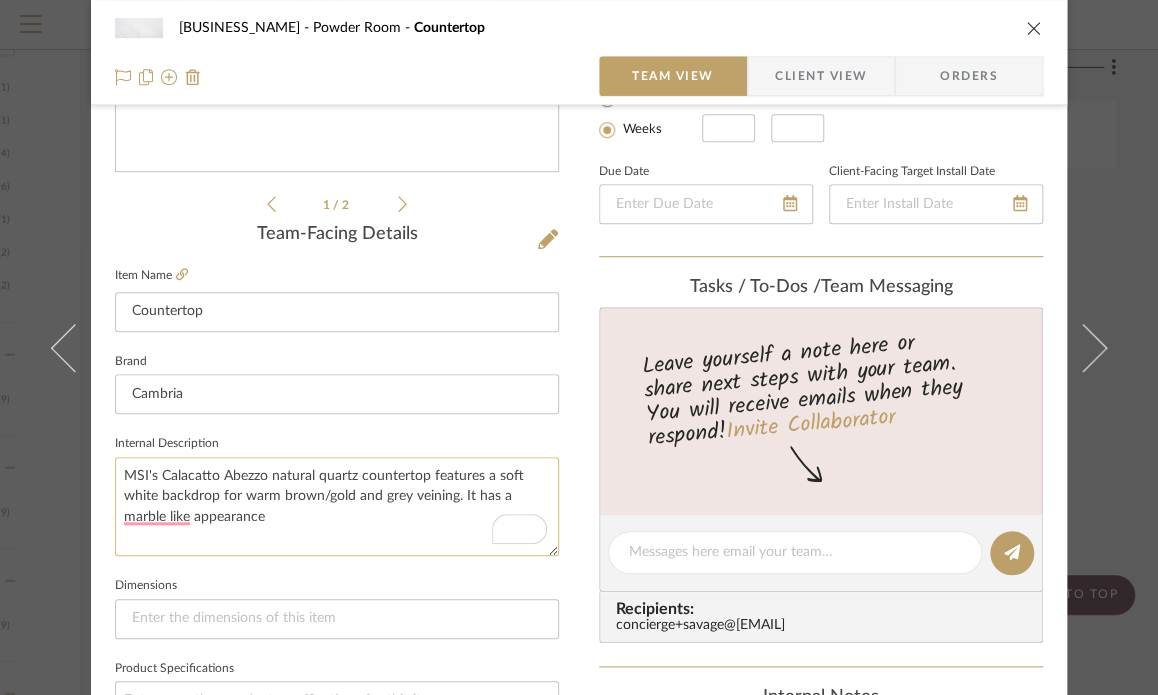 click on "MSI's Calacatto Abezzo natural quartz countertop features a soft white backdrop for warm brown/gold and grey veining. It has a marble like appearance" 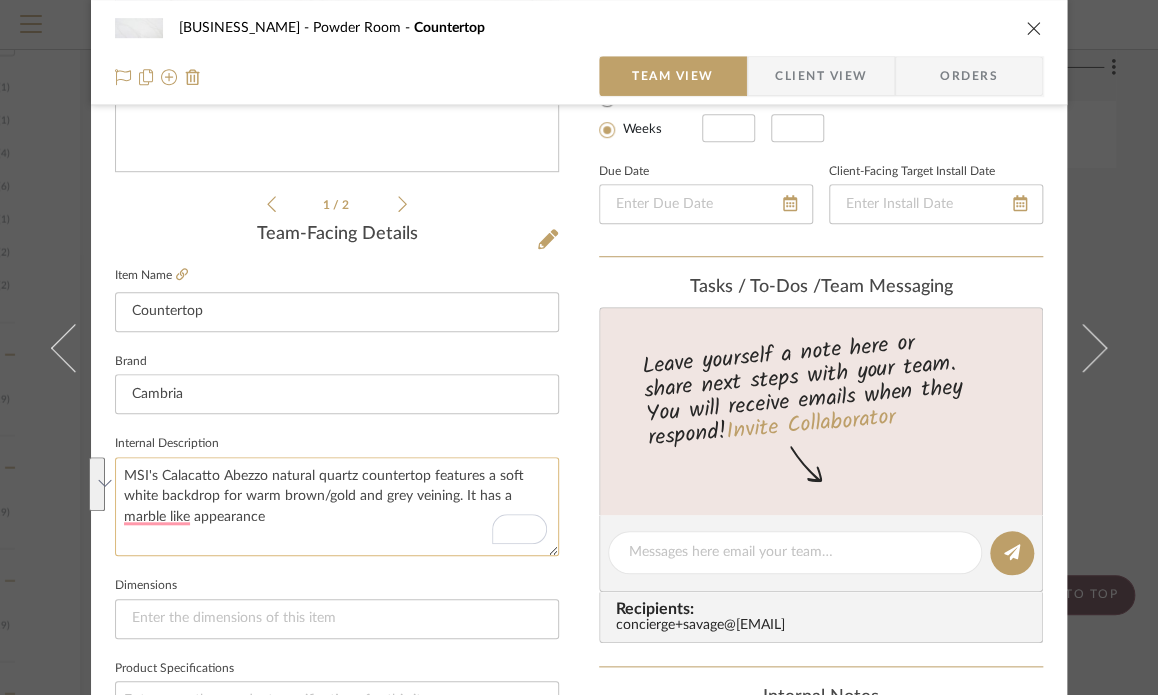 drag, startPoint x: 349, startPoint y: 511, endPoint x: 425, endPoint y: 477, distance: 83.25864 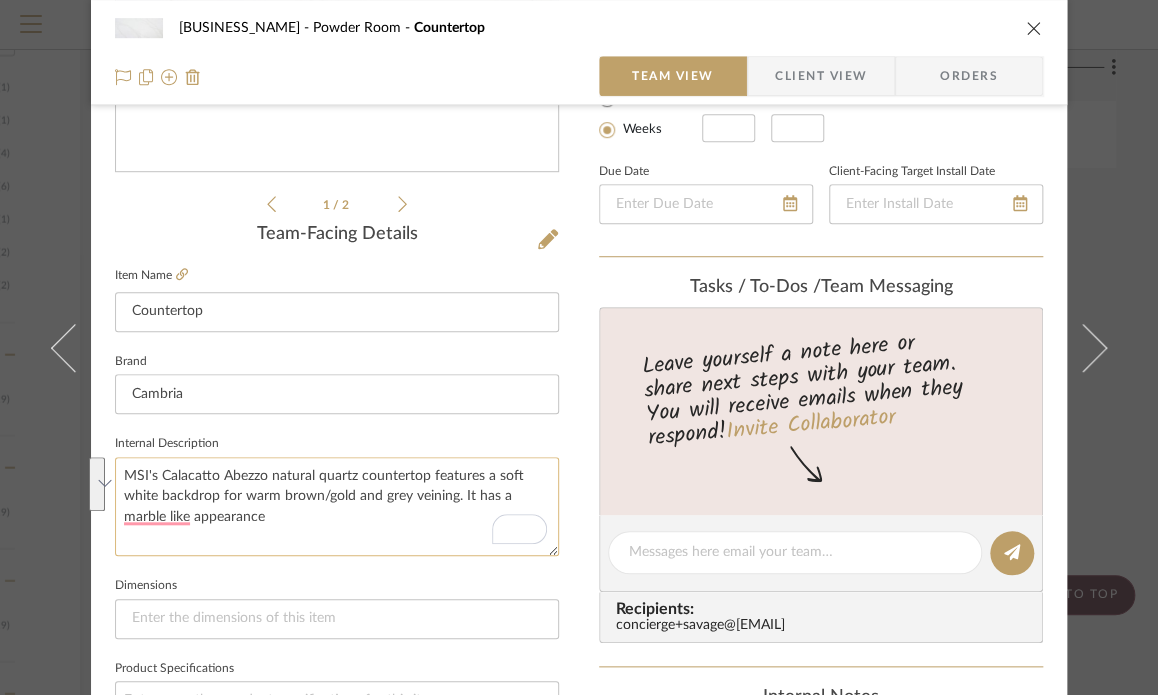 paste on "marble-look pattern featuring a mix of thick translucent veins overlaid with thin, contrasting earth-toned lines that replicate the peacefulness of natures organic movement." 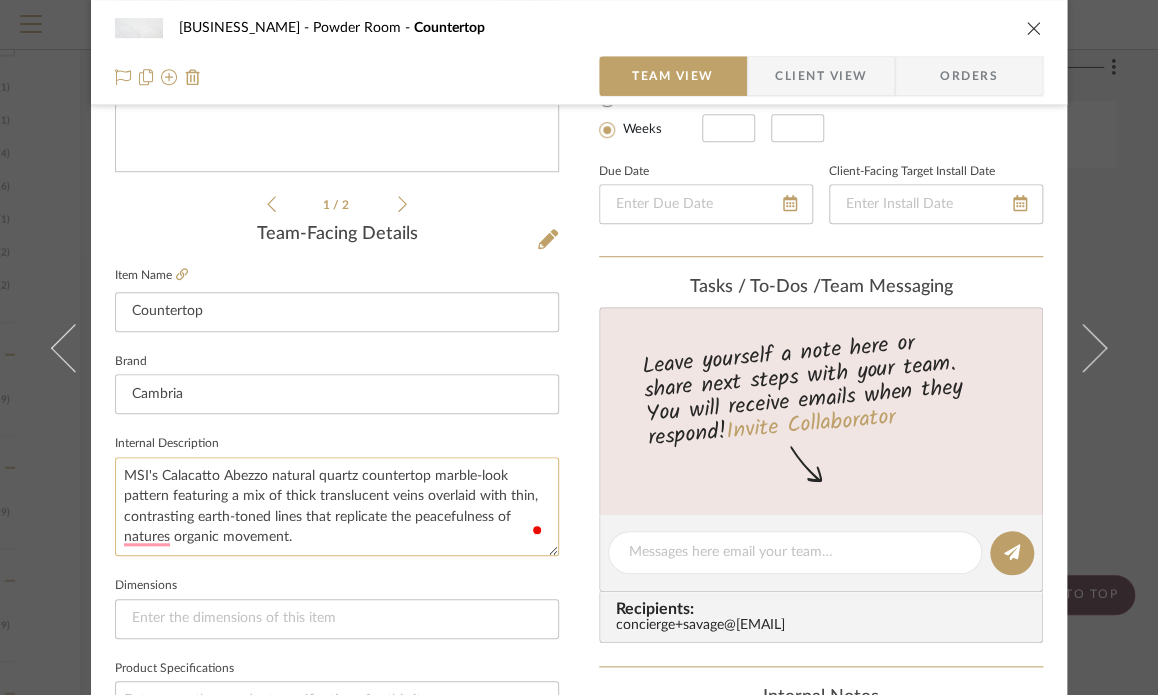 click on "MSI's Calacatto Abezzo natural quartz countertop marble-look pattern featuring a mix of thick translucent veins overlaid with thin, contrasting earth-toned lines that replicate the peacefulness of natures organic movement." 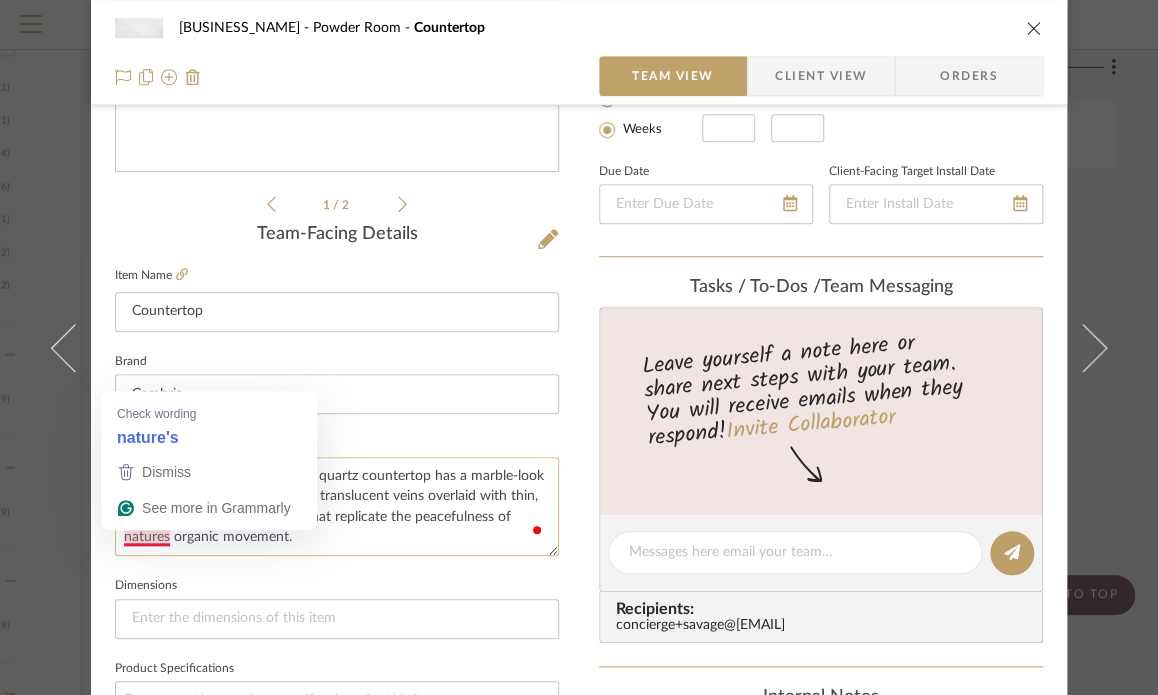 click on "MSI's Calacatto Abezzo natural quartz countertop has a marble-look pattern featuring a mix of thick translucent veins overlaid with thin, contrasting earth-toned lines that replicate the peacefulness of natures organic movement." 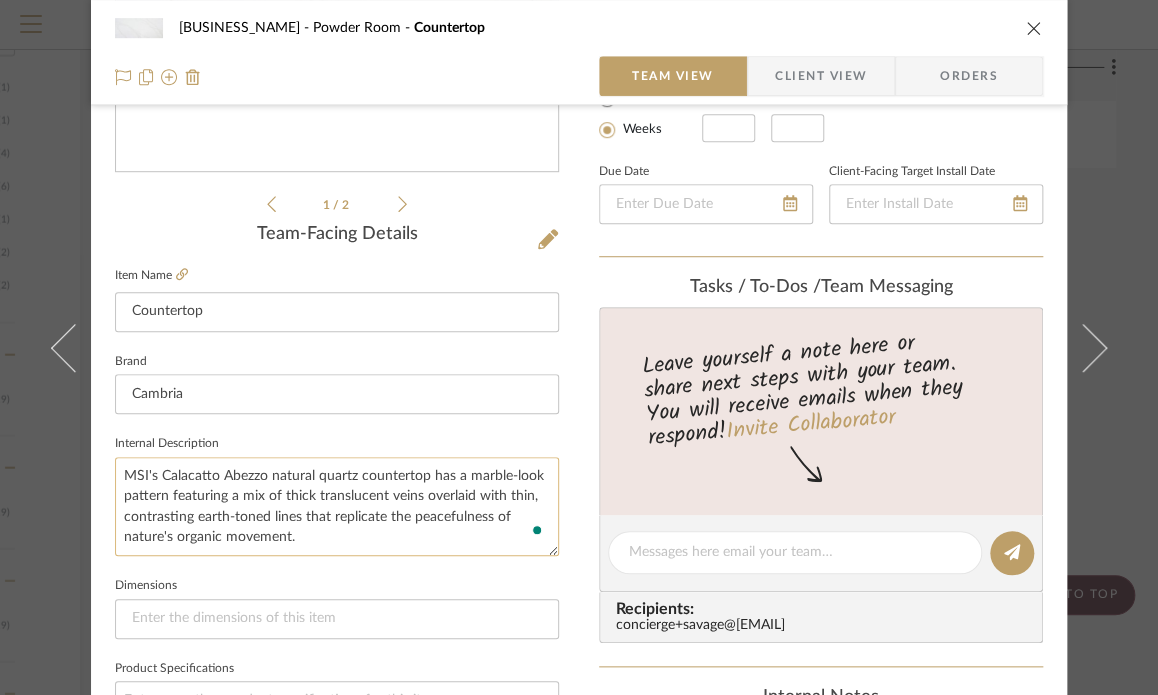 click on "MSI's Calacatto Abezzo natural quartz countertop has a marble-look pattern featuring a mix of thick translucent veins overlaid with thin, contrasting earth-toned lines that replicate the peacefulness of nature's organic movement." 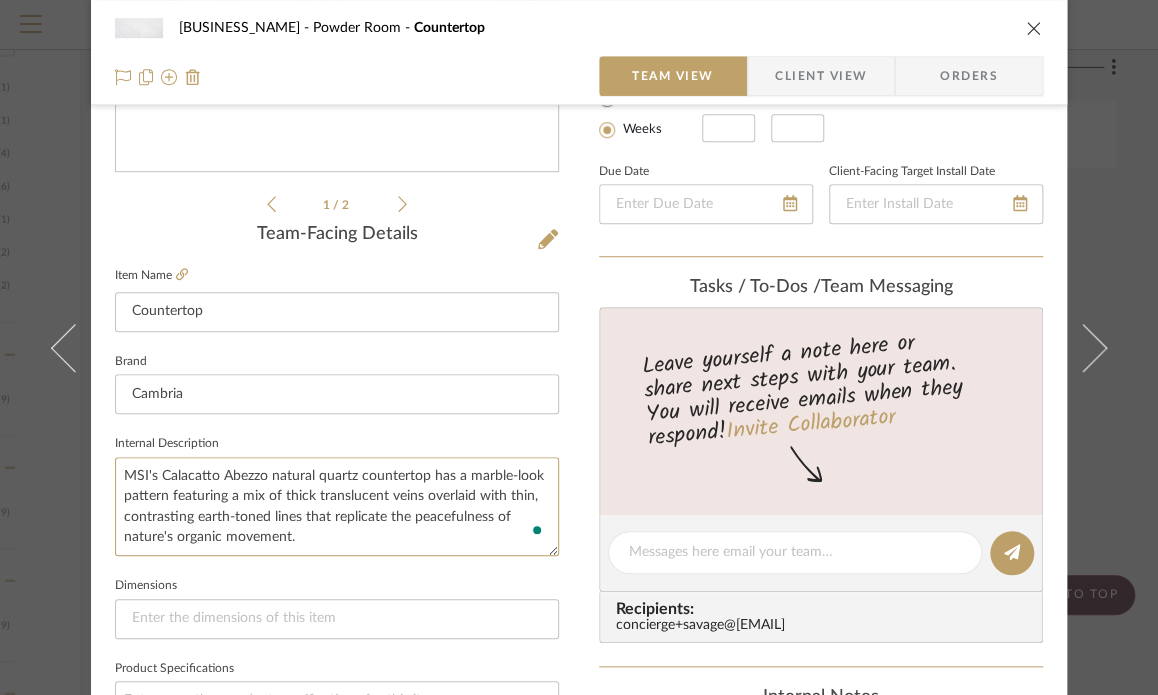 type on "MSI's Calacatto Abezzo natural quartz countertop has a marble-look pattern featuring a mix of thick translucent veins overlaid with thin, contrasting earth-toned lines that replicate the peacefulness of nature's organic movement." 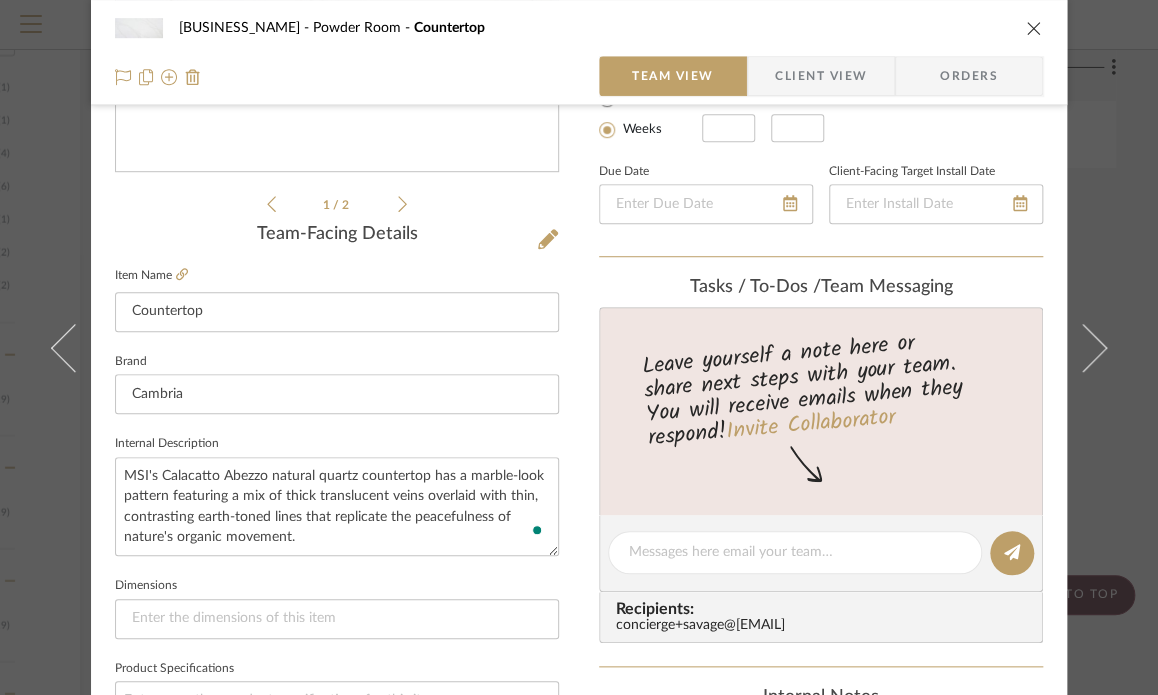 click on "Monika's Med Spa Powder Room Countertop Team View Client View Orders 1 / 2  Team-Facing Details   Item Name  Countertop  Brand  Cambria  Internal Description  MSI's Calacatto Abezzo natural quartz countertop has a marble-look pattern featuring a mix of thick translucent veins overlaid with thin, contrasting earth-toned lines that replicate the peacefulness of nature's organic movement.  Dimensions   Product Specifications   Reference Price   Reference Price Type  DNET  Item Costs   View Budget   Markup %  (Use "-X%" to discount) 0%  Unit Cost  $0.00  Cost Type  DNET  Client Unit Price  $0.00  Quantity  1  Unit Type  Each  Subtotal   $0.00   Tax %  0%  Total Tax   $0.00   Shipping Cost  $0.00  Ship. Markup %  0% Taxable  Total Shipping   $0.00  Total Client Price  $0.00  Your Cost  $0.00  Your Margin  $0.00  Content here copies to Client View - confirm visibility there.  Show in Client Dashboard  Bulk Manage Dashboard Settings  Include in Budget   View Budget  Team Status Internal Client Status  Lead Time  (1)" at bounding box center (579, 538) 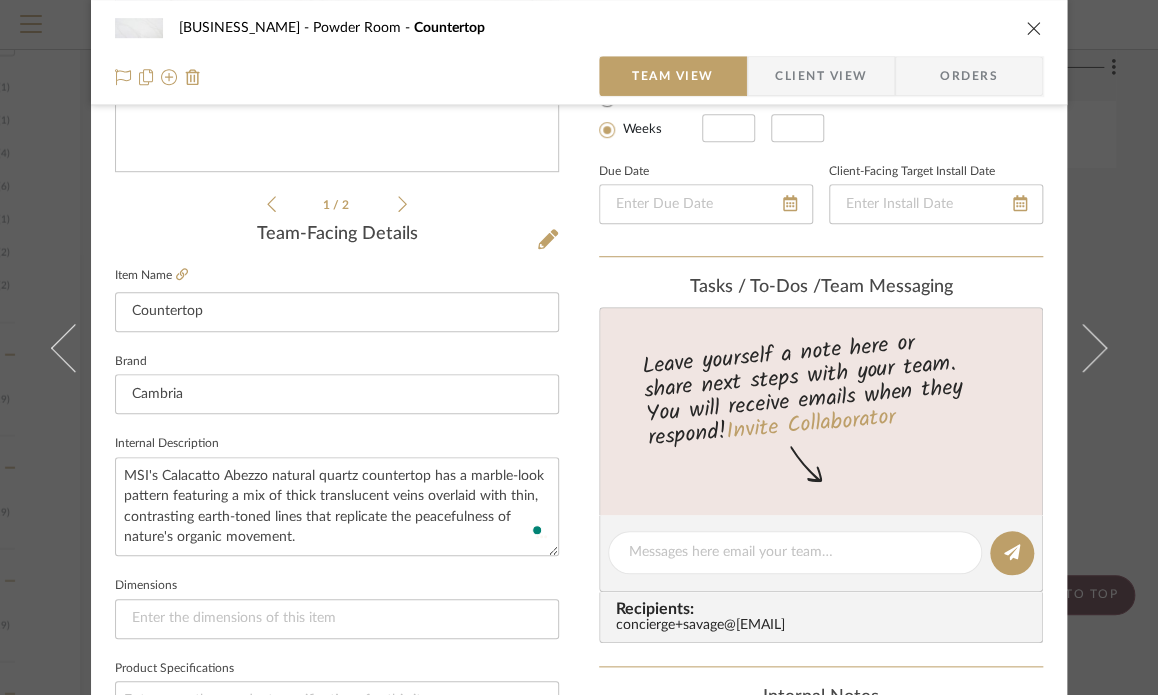 type 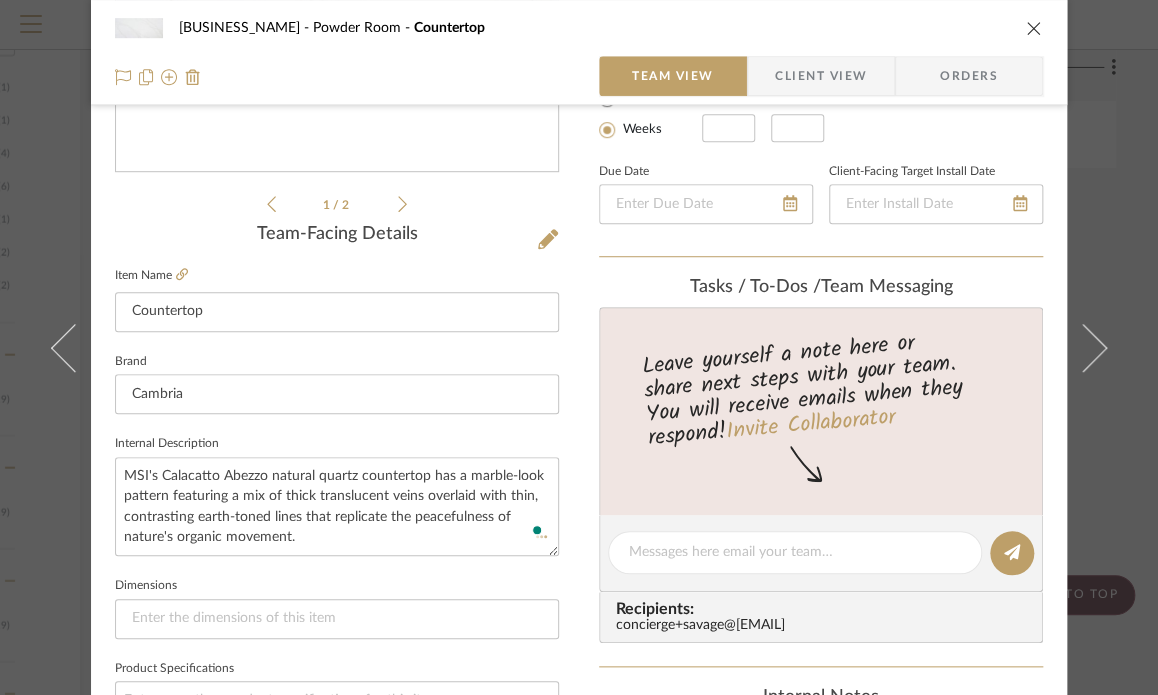 type 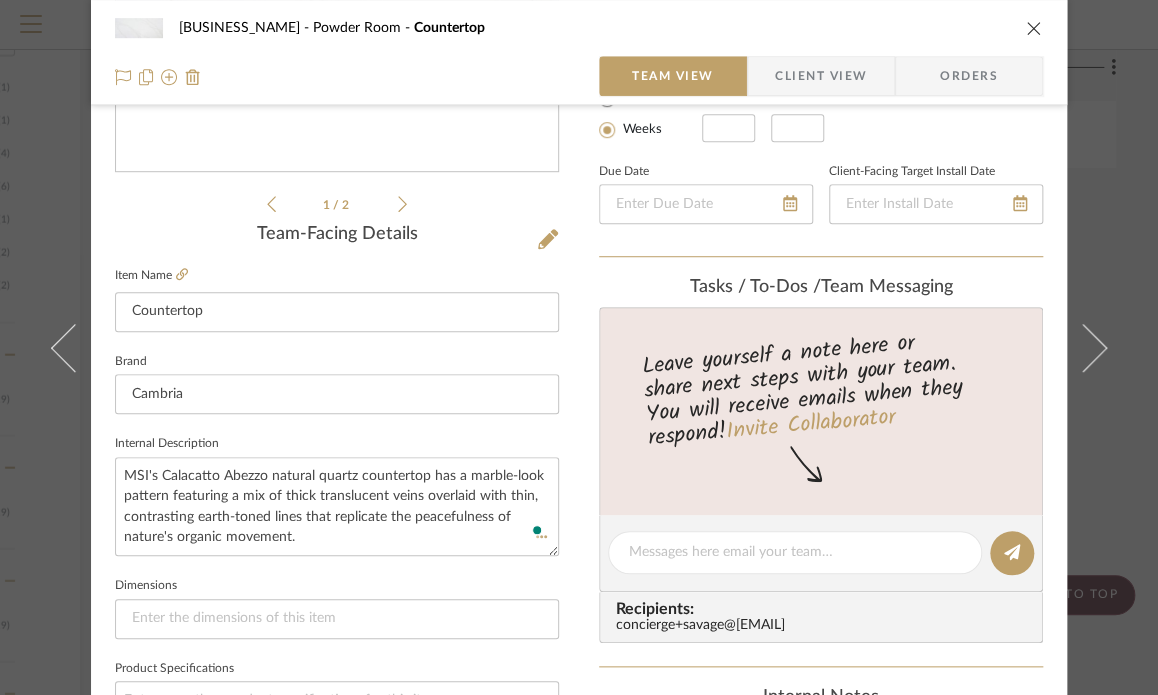 type 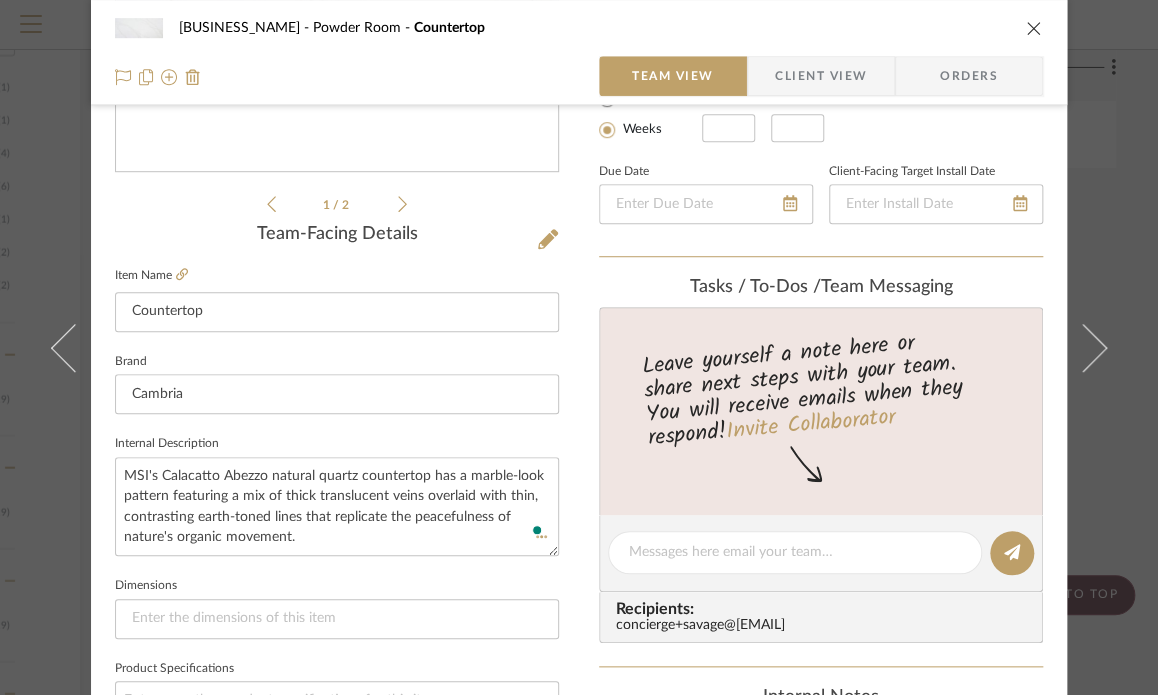 type 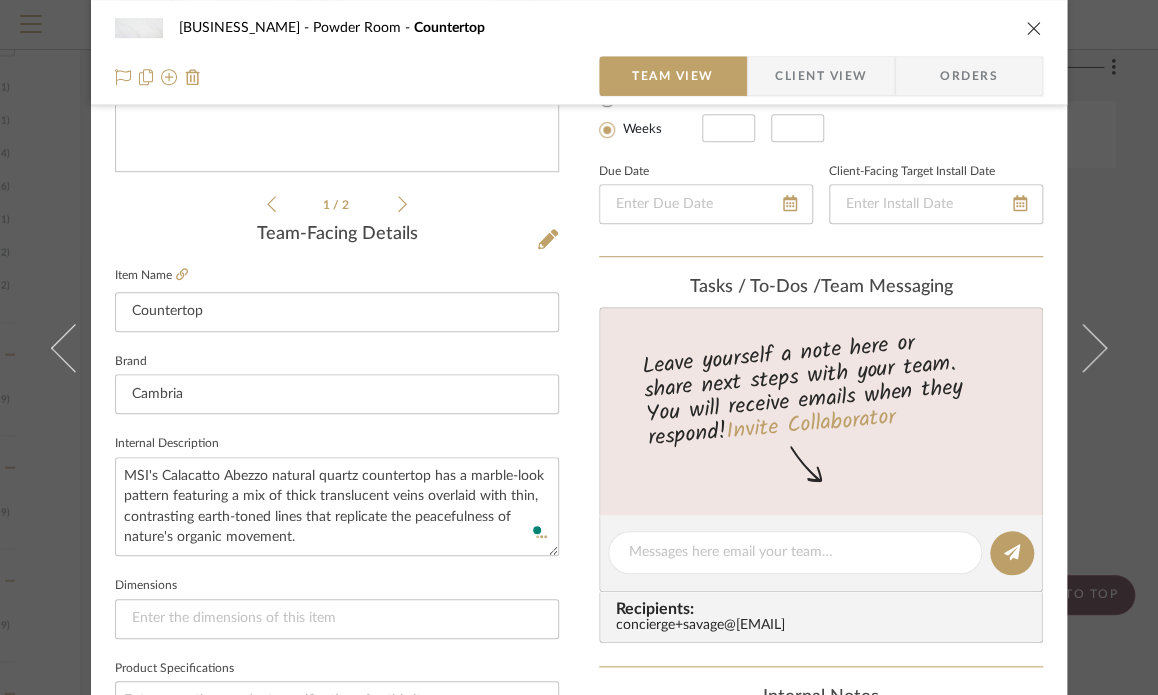 type 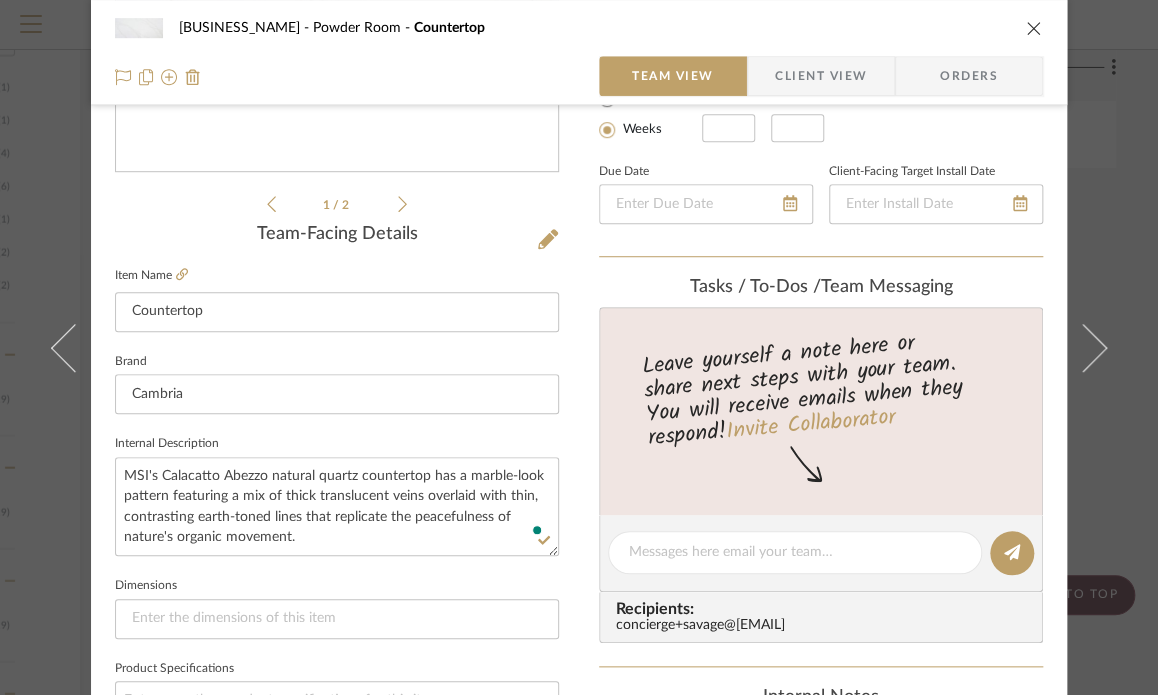 click on "Monika's Med Spa Powder Room Countertop Team View Client View Orders 1 / 2  Team-Facing Details   Item Name  Countertop  Brand  Cambria  Internal Description  MSI's Calacatto Abezzo natural quartz countertop has a marble-look pattern featuring a mix of thick translucent veins overlaid with thin, contrasting earth-toned lines that replicate the peacefulness of nature's organic movement.  Dimensions   Product Specifications   Reference Price   Reference Price Type  DNET  Item Costs   View Budget   Markup %  (Use "-X%" to discount) 0%  Unit Cost  $0.00  Cost Type  DNET  Client Unit Price  $0.00  Quantity  1  Unit Type  Each  Subtotal   $0.00   Tax %  0%  Total Tax   $0.00   Shipping Cost  $0.00  Ship. Markup %  0% Taxable  Total Shipping   $0.00  Total Client Price  $0.00  Your Cost  $0.00  Your Margin  $0.00  Content here copies to Client View - confirm visibility there.  Show in Client Dashboard  Bulk Manage Dashboard Settings  Include in Budget   View Budget  Team Status Internal Client Status  Lead Time  (1)" at bounding box center [579, 538] 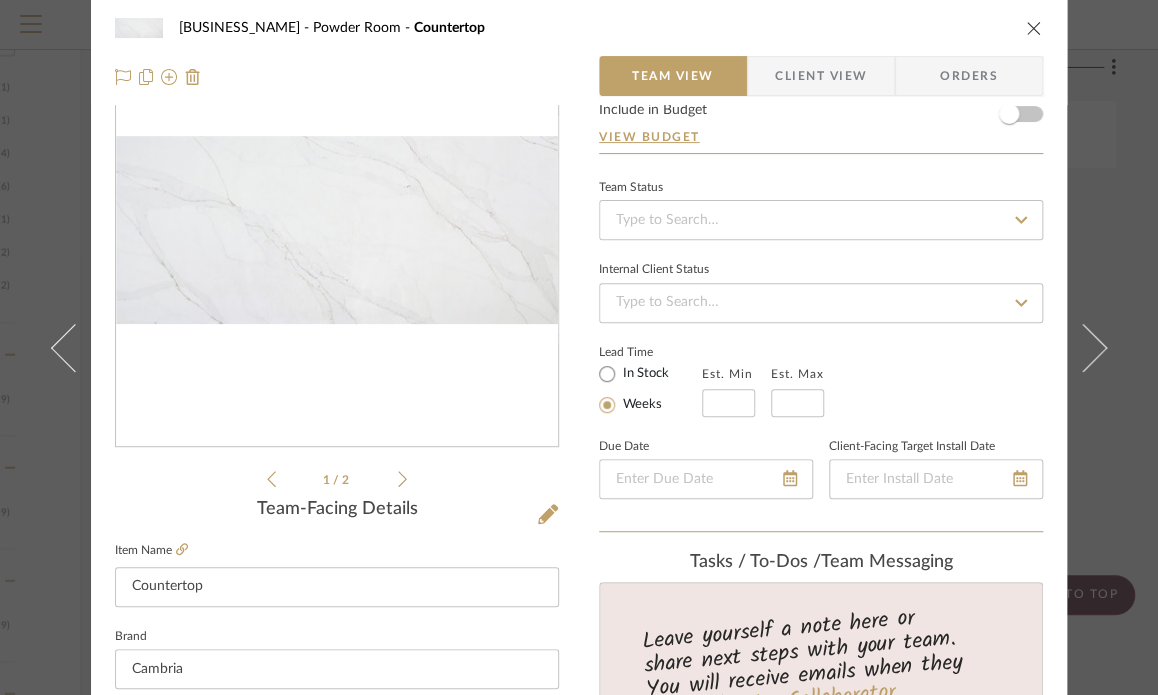 scroll, scrollTop: 0, scrollLeft: 0, axis: both 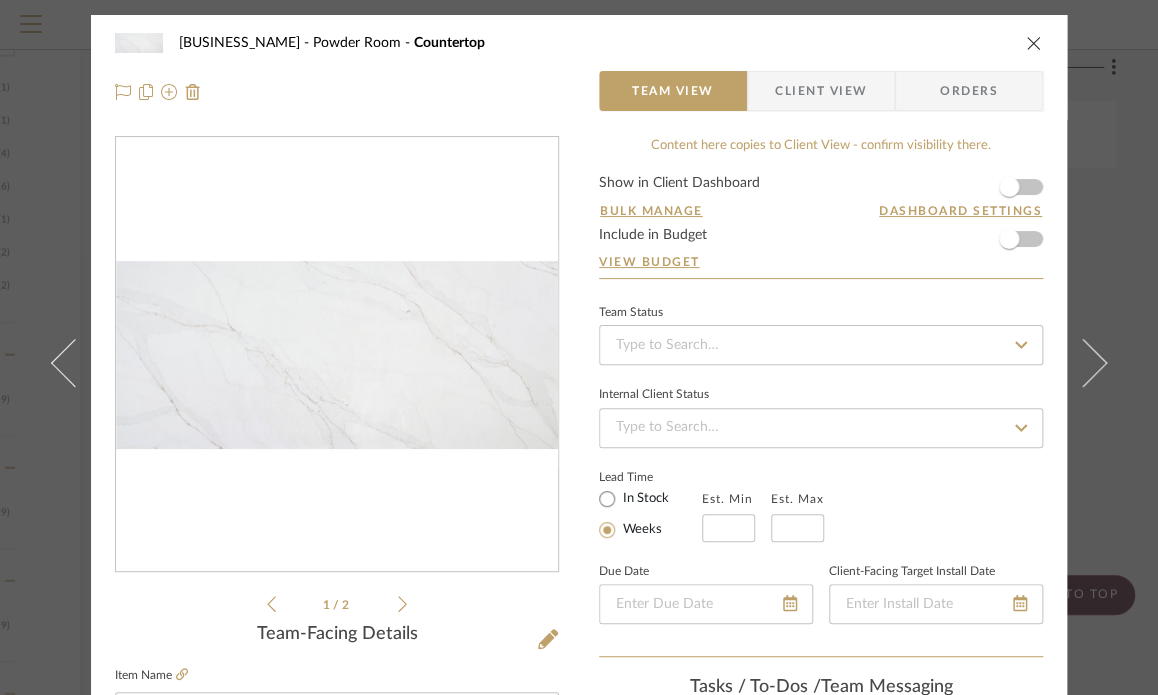 click on "Monika's Med Spa Powder Room Countertop Team View Client View Orders" at bounding box center [579, 67] 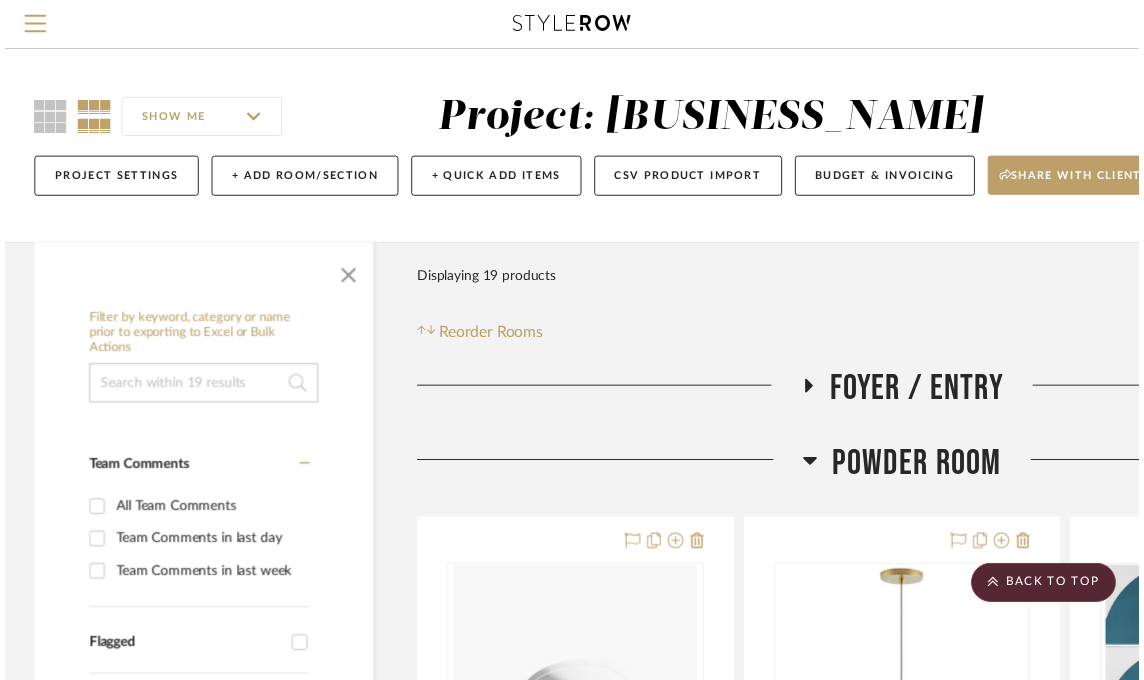 scroll, scrollTop: 1333, scrollLeft: 296, axis: both 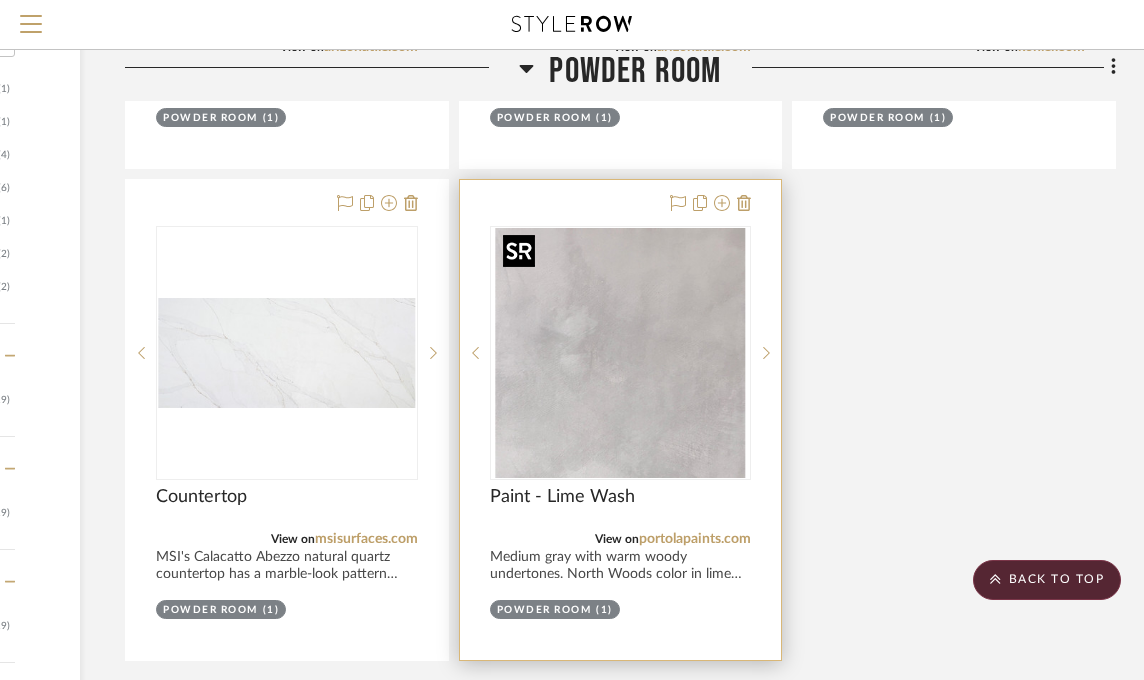 click at bounding box center (620, 353) 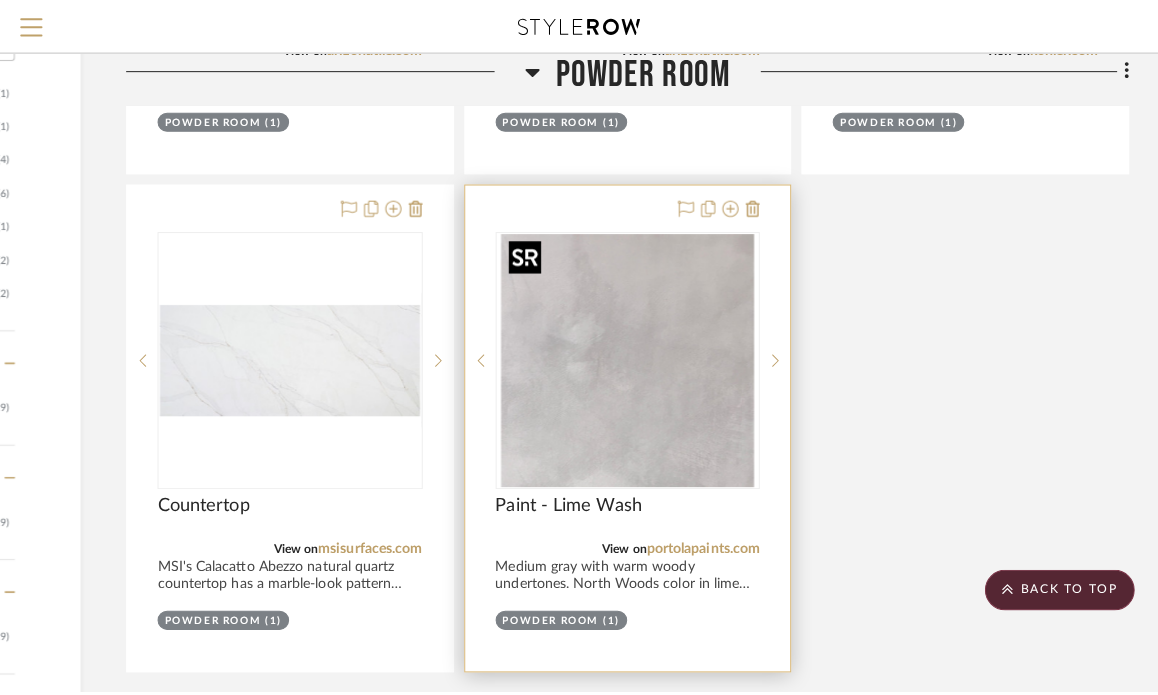 scroll, scrollTop: 0, scrollLeft: 0, axis: both 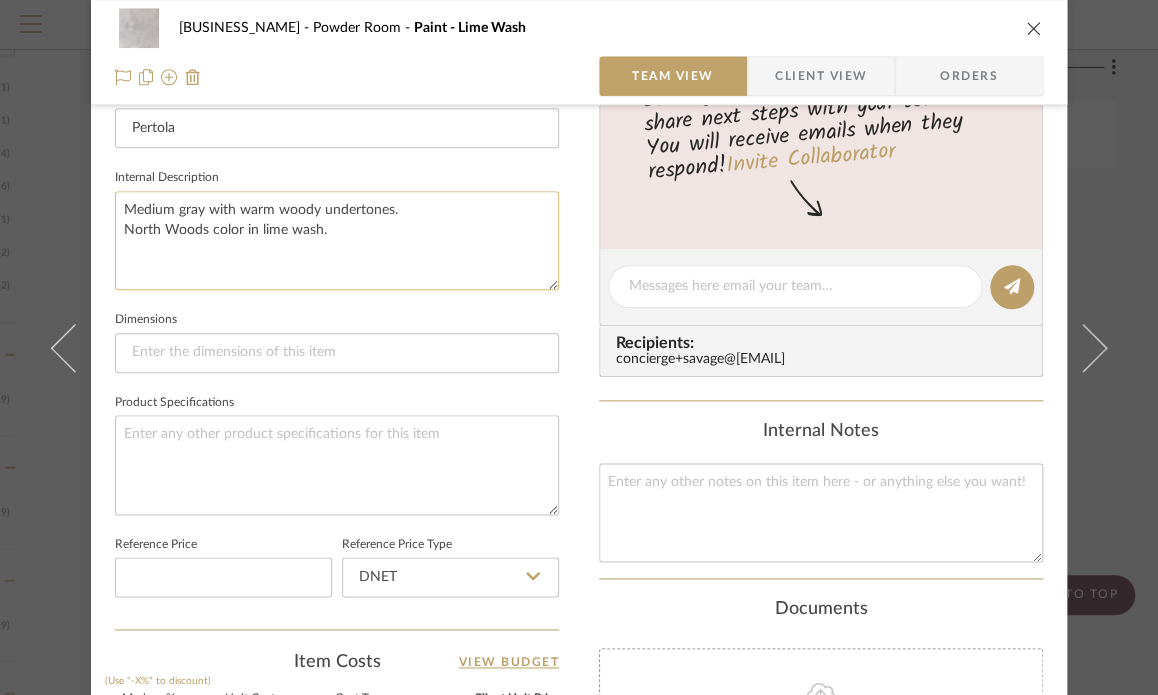 click on "Medium gray with warm woody undertones.
North Woods color in lime wash." 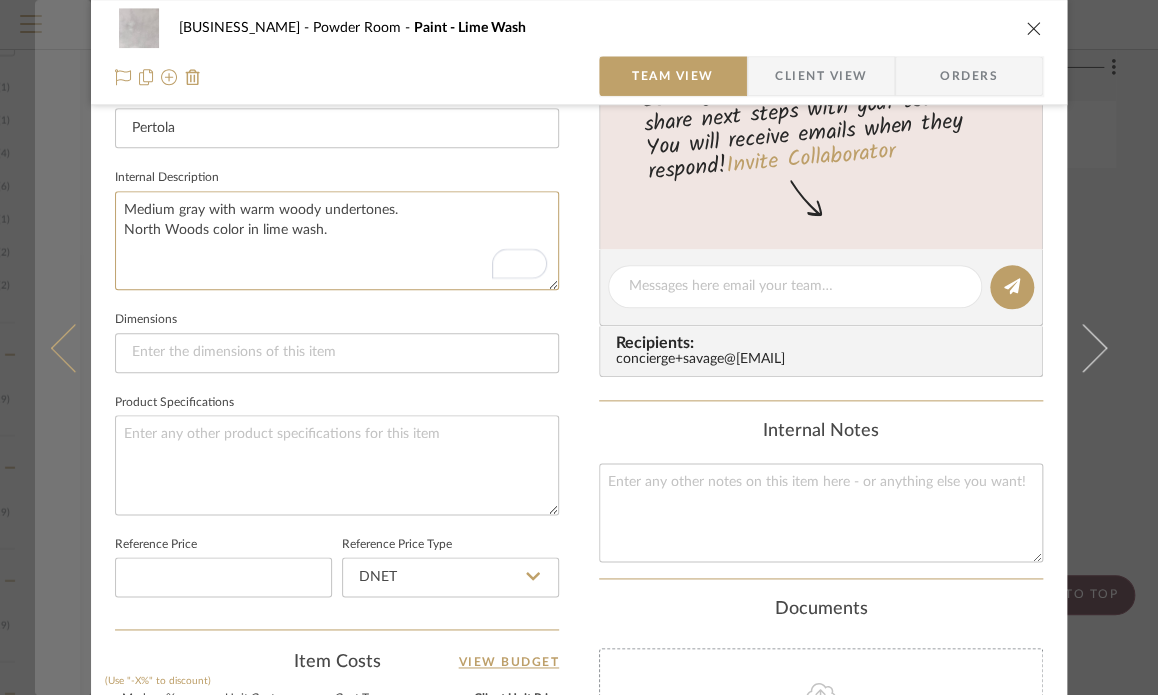 drag, startPoint x: 327, startPoint y: 231, endPoint x: 74, endPoint y: 215, distance: 253.50542 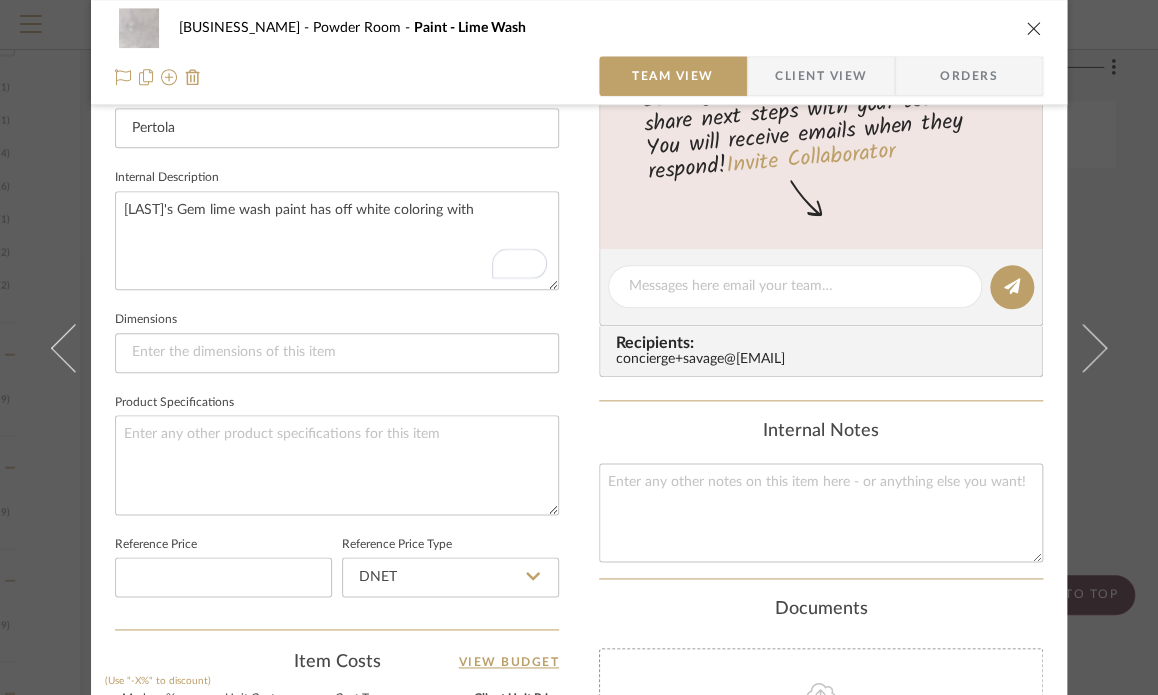 type on "[LAST]'s Gem lime wash paint has off white coloring with" 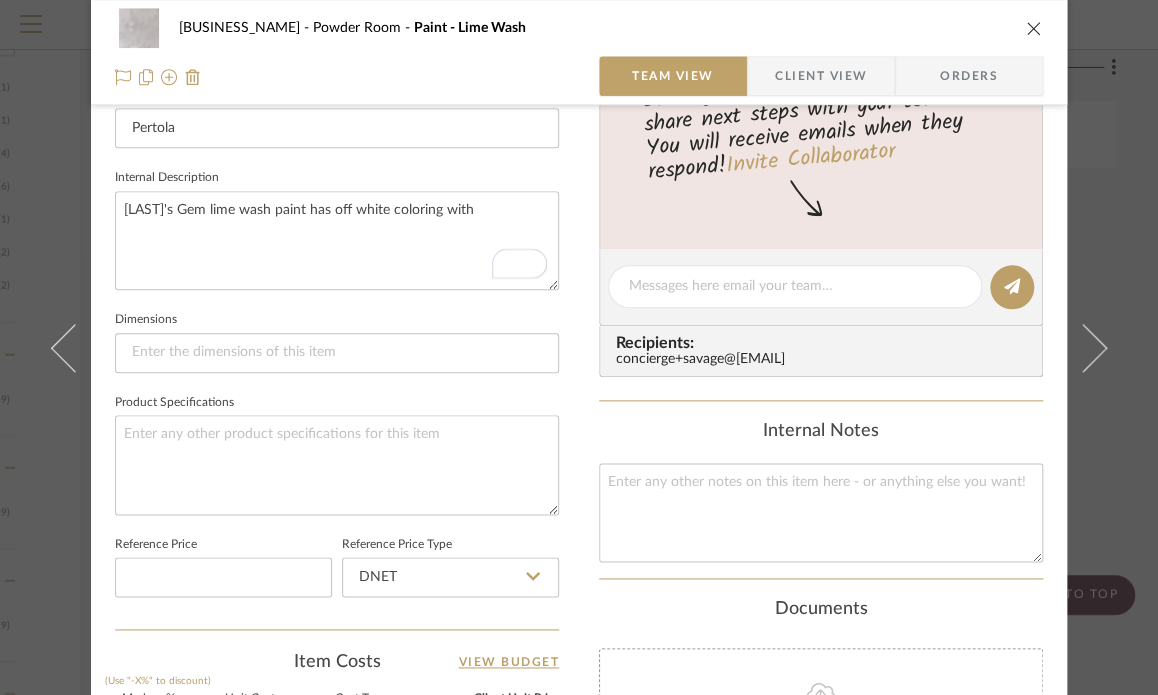 type 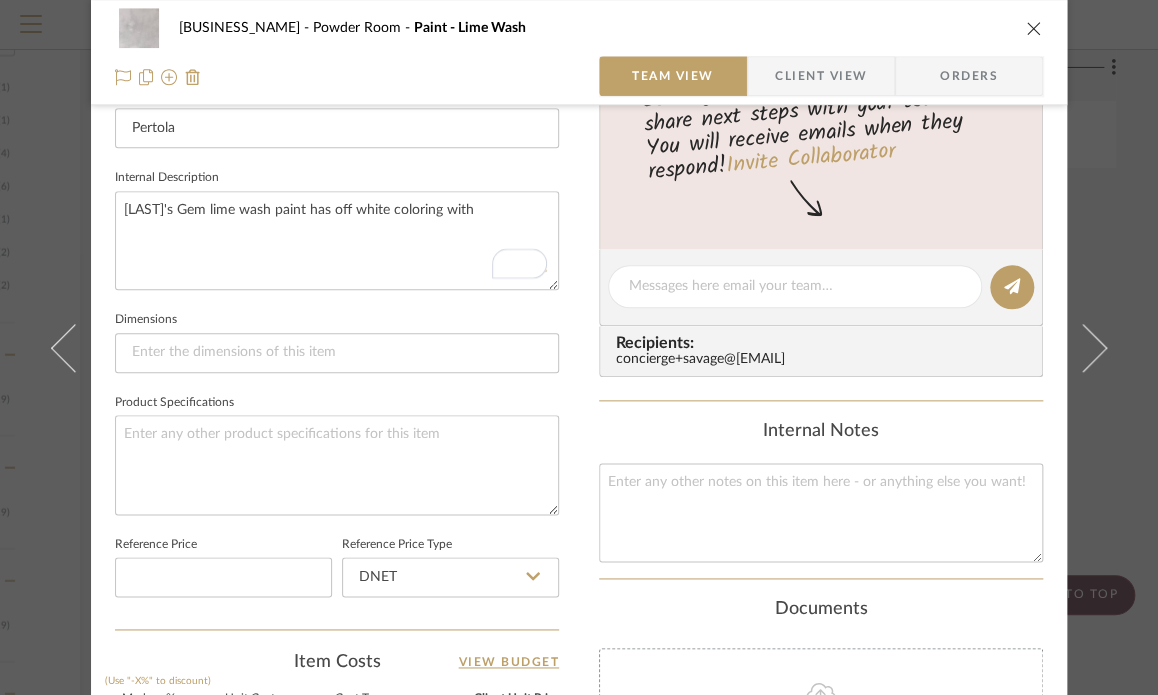 type 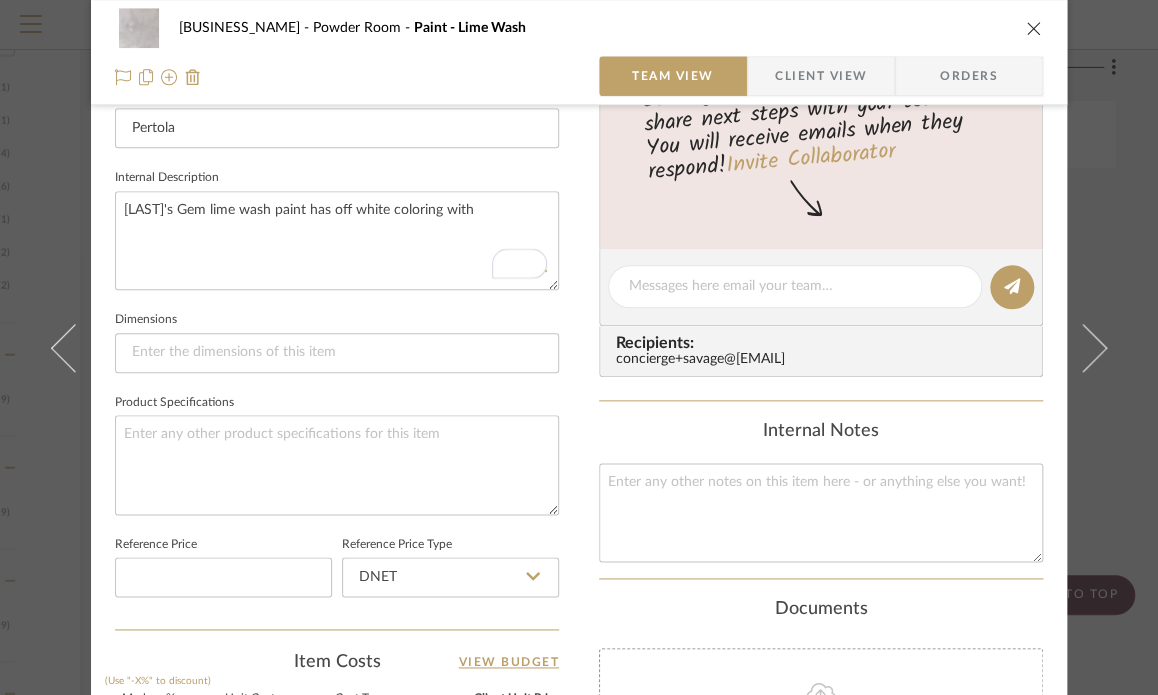 type 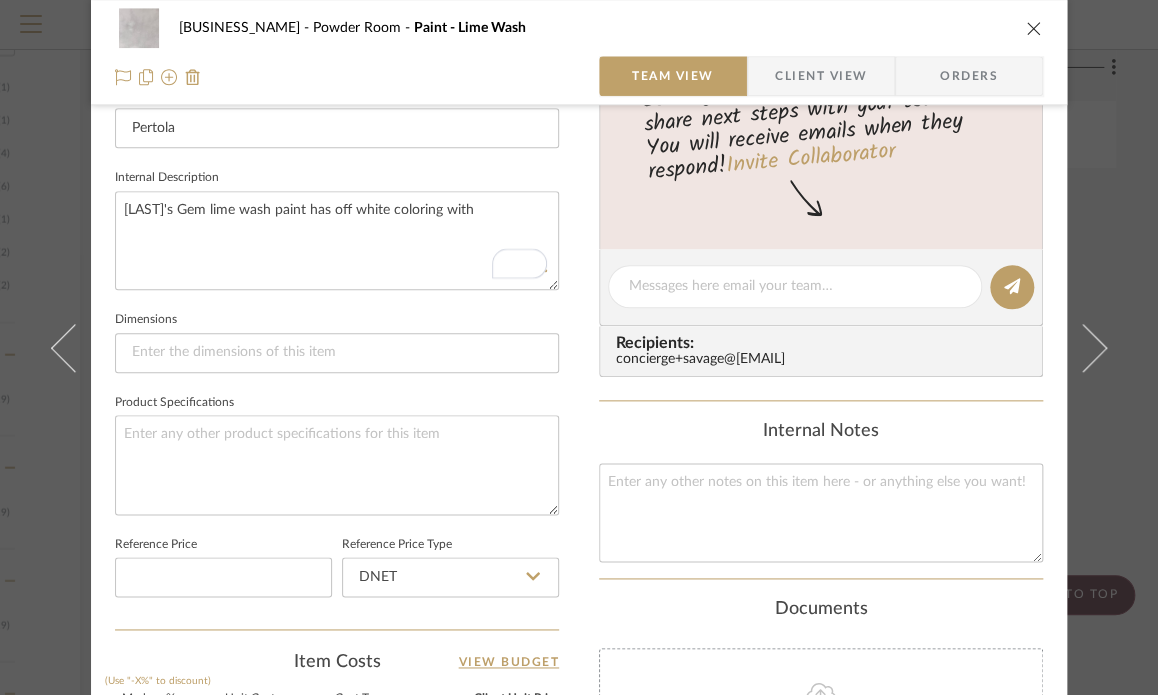type 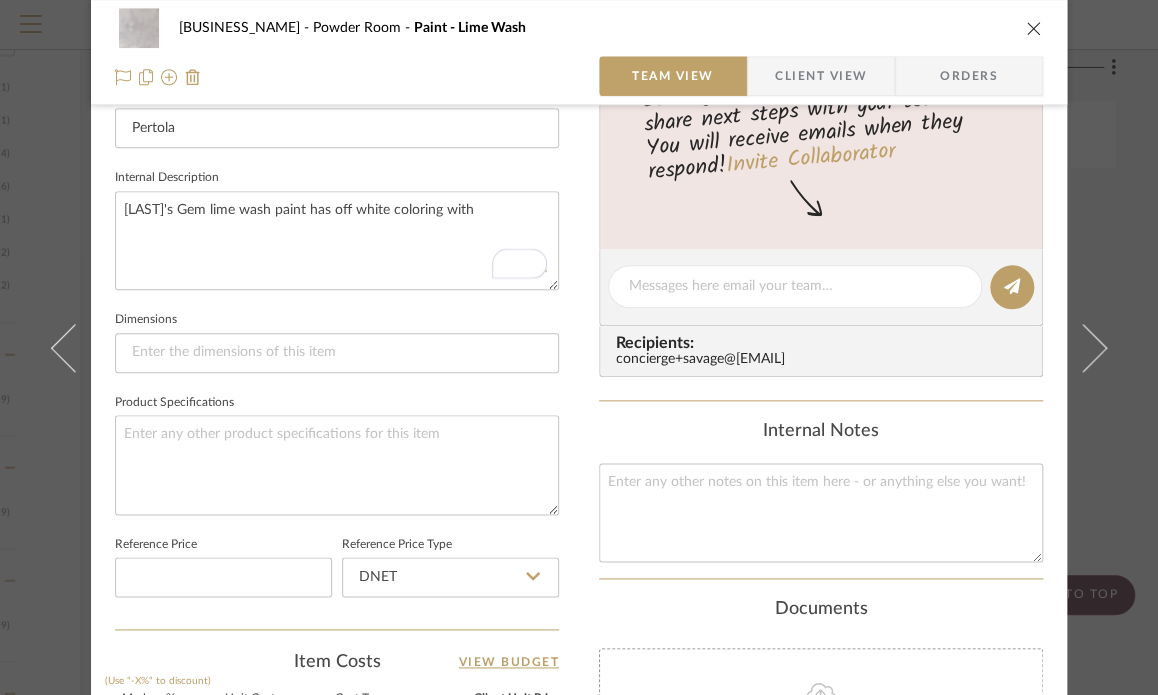 type 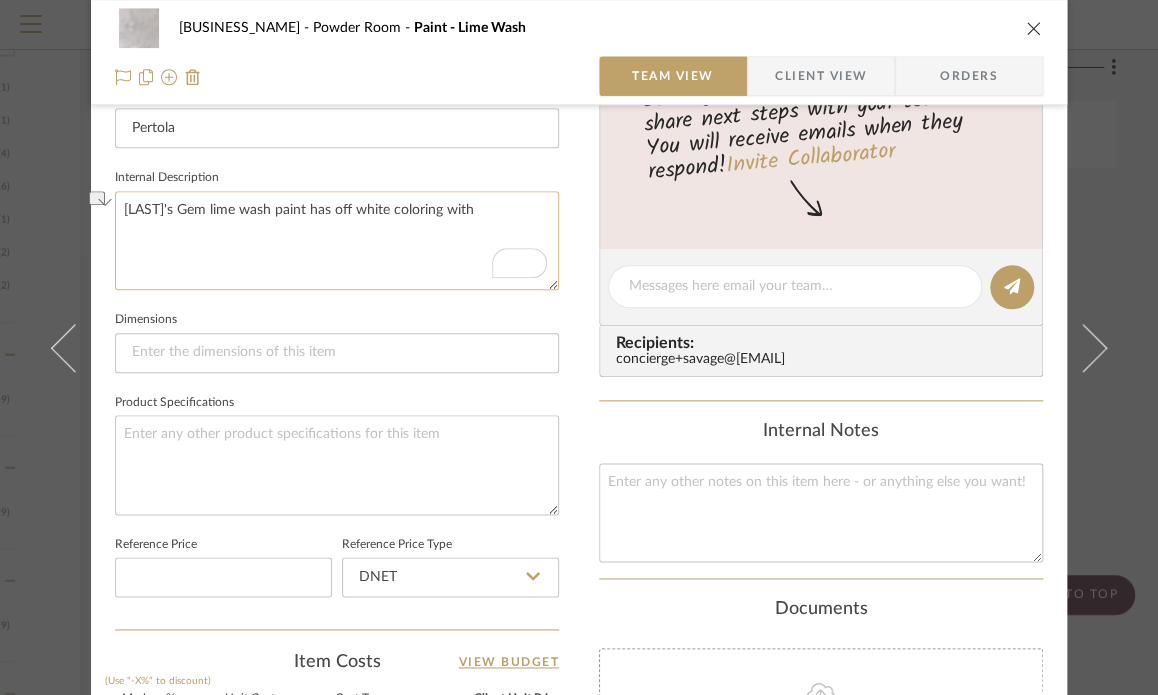 drag, startPoint x: 503, startPoint y: 198, endPoint x: 345, endPoint y: 211, distance: 158.5339 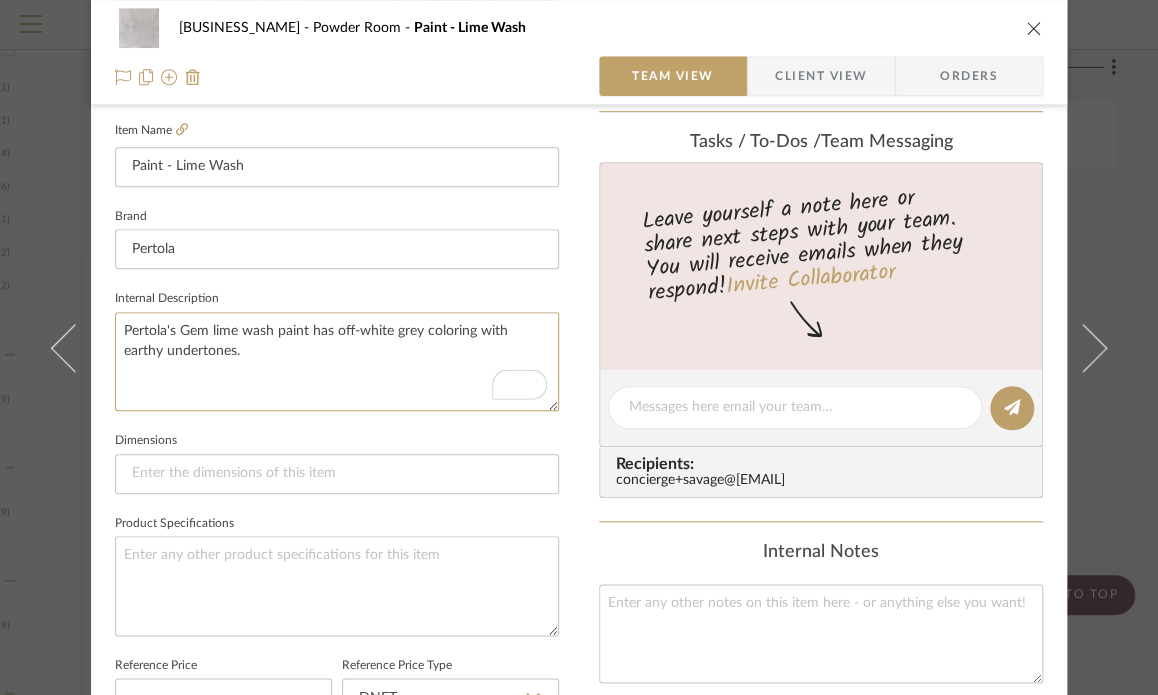 scroll, scrollTop: 266, scrollLeft: 0, axis: vertical 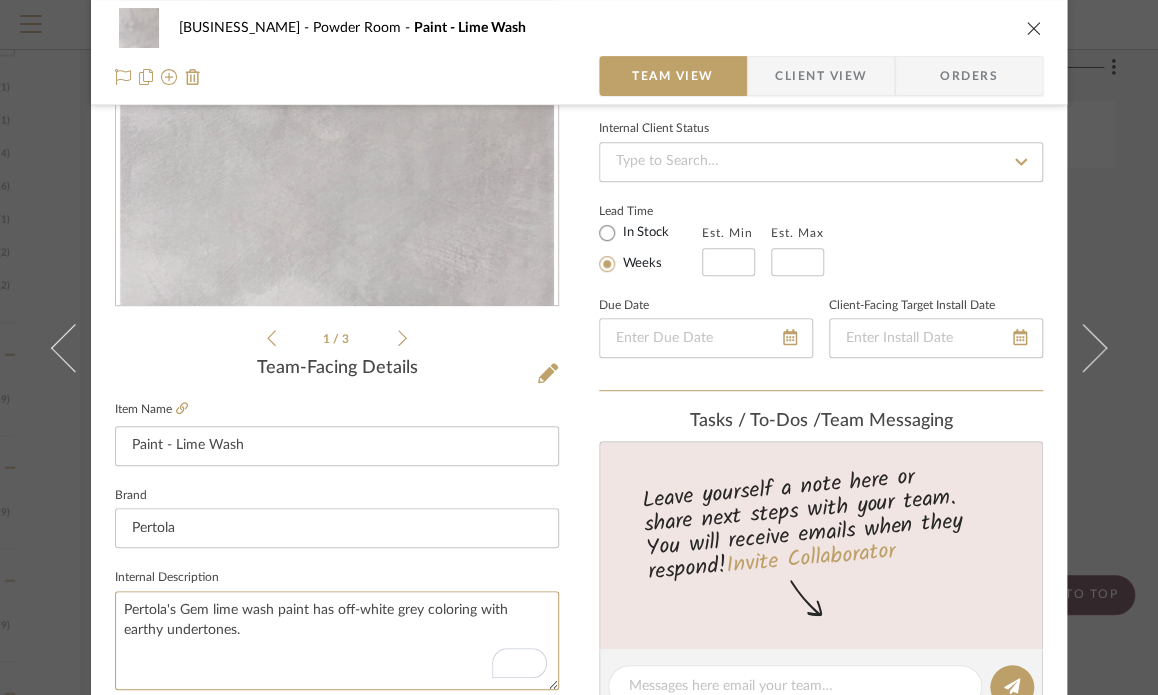 type on "Pertola's Gem lime wash paint has off-white grey coloring with earthy undertones." 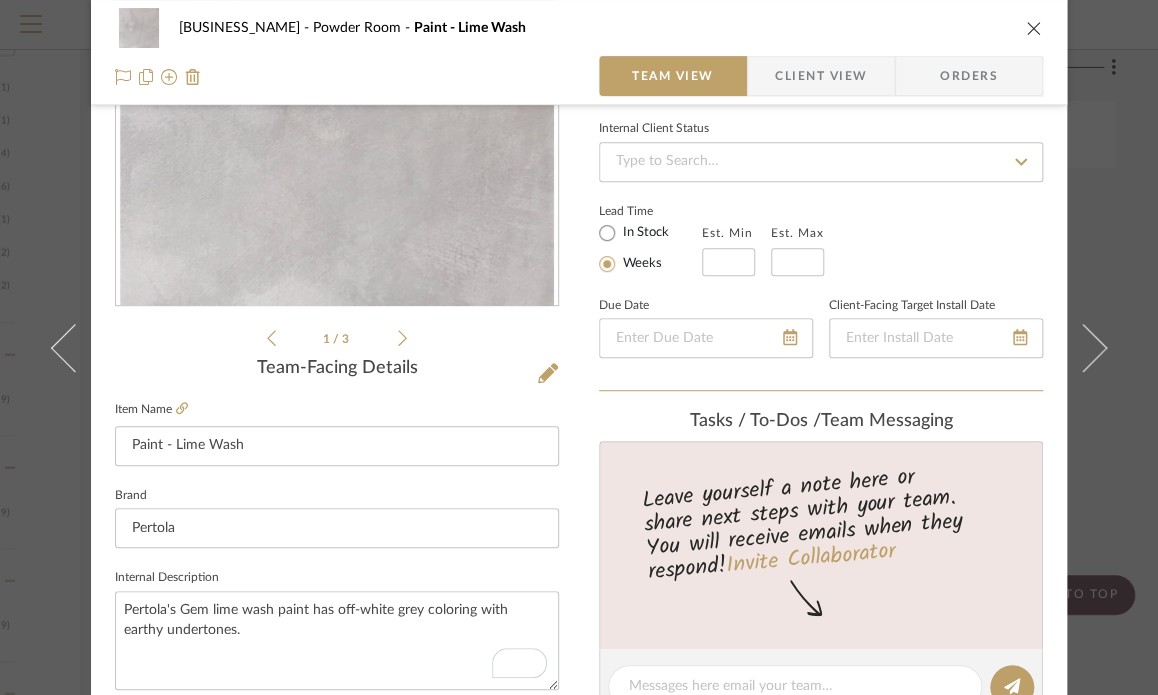 click on "Team-Facing Details" 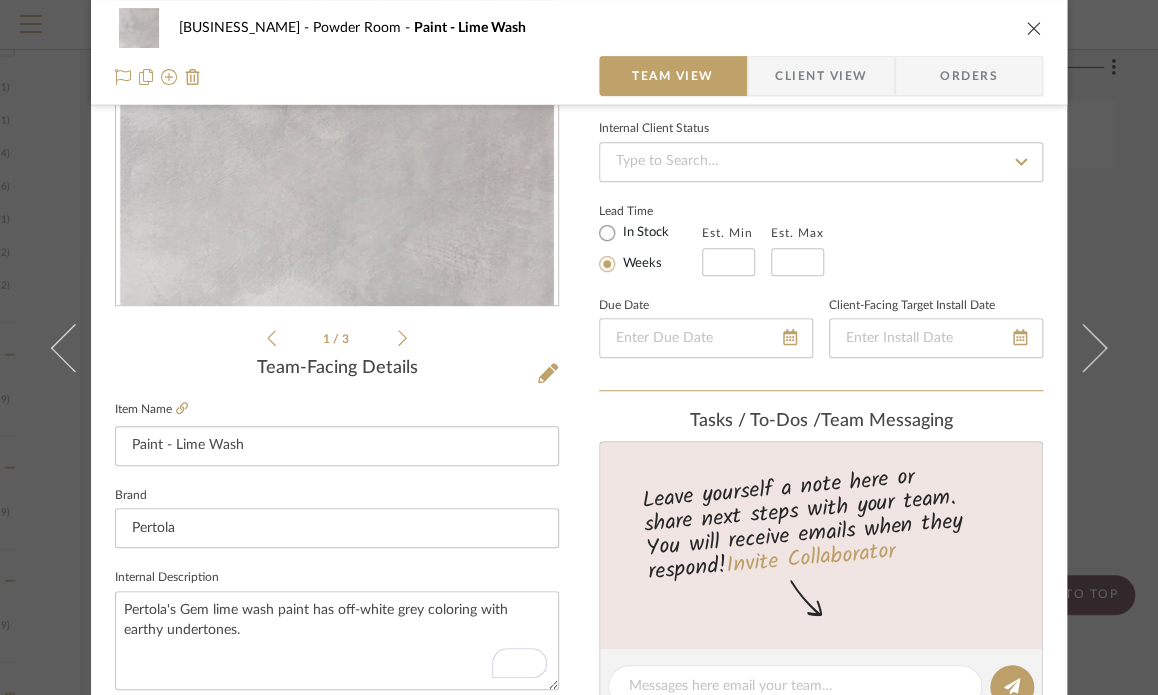 type 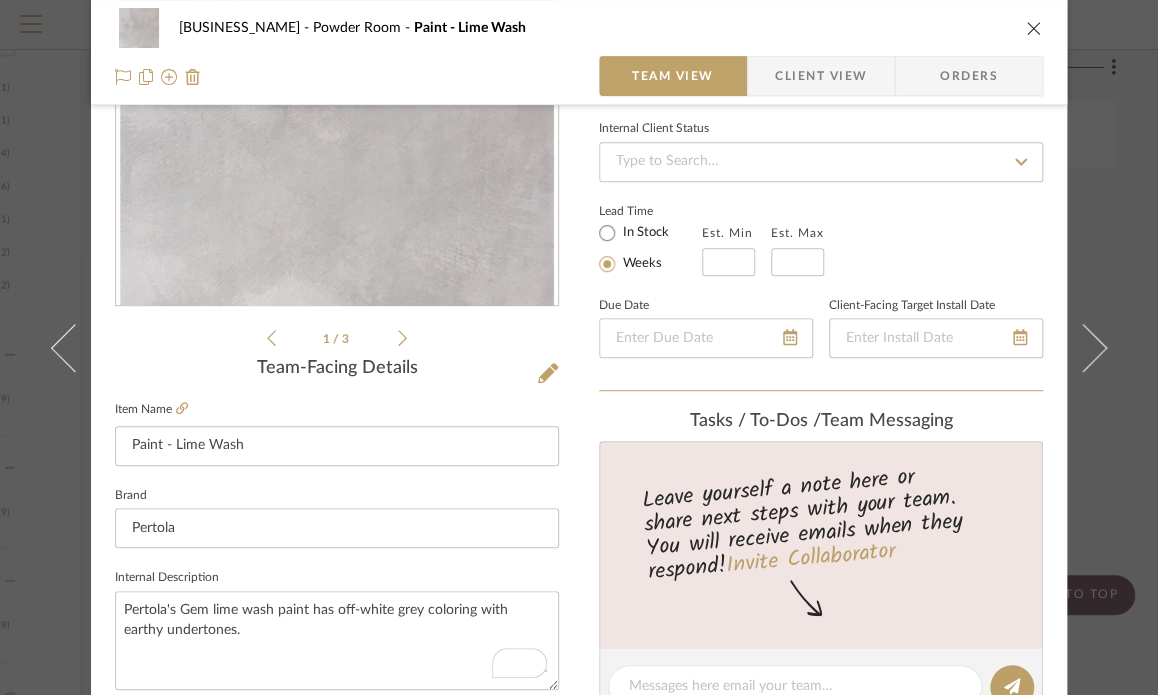 type 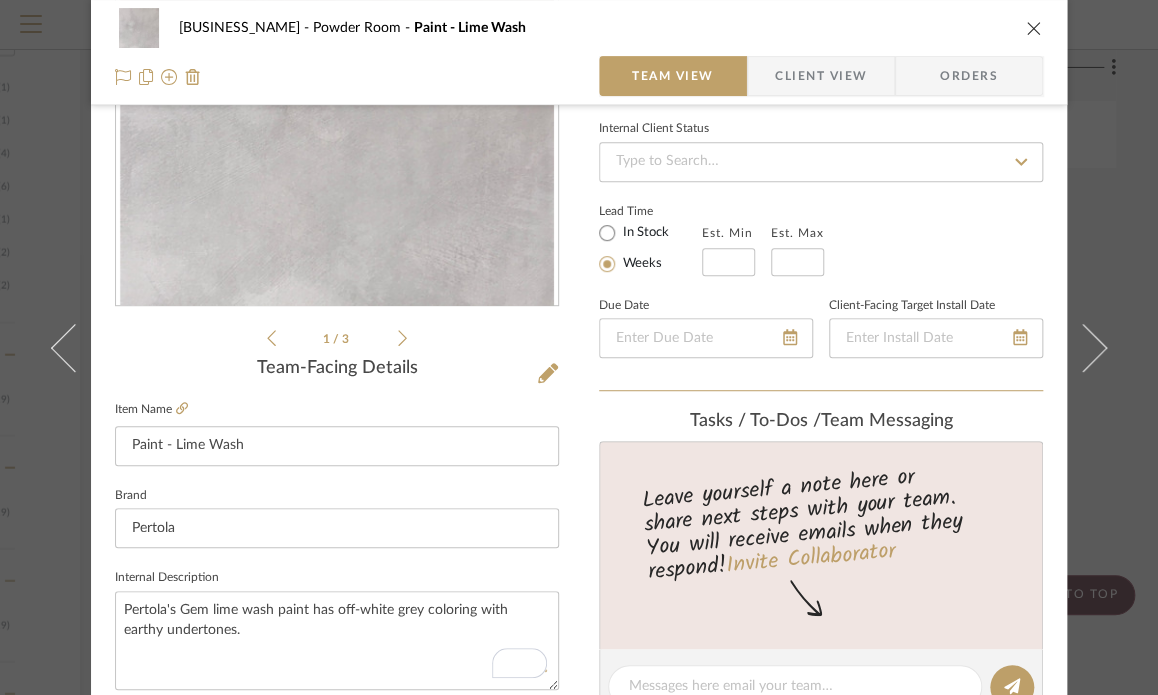 type 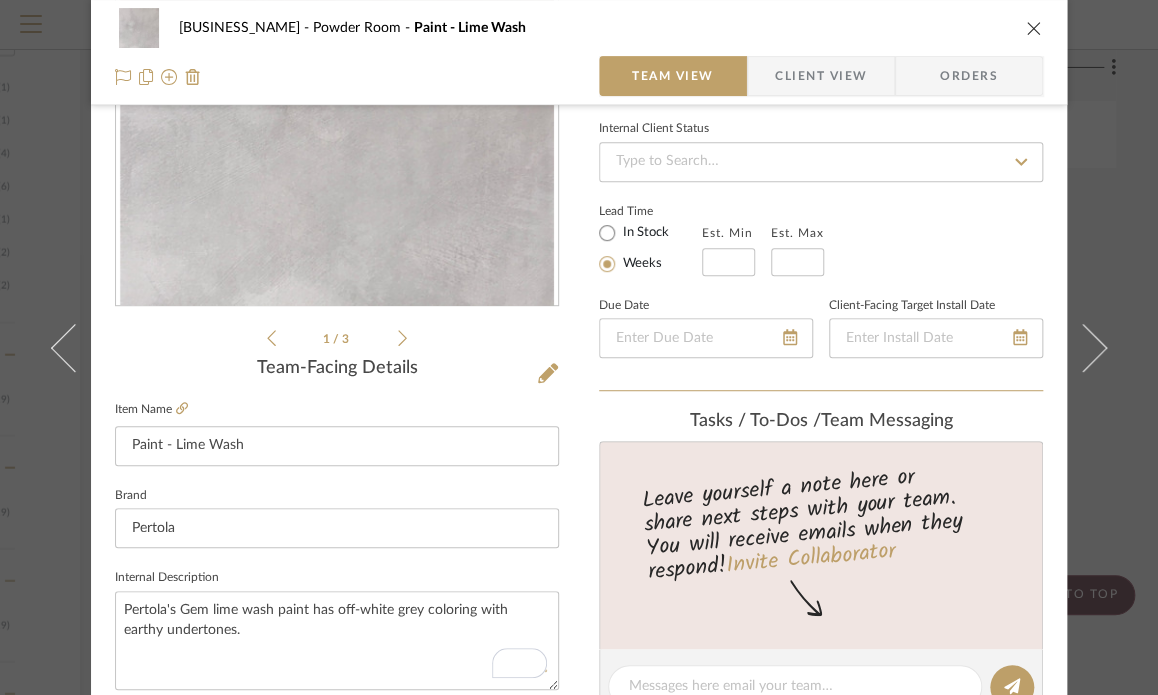 type 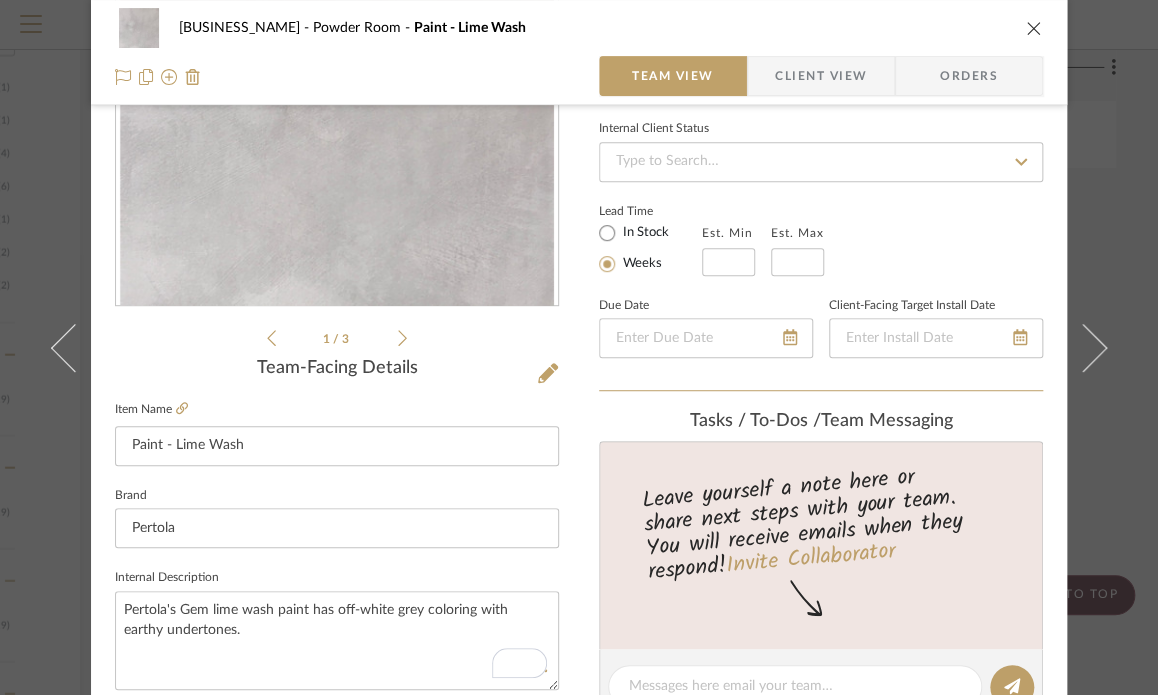 type 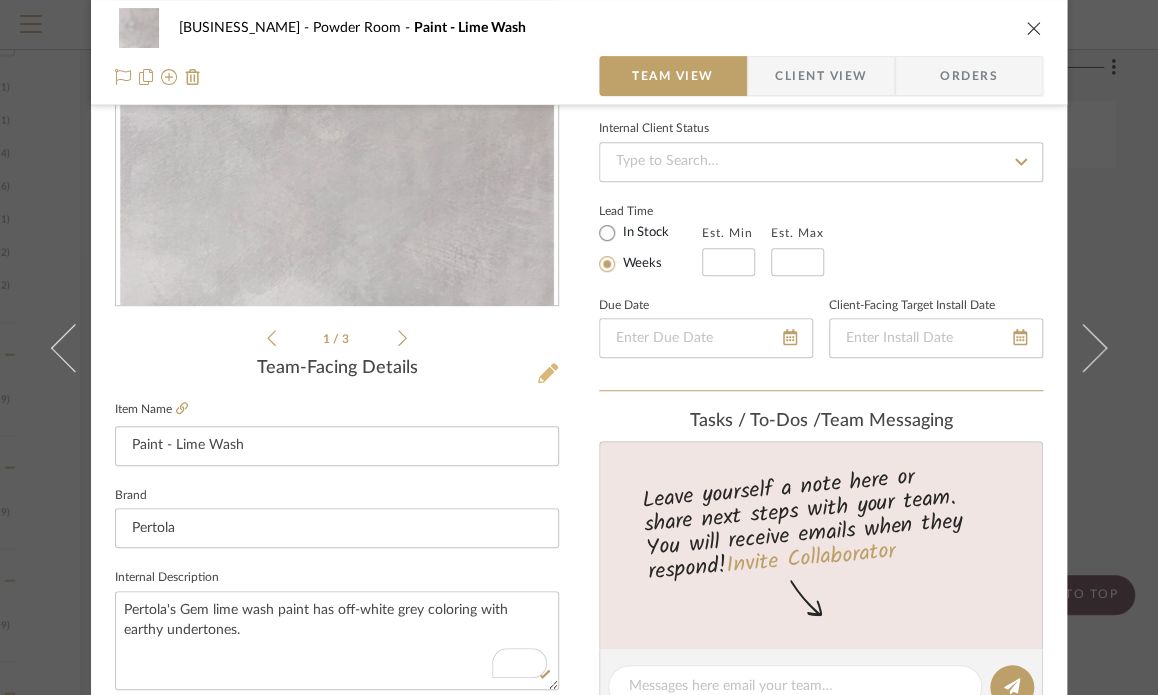 click 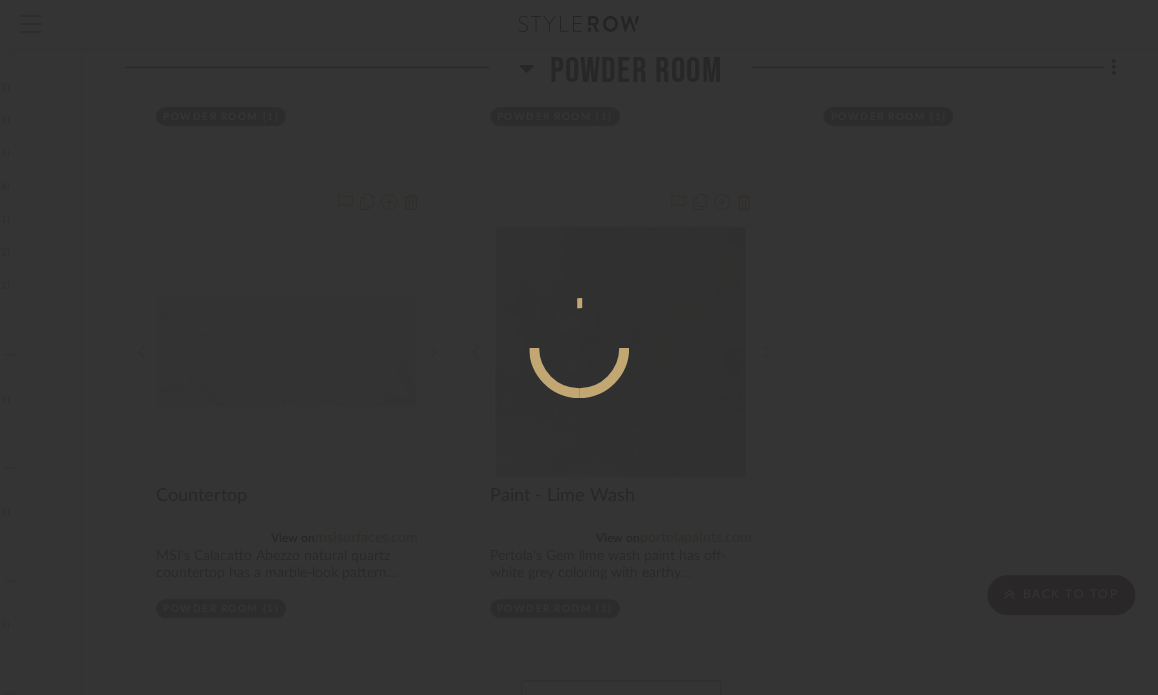 scroll, scrollTop: 0, scrollLeft: 0, axis: both 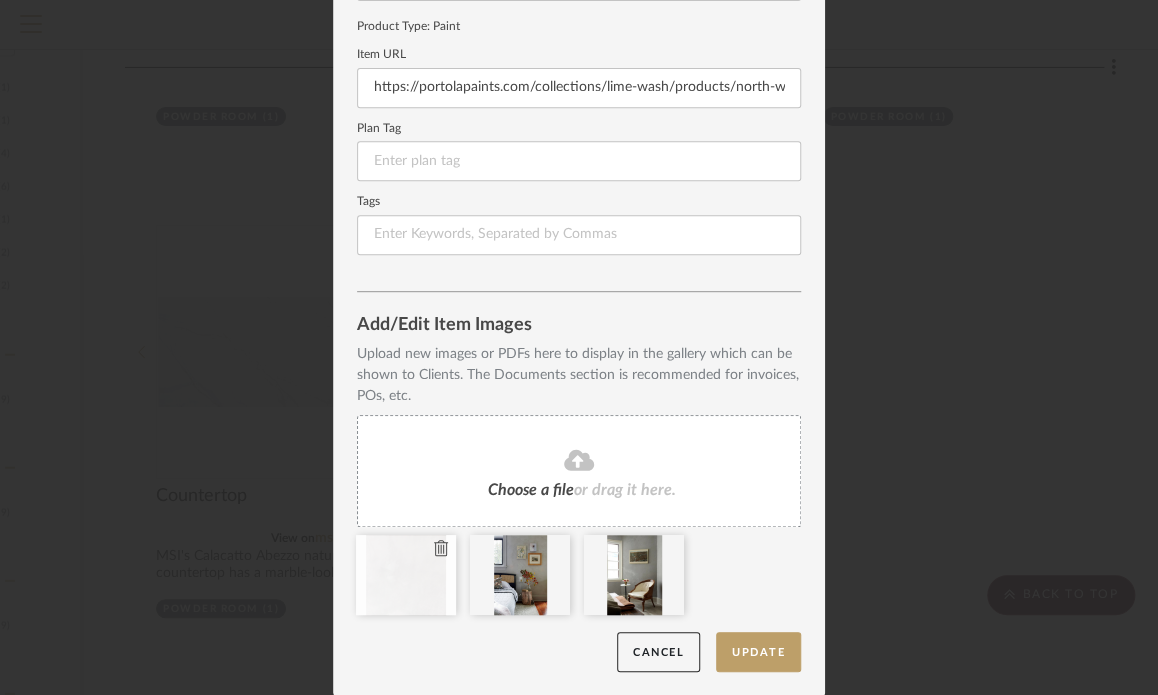 click 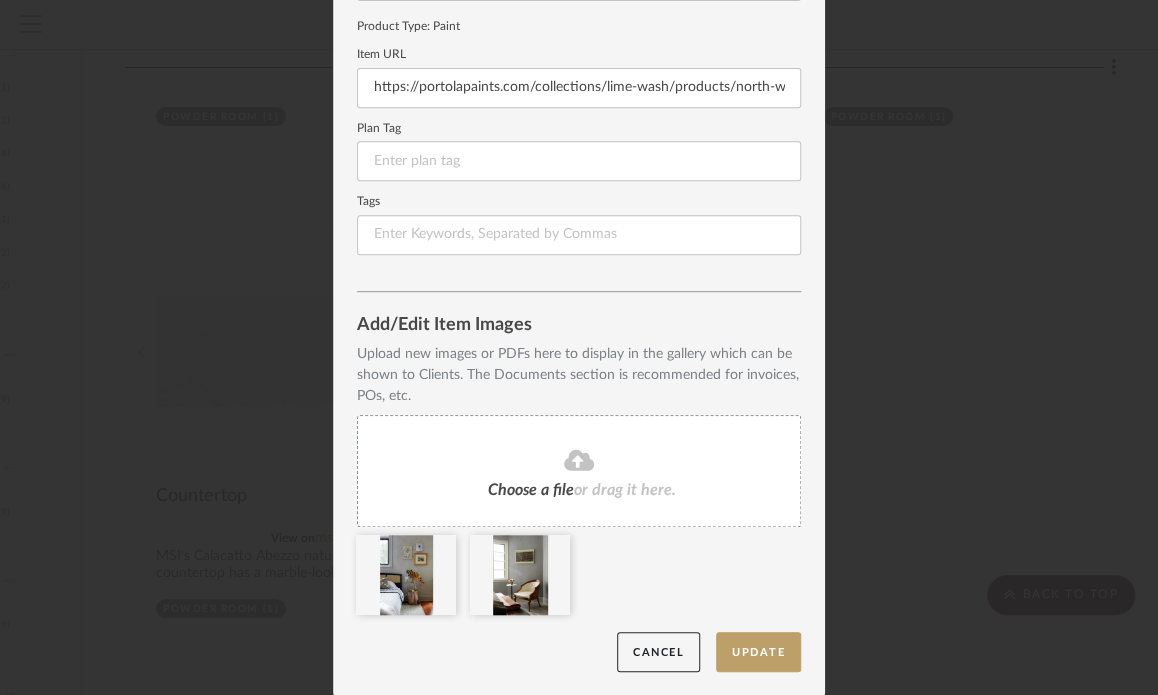 click 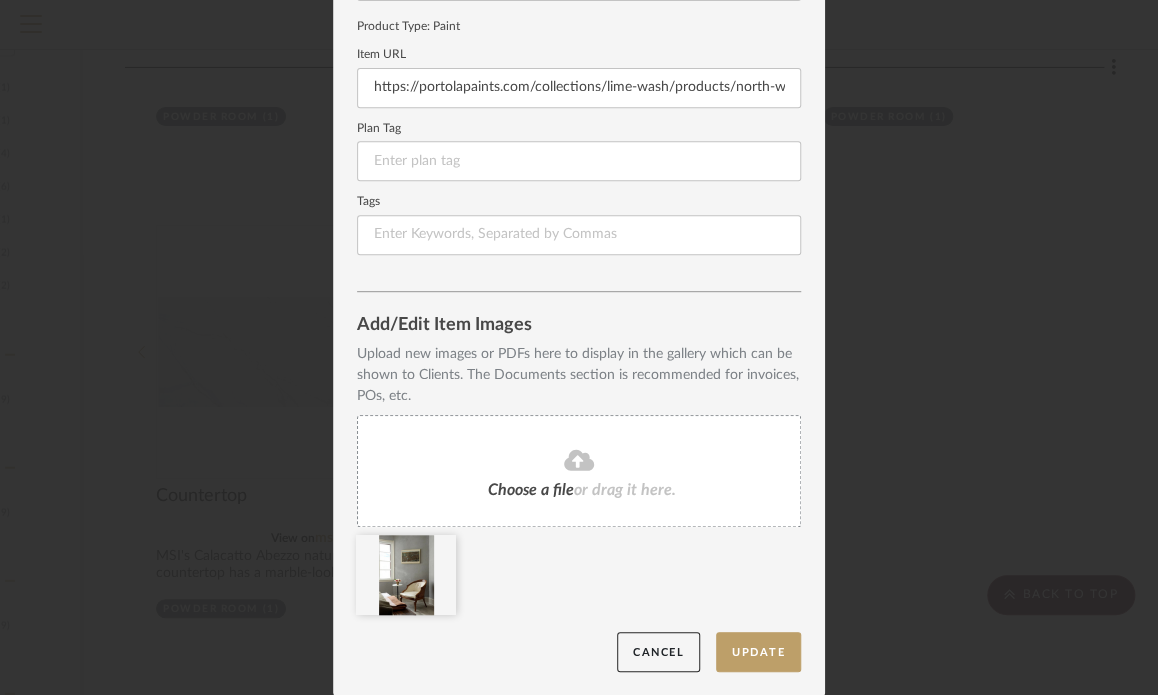 click 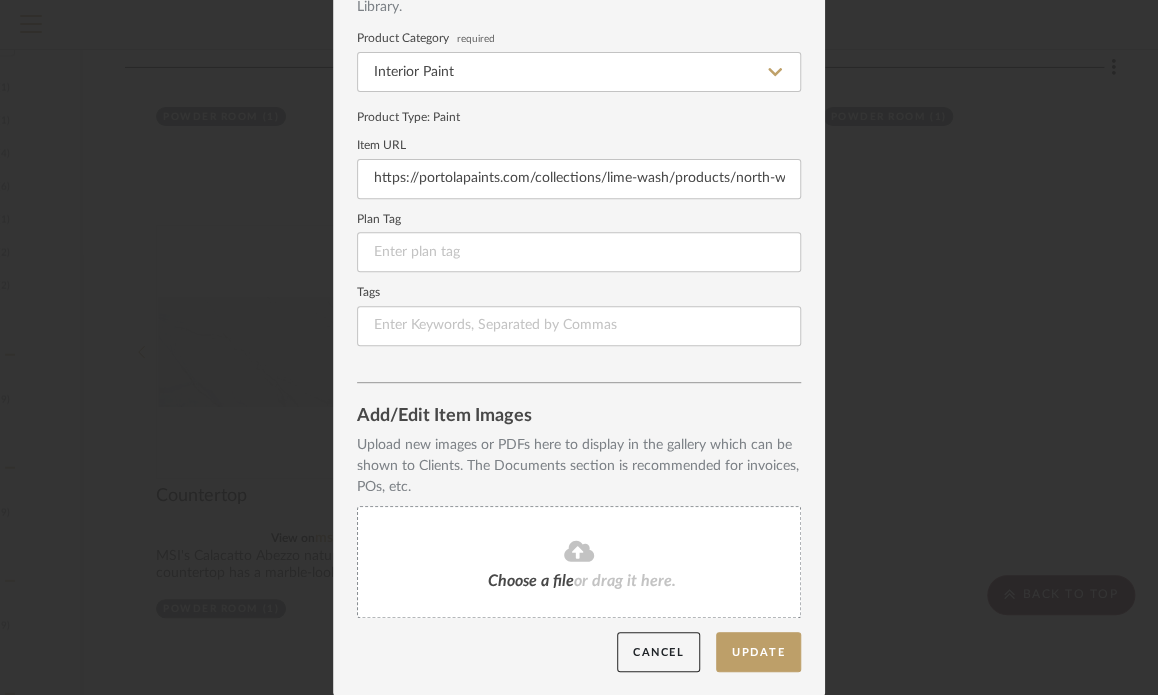 click 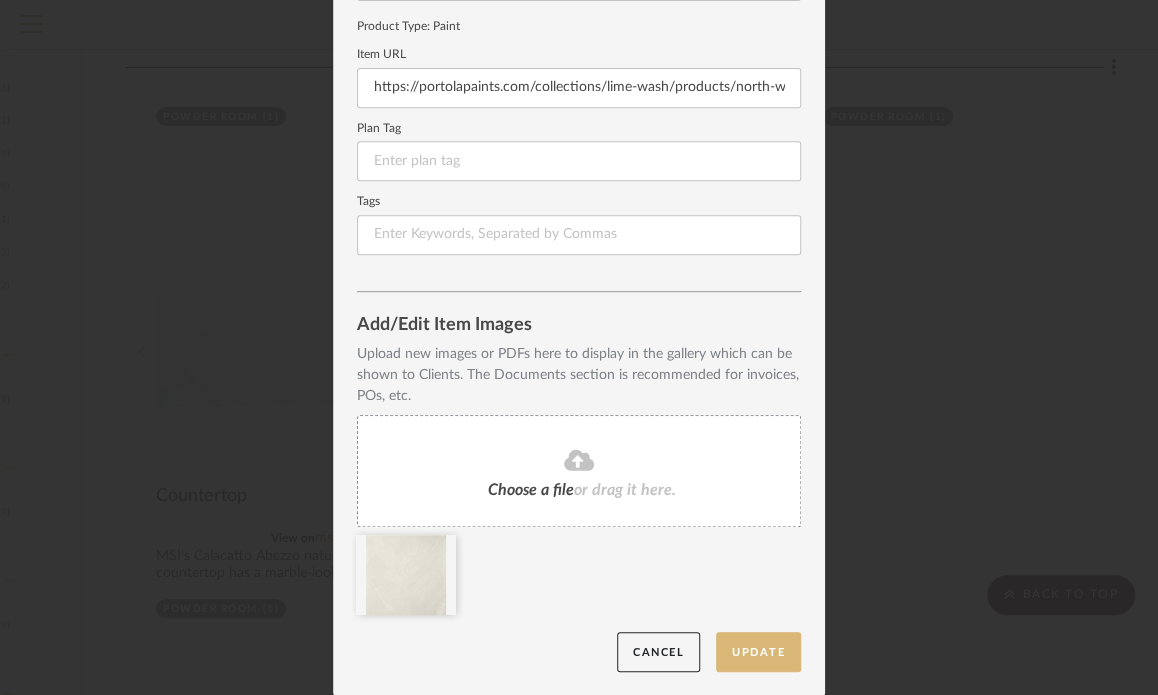 click on "Update" at bounding box center (758, 652) 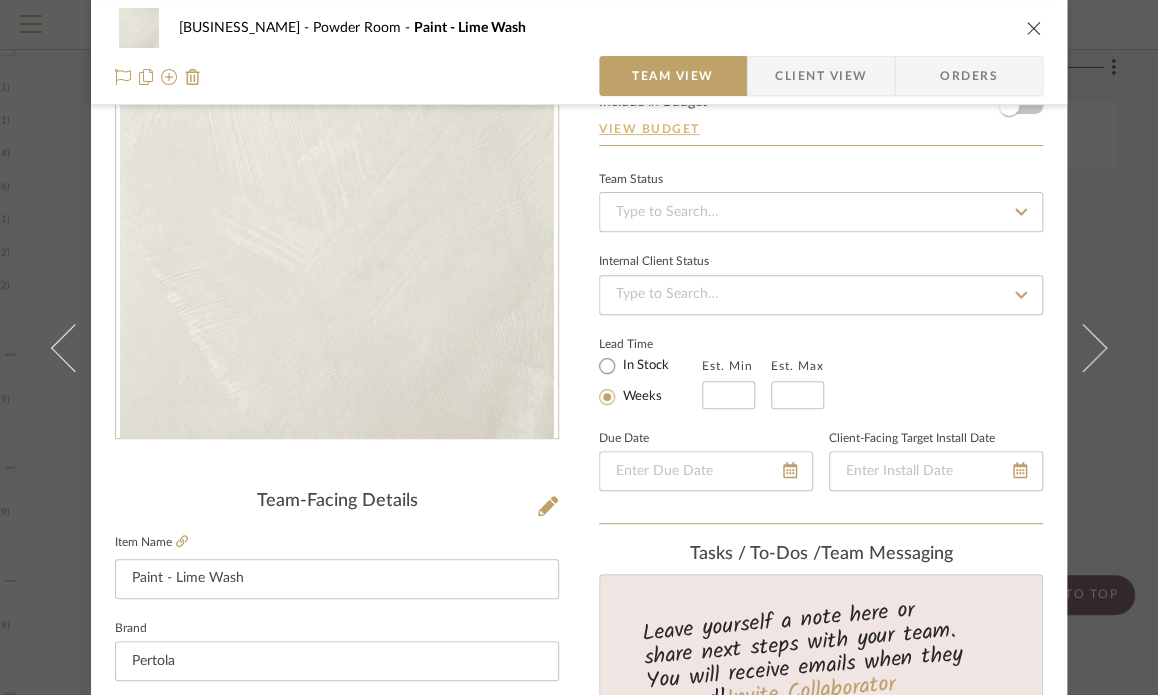 scroll, scrollTop: 0, scrollLeft: 0, axis: both 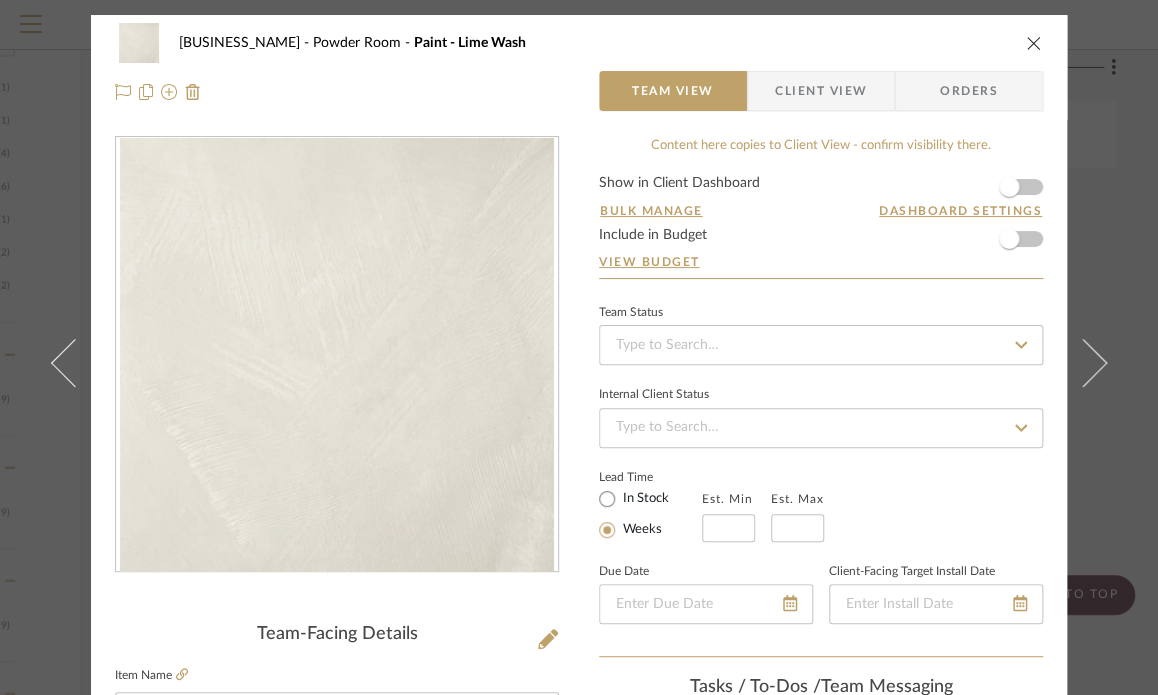 click at bounding box center (1034, 43) 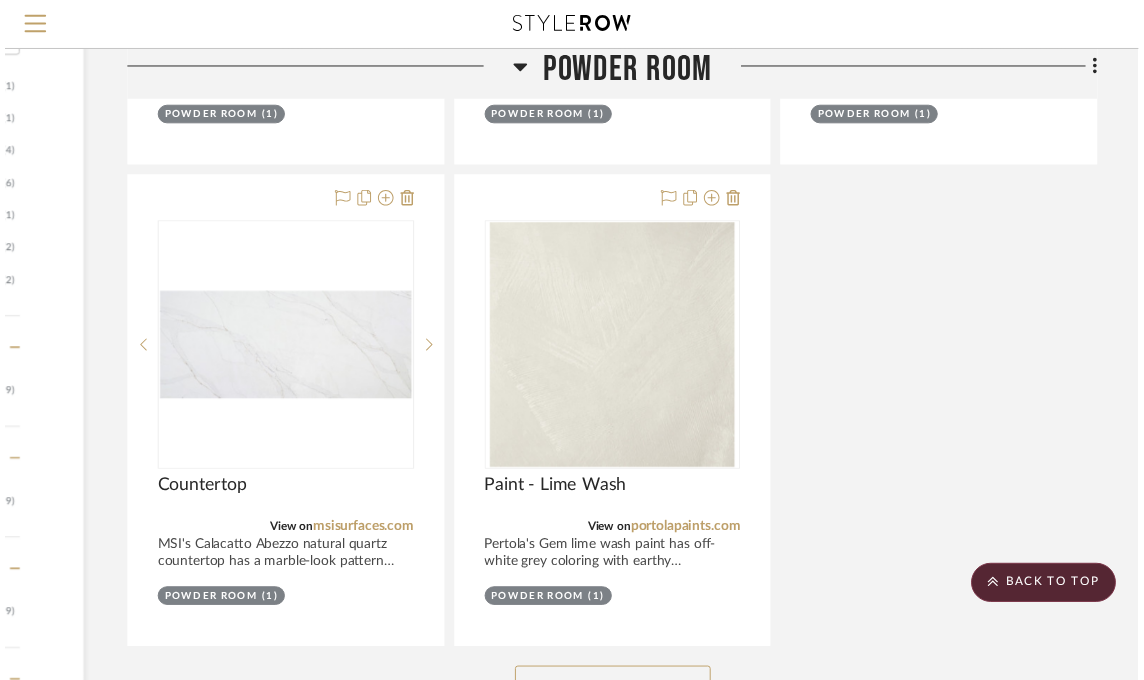scroll, scrollTop: 1333, scrollLeft: 296, axis: both 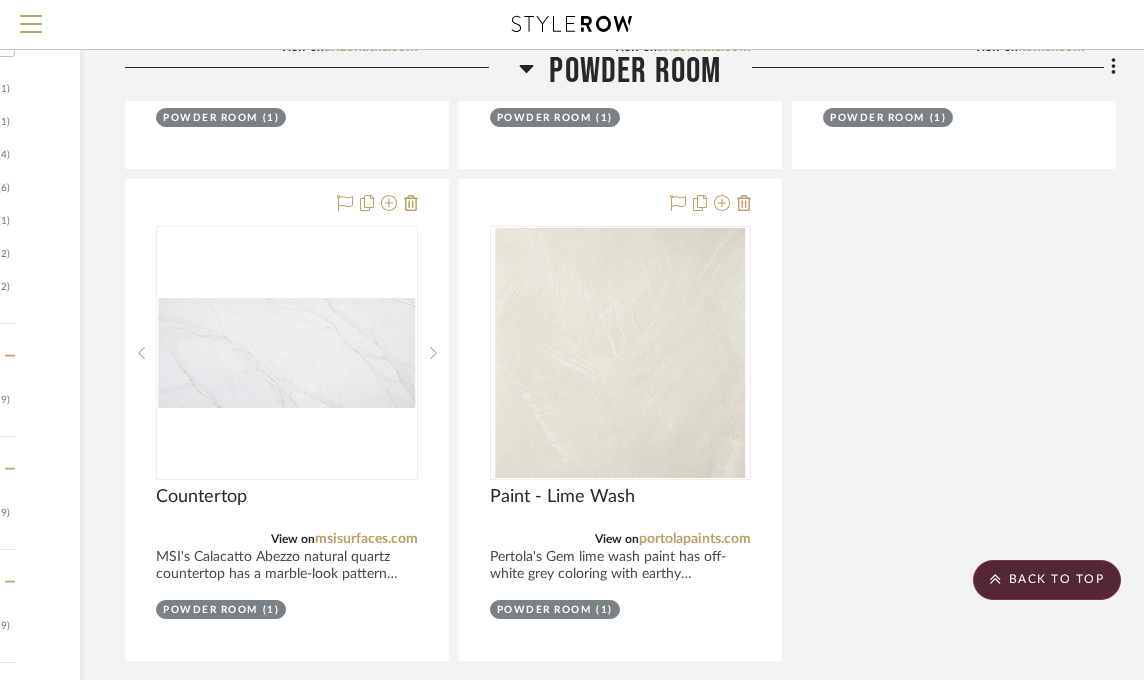 click on "Sink  View on  kohler.com  By  Kohler  Kohler's Caxton 17" oval undermount bathroom sink is perfect for a narrow space.
Team Status Internal Client Status client Comments:  Submit   Powder Room  (1)    Miranda Savage  Pendant  View on  visualcomfort.com  By  Visual Comfort & Co.  Mini globe lights pendant with black and gold finishes to coordinate with two tone faucet.
Team Status Internal Client Status client Comments:  Submit   Powder Room  (2)    Miranda Savage  Floor Tile  View on  tilebar.com  By  Tile Bar  Flooring tile to be in teal colorway laid down in the pattern shown on the black and white tile picture.
Team Status Internal Client Status client Comments:  Submit   Powder Room  (1)    Miranda Savage  Bullnose Tile  View on  arizonatile.com  By  Unknown  White ceramic tile to be used as finishing piece on top of wall tile. grout lines should line up with the stacked tile below.
Team Status Internal Client Status client Comments:  Submit   Powder Room  (1)    Miranda Savage  Wall Tile" 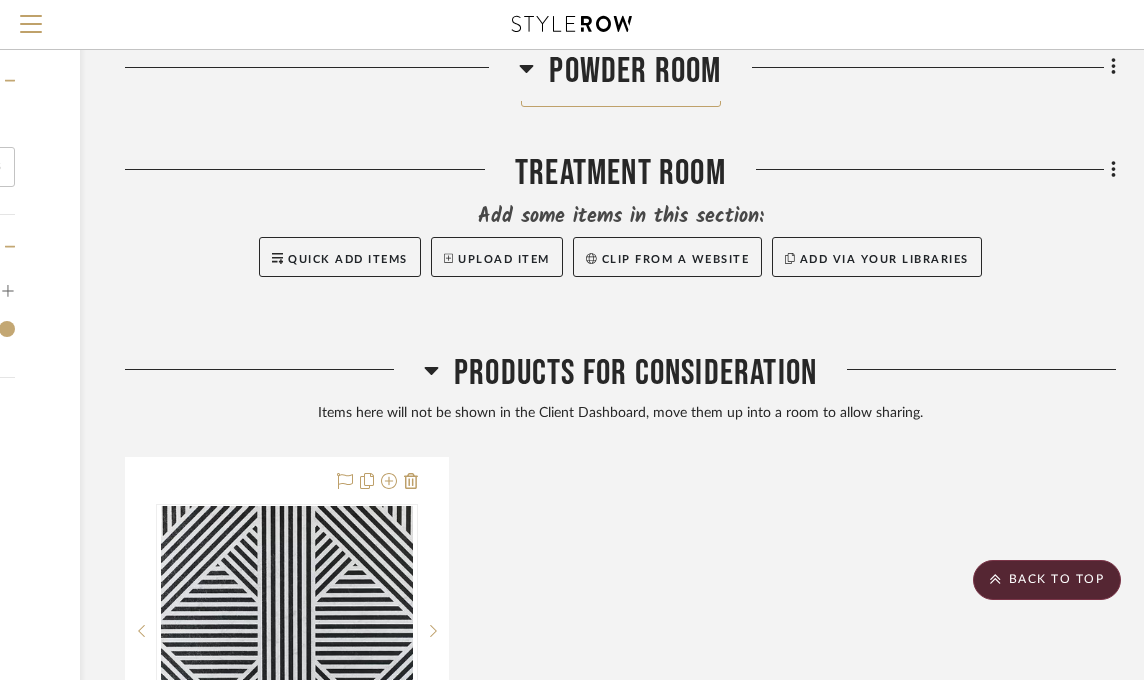 scroll, scrollTop: 1733, scrollLeft: 296, axis: both 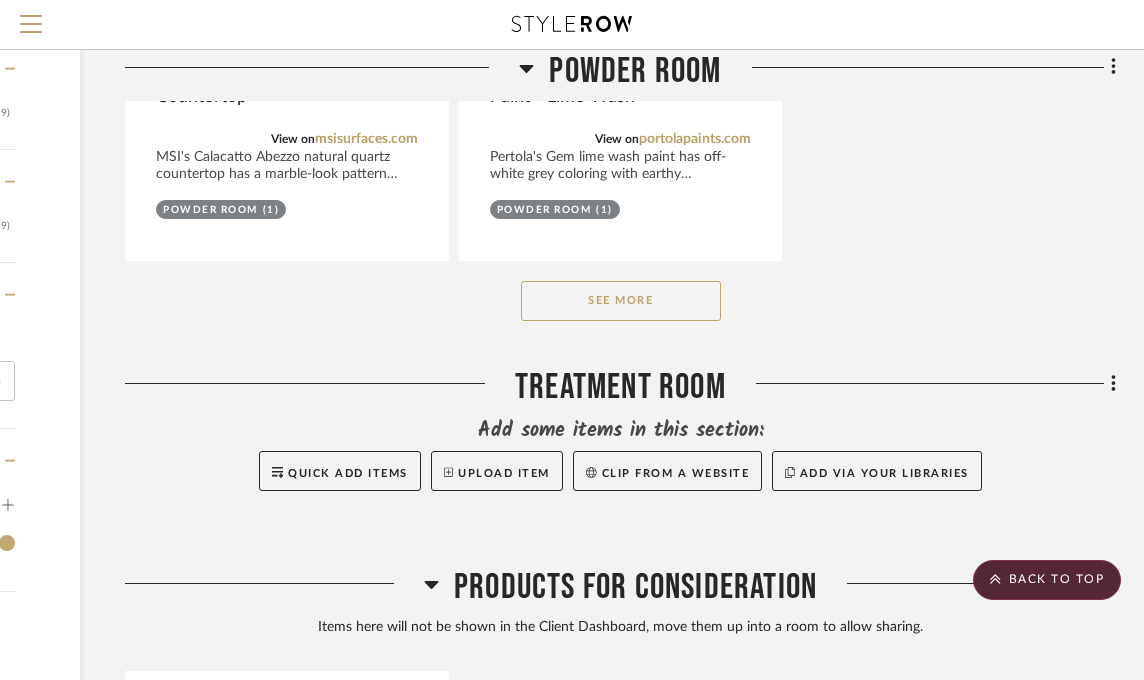 click on "See More" 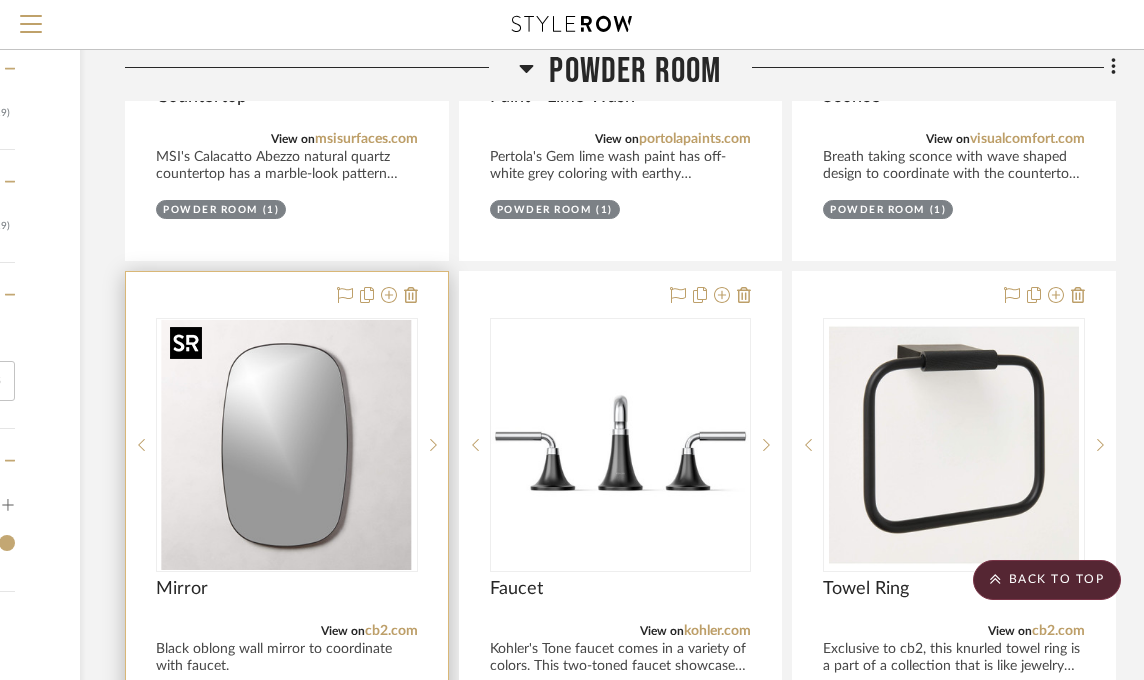 click at bounding box center (287, 445) 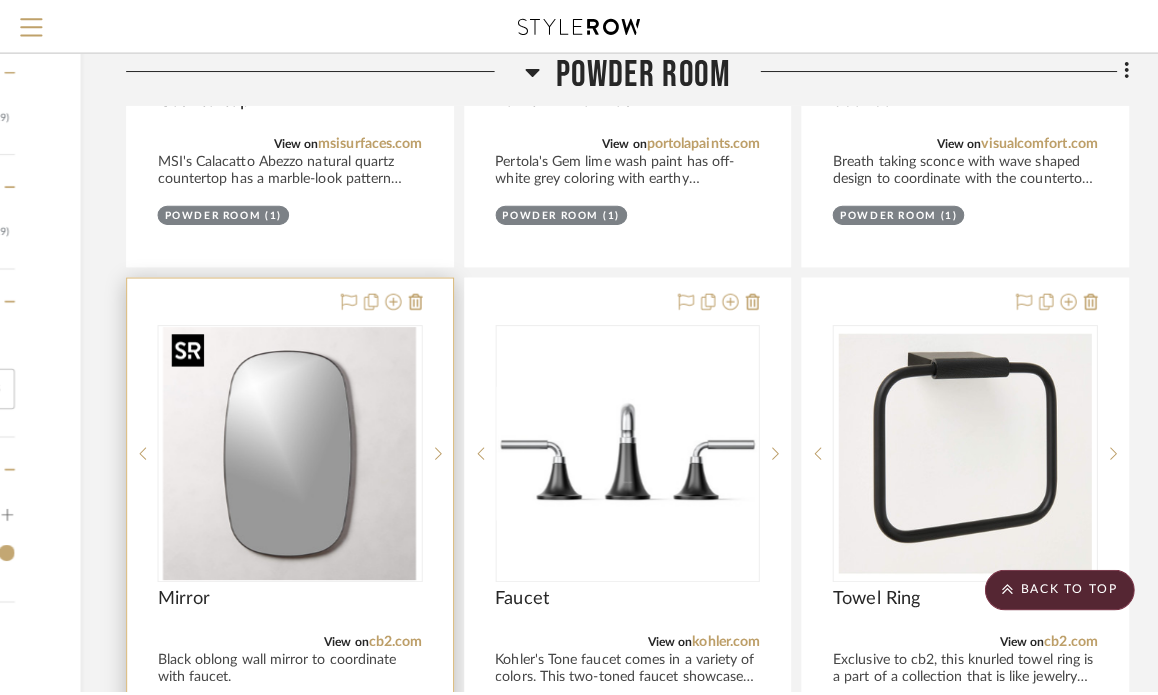 scroll, scrollTop: 0, scrollLeft: 0, axis: both 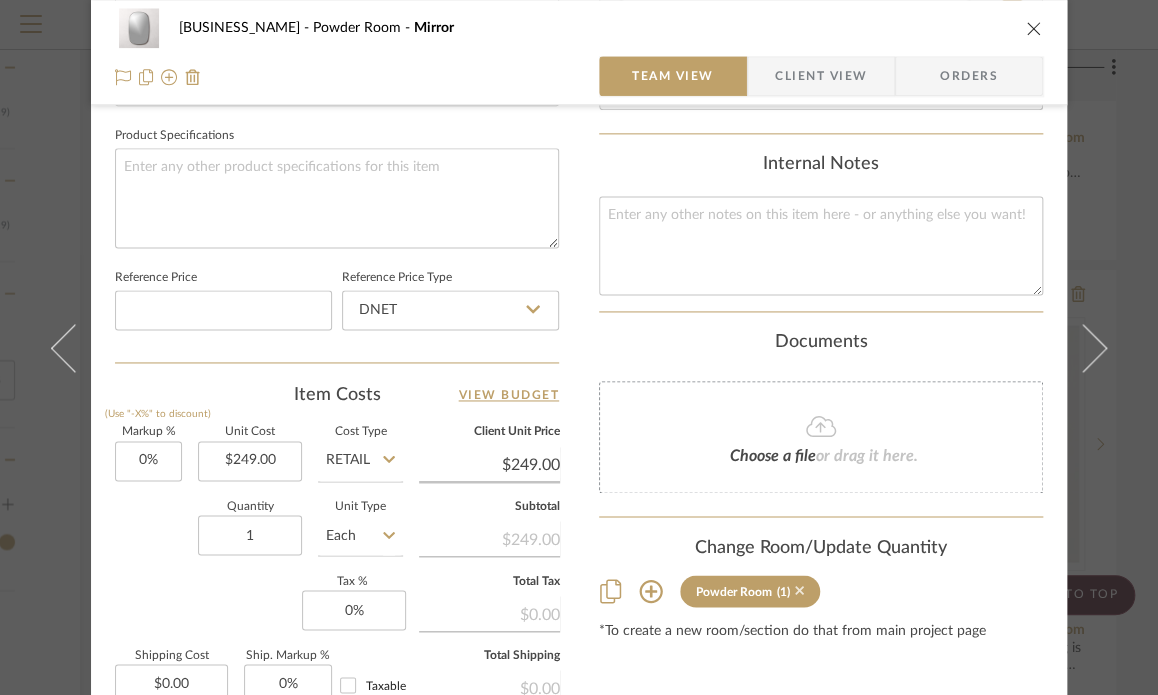 click 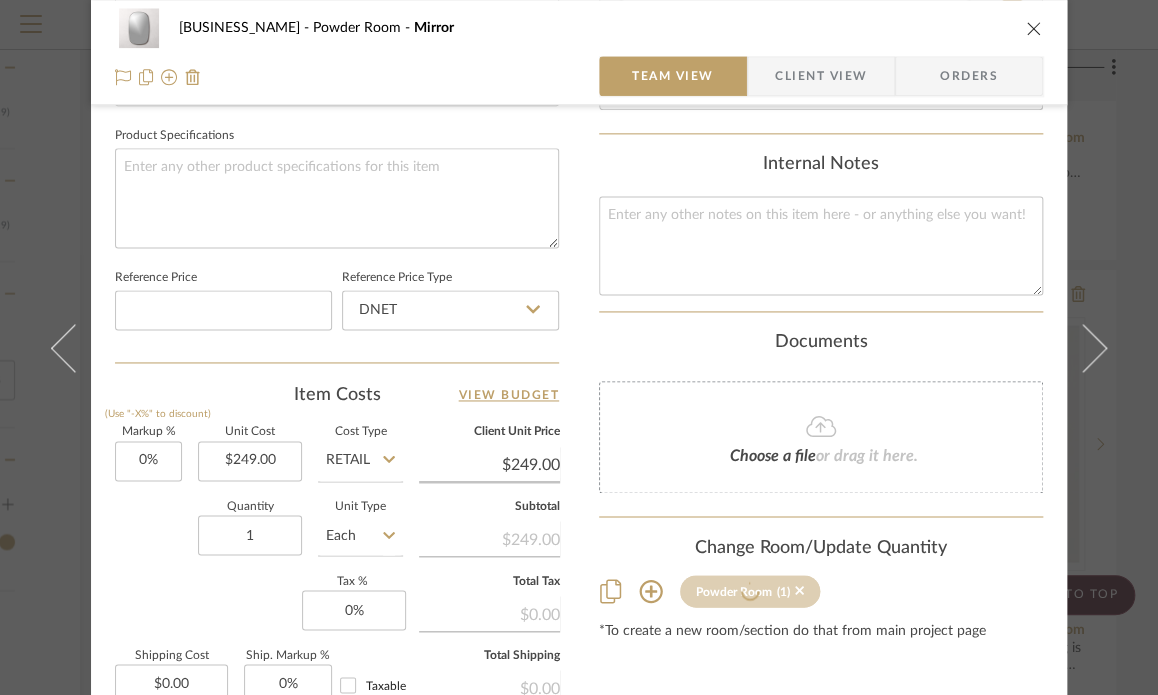 type 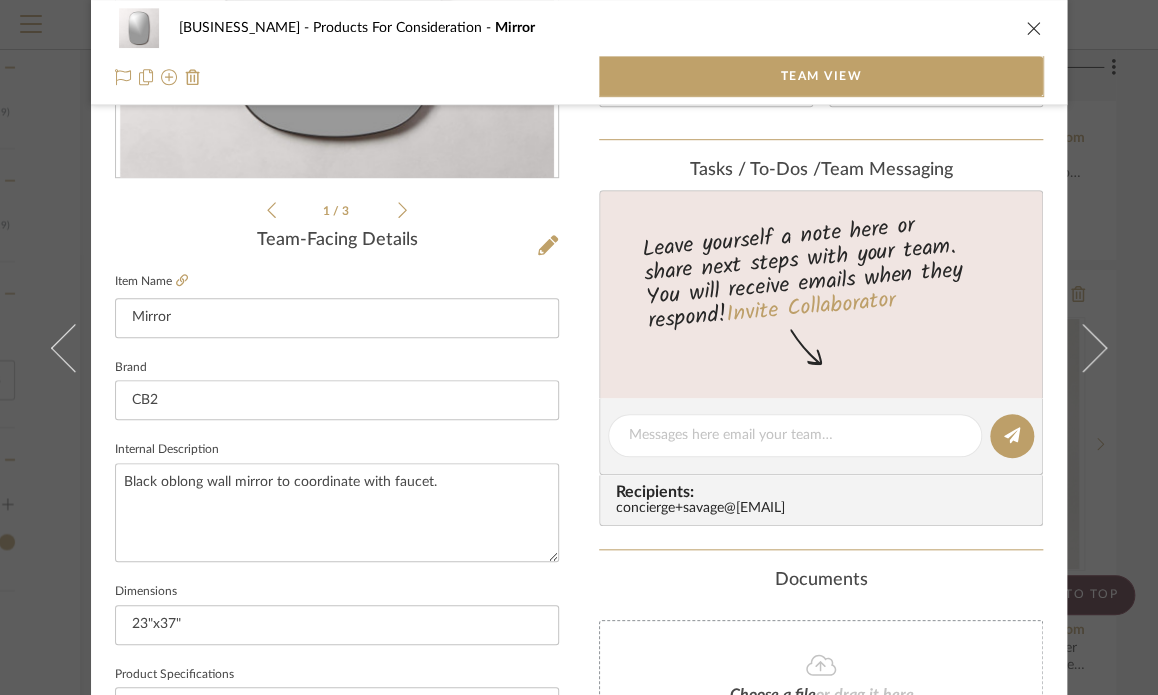 scroll, scrollTop: 11, scrollLeft: 0, axis: vertical 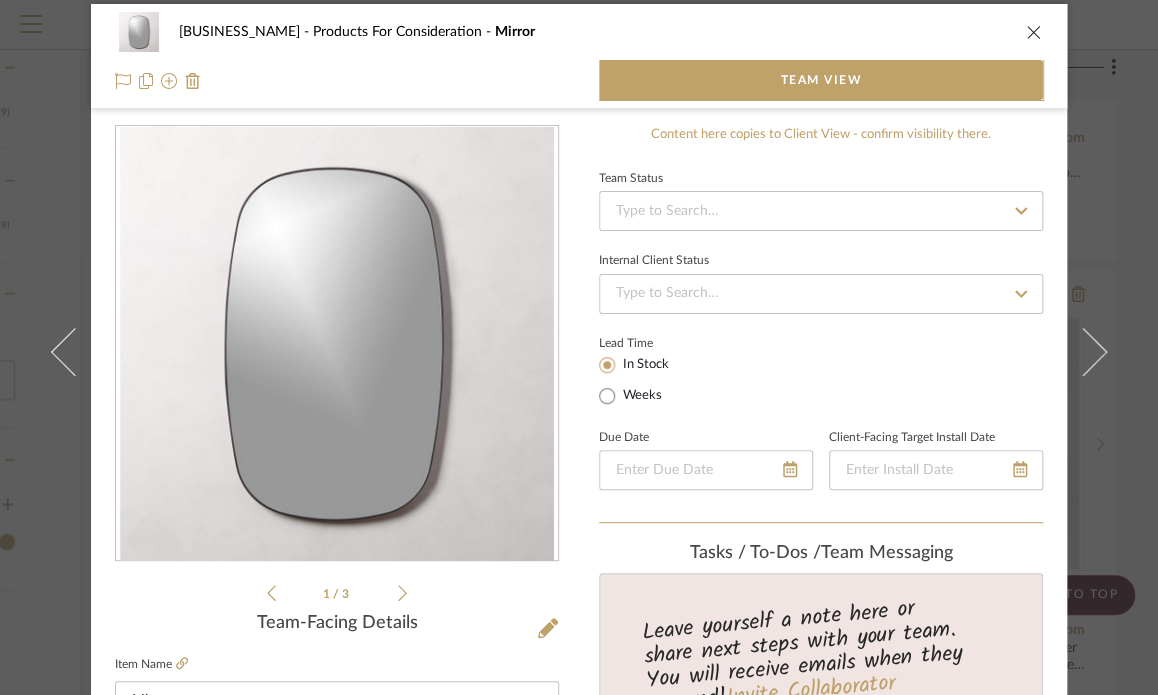 click on "Monika's Med Spa Products For Consideration Mirror Team View 1 / 3  Team-Facing Details   Item Name  Mirror  Brand  CB2  Internal Description  Black oblong wall mirror to coordinate with faucet.  Dimensions  23"x37"  Product Specifications   Reference Price   Reference Price Type  DNET Content here copies to Client View - confirm visibility there. Team Status Internal Client Status  Lead Time  In Stock Weeks  Due Date   Client-Facing Target Install Date  Tasks / To-Dos /  team Messaging  Leave yourself a note here or share next steps with your team. You will receive emails when they
respond!  Invite Collaborator Recipients:  concierge+savage@stylerow.com  Documents  Choose a file  or drag it here. Change Room/Update Quantity Add to rooms *To create a new room/section do that from main project page    Miranda Savage" at bounding box center (579, 347) 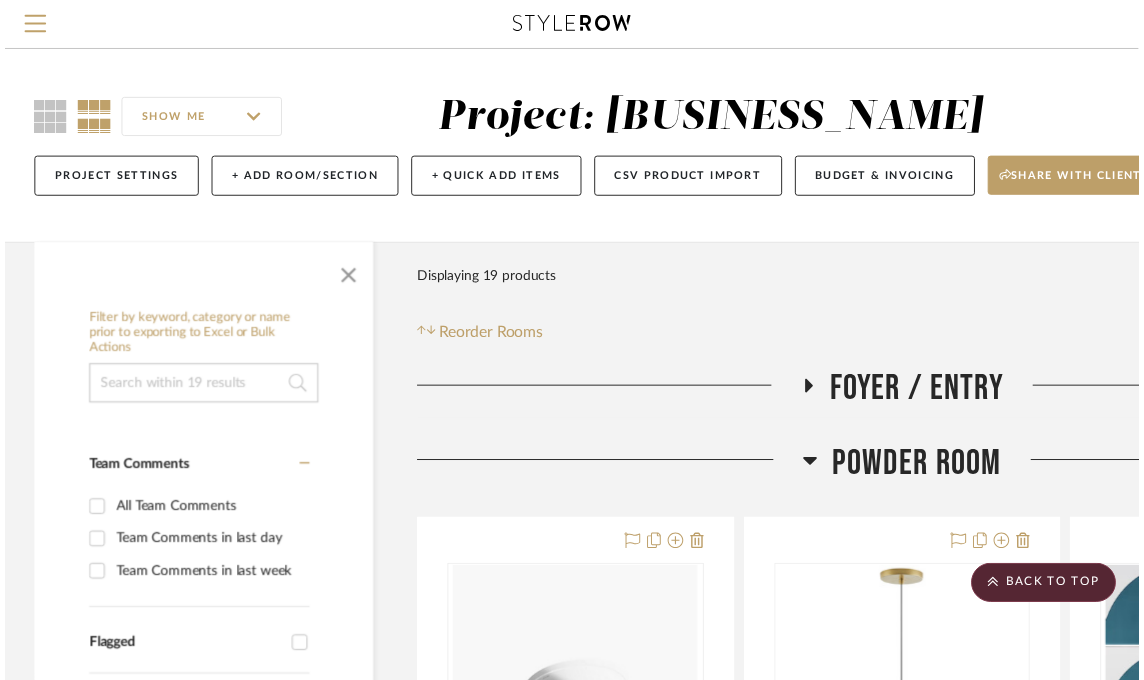 scroll, scrollTop: 1733, scrollLeft: 296, axis: both 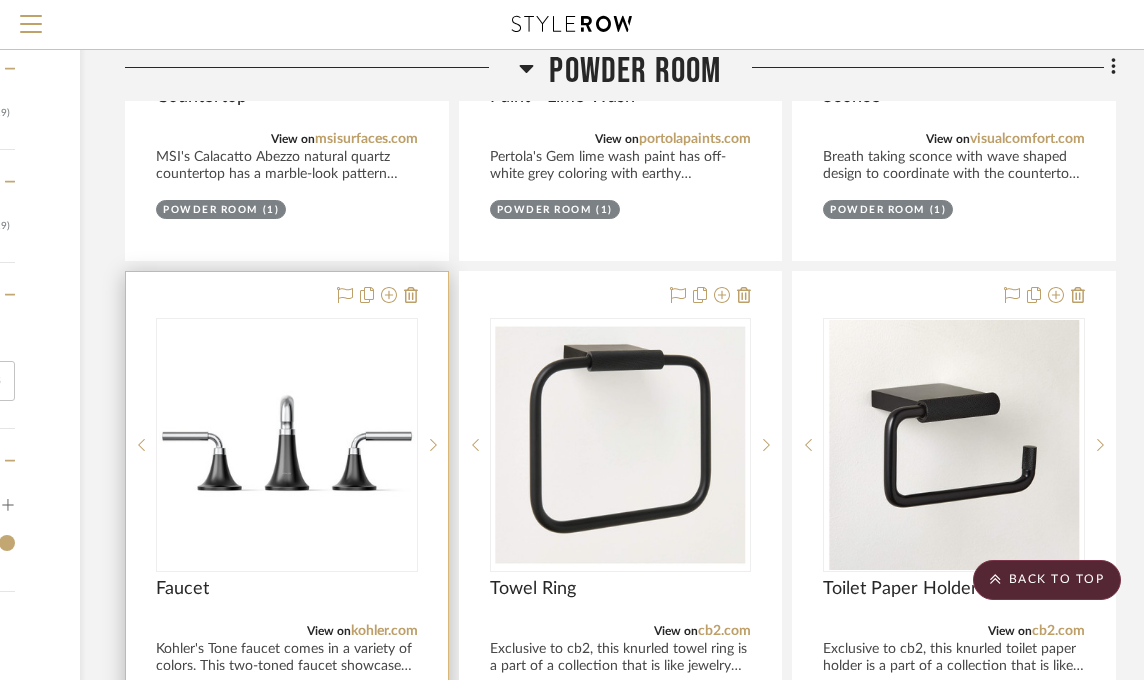 click at bounding box center [287, 445] 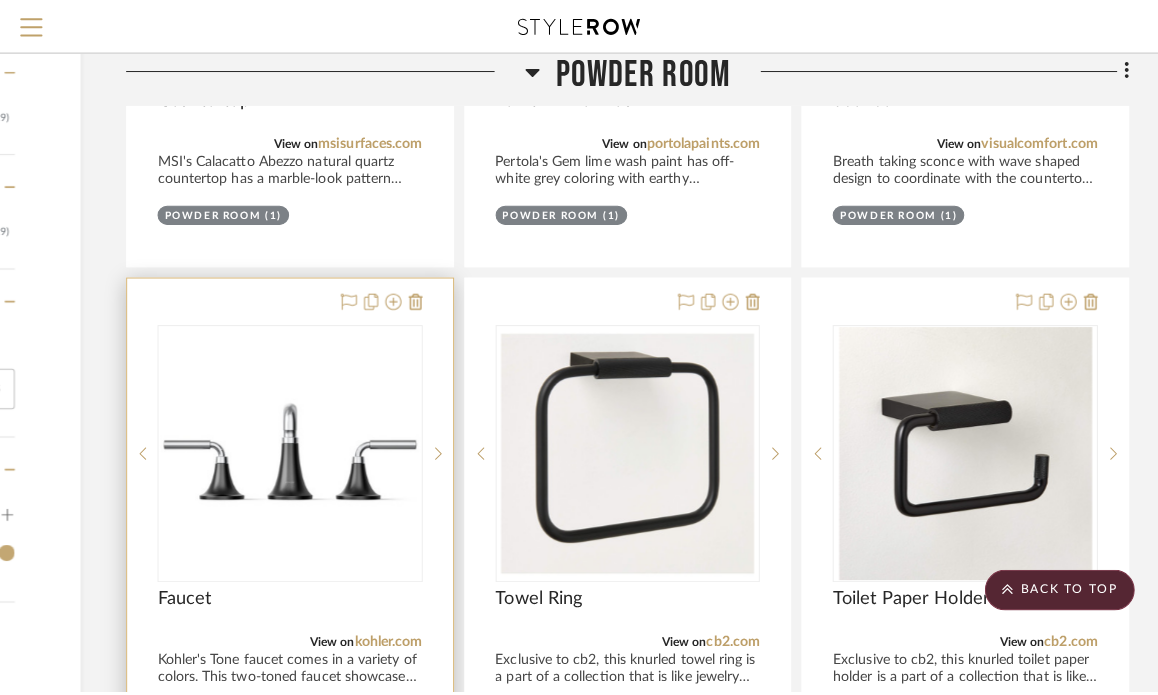scroll, scrollTop: 0, scrollLeft: 0, axis: both 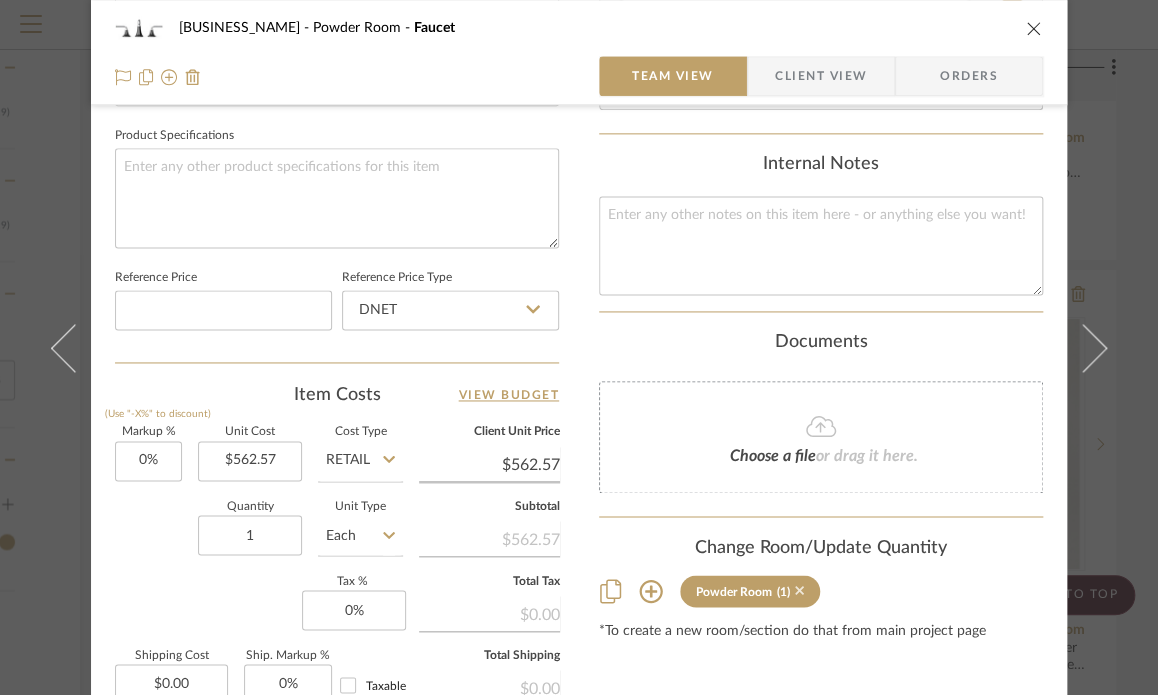 click 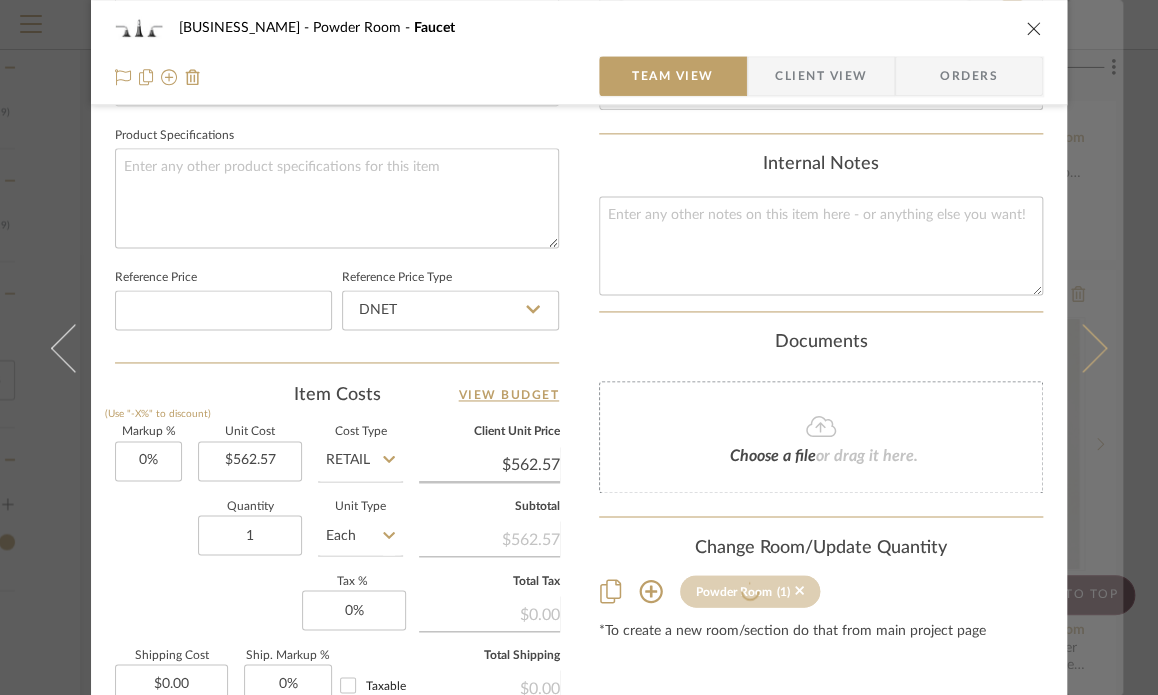 type 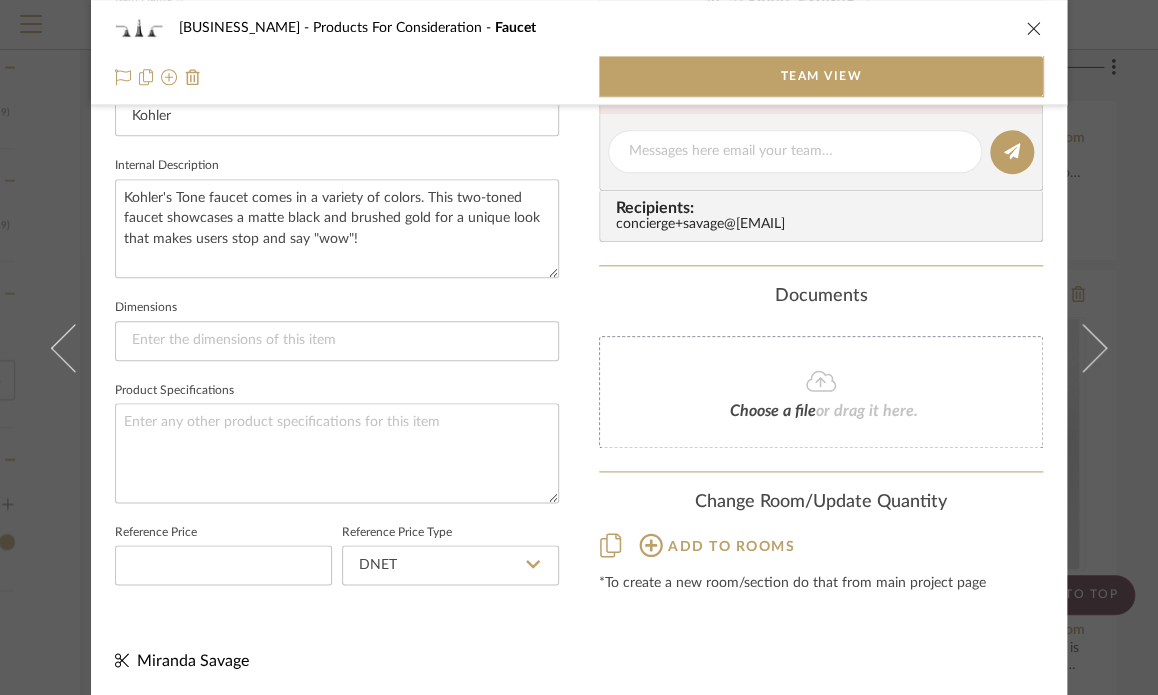 click on "Monika's Med Spa Products For Consideration Faucet Team View 1 / 4  Team-Facing Details   Item Name  Faucet  Brand  Kohler  Internal Description  Kohler's Tone faucet comes in a variety of colors. This two-toned faucet showcases a matte black and brushed gold for a unique look that makes users stop and say "wow"!  Dimensions   Product Specifications   Reference Price   Reference Price Type  DNET Content here copies to Client View - confirm visibility there. Team Status Internal Client Status  Lead Time  In Stock Weeks  Due Date   Client-Facing Target Install Date  Tasks / To-Dos /  team Messaging  Leave yourself a note here or share next steps with your team. You will receive emails when they
respond!  Invite Collaborator Recipients:  concierge+savage@[EMAIL]  Documents  Choose a file  or drag it here. Change Room/Update Quantity Add to rooms *To create a new room/section do that from main project page    Miranda Savage" at bounding box center [579, 347] 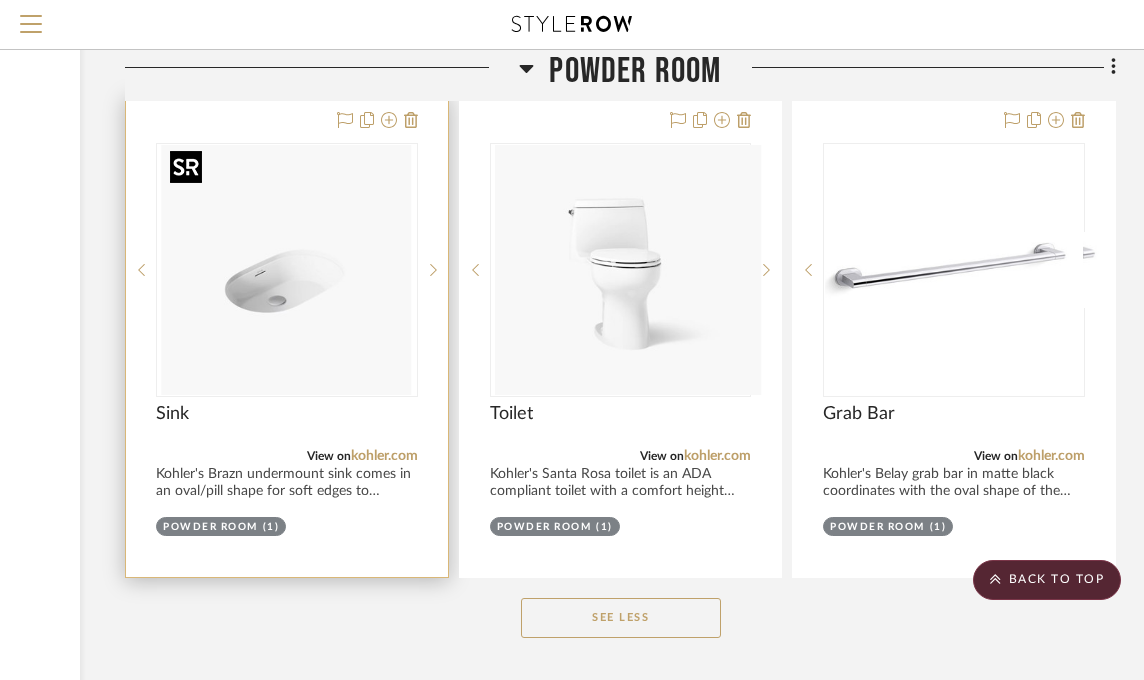 click at bounding box center (0, 0) 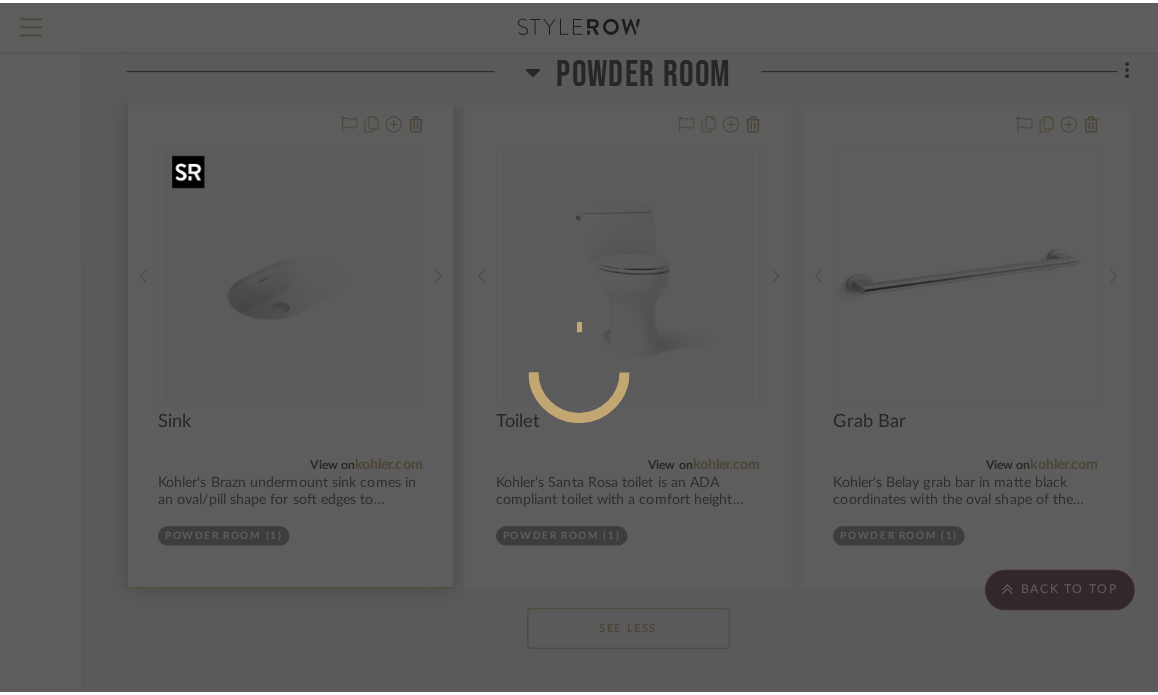 scroll, scrollTop: 0, scrollLeft: 0, axis: both 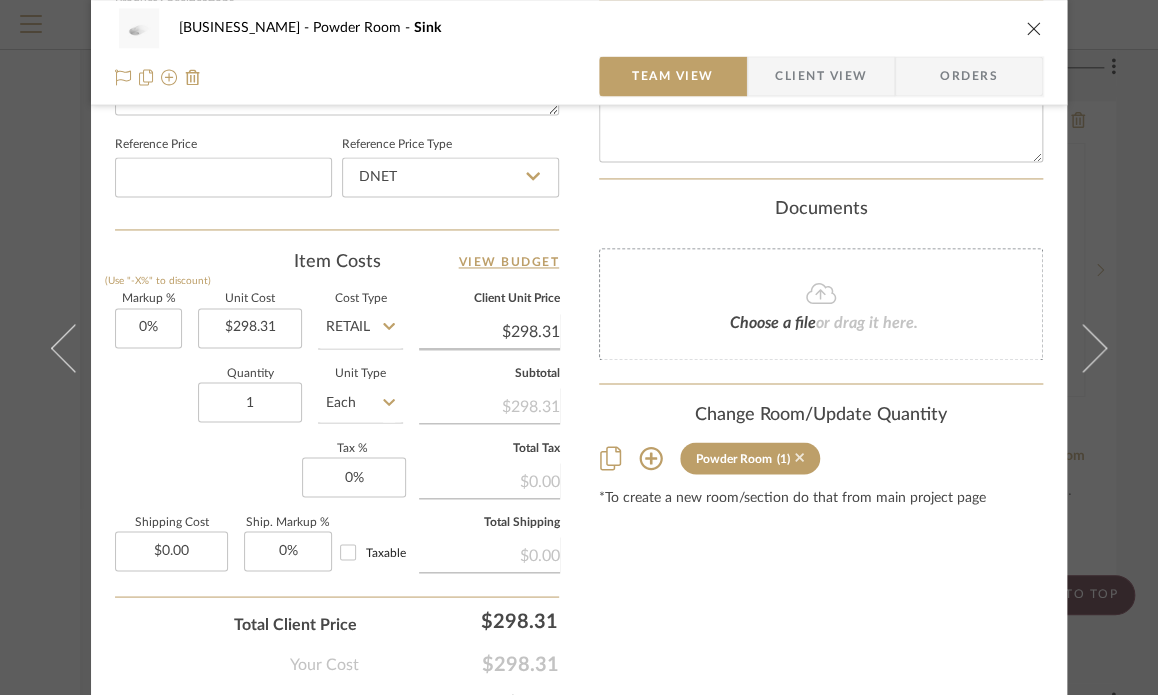 click 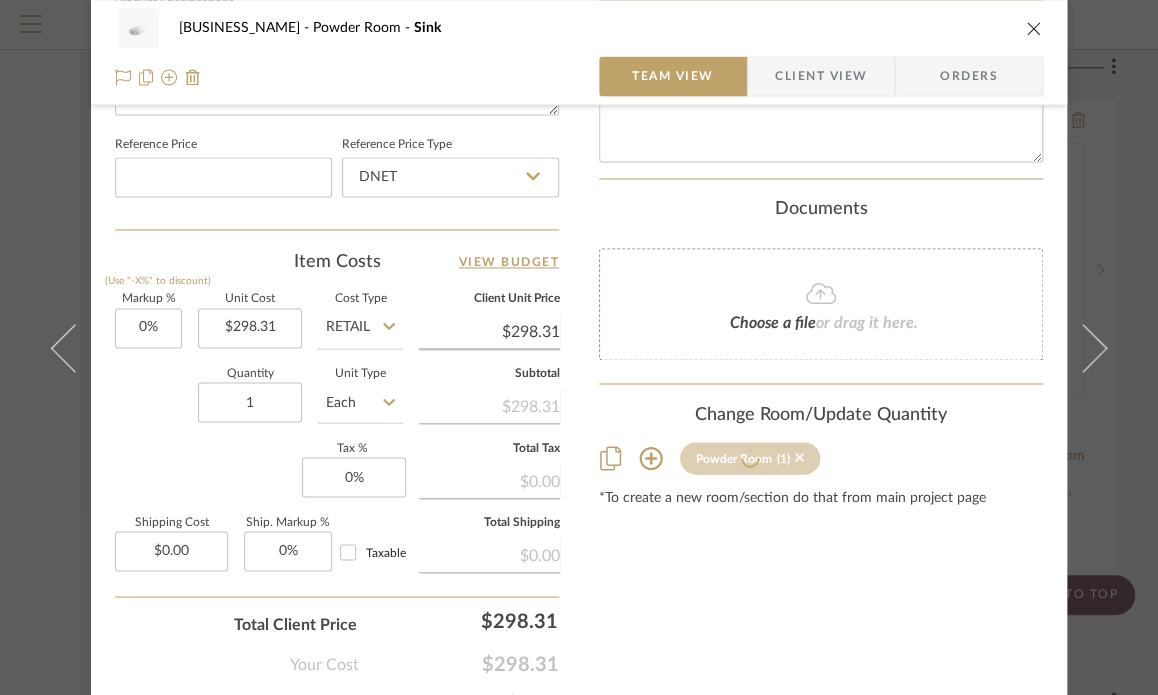 type 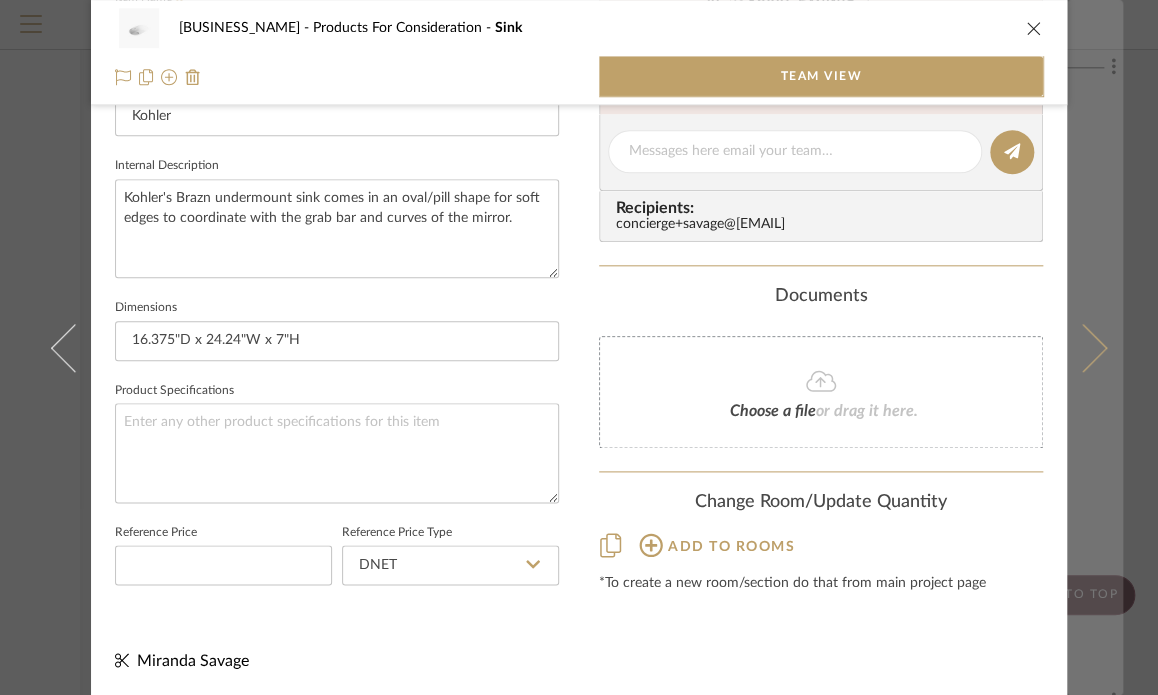 click at bounding box center (1095, 347) 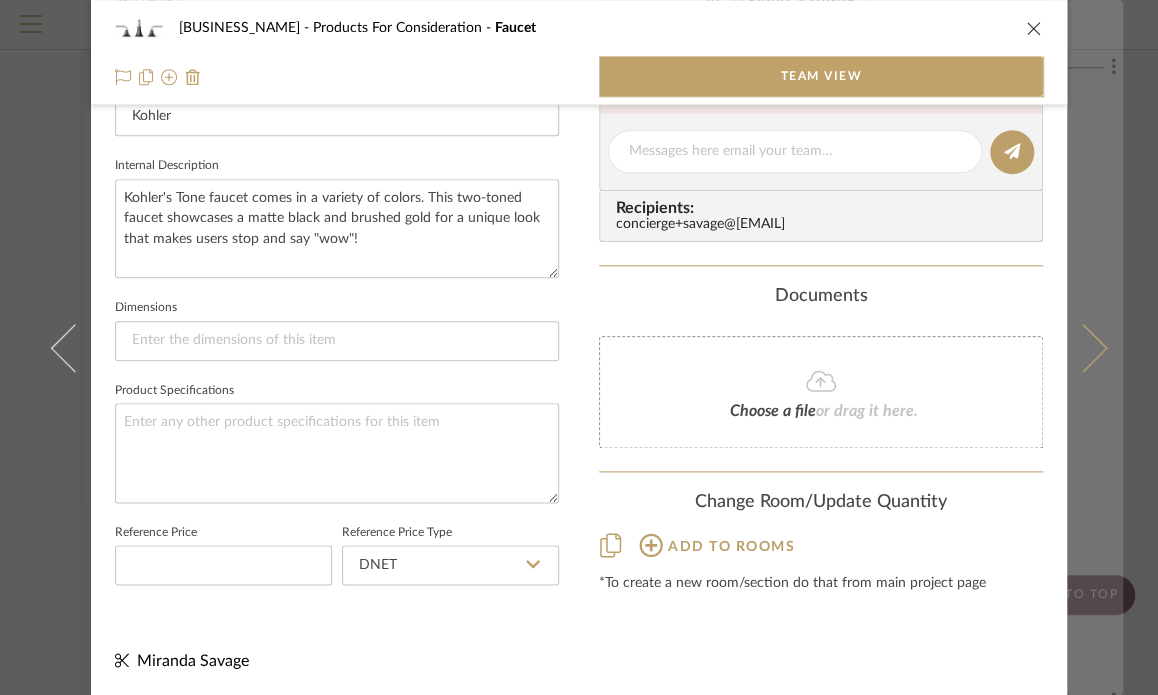 click at bounding box center [1095, 347] 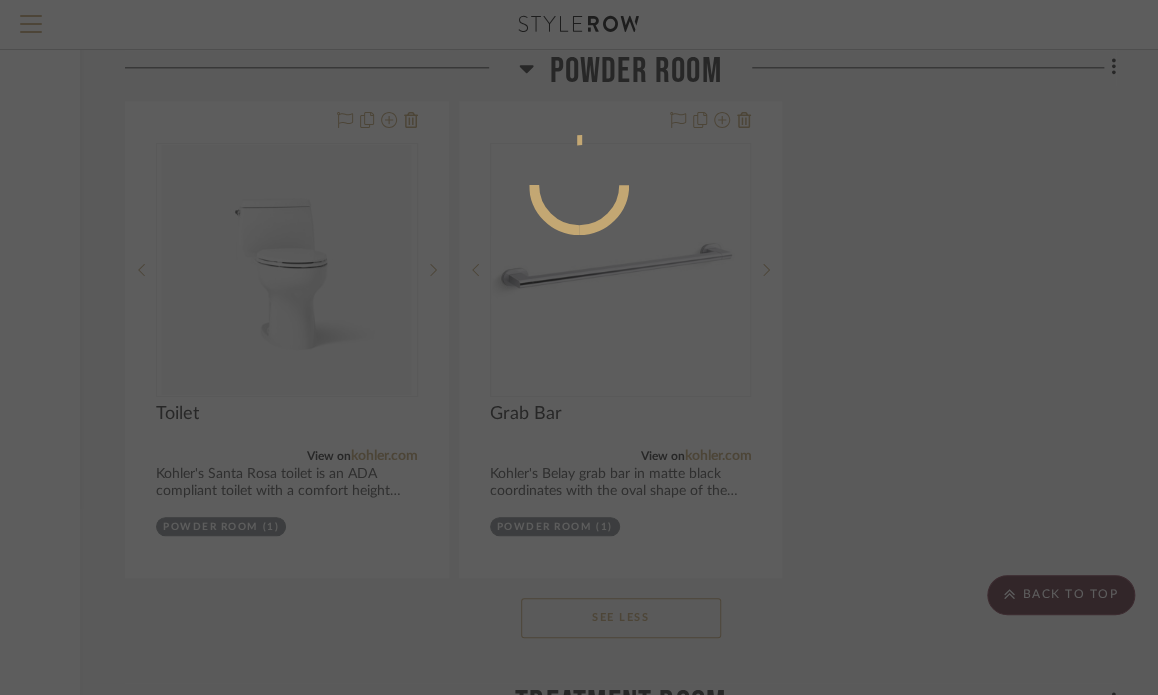 scroll, scrollTop: 678, scrollLeft: 0, axis: vertical 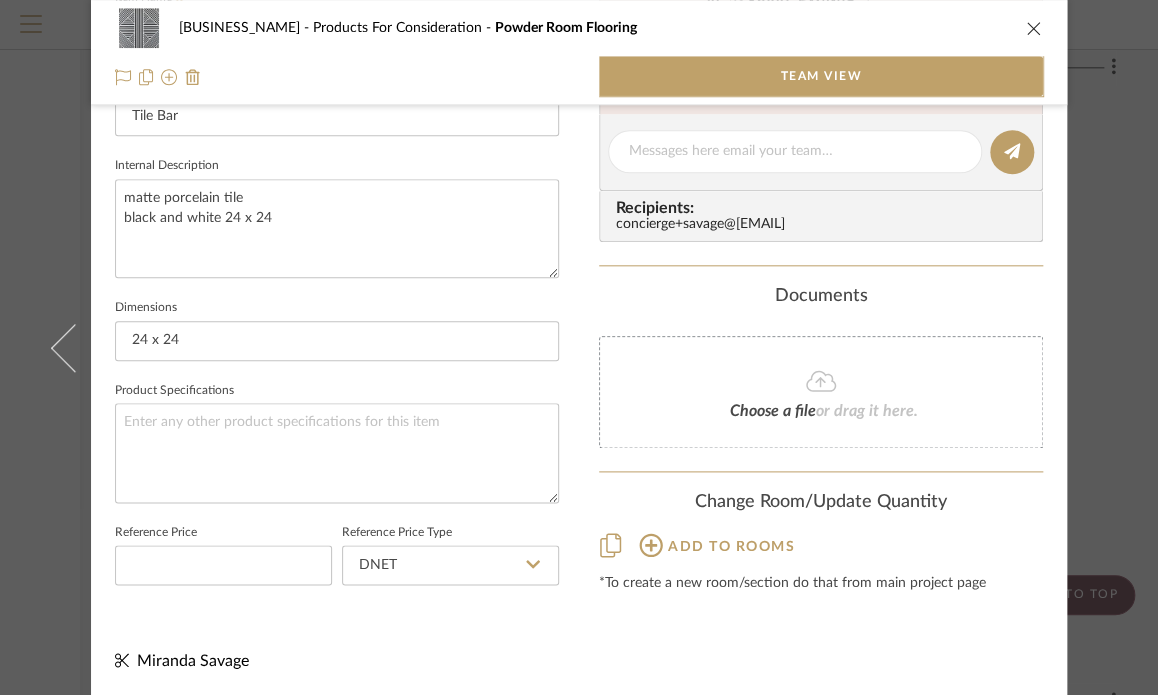 click on "Monika's Med Spa Products For Consideration Powder Room Flooring Team View 1 / 3  Team-Facing Details   Item Name  Powder Room Flooring  Brand  Tile Bar  Internal Description  matte porcelain tile
black and white 24 x 24  Dimensions  24 x 24  Product Specifications   Reference Price   Reference Price Type  DNET Content here copies to Client View - confirm visibility there. Team Status Internal Client Status  Lead Time  In Stock Weeks  Due Date   Client-Facing Target Install Date  Tasks / To-Dos /  team Messaging  Leave yourself a note here or share next steps with your team. You will receive emails when they
respond!  Invite Collaborator Recipients:  concierge+savage@[DOMAIN].com  Documents  Choose a file  or drag it here. Change Room/Update Quantity Add to rooms *To create a new room/section do that from main project page    Miranda Savage" at bounding box center [579, 17] 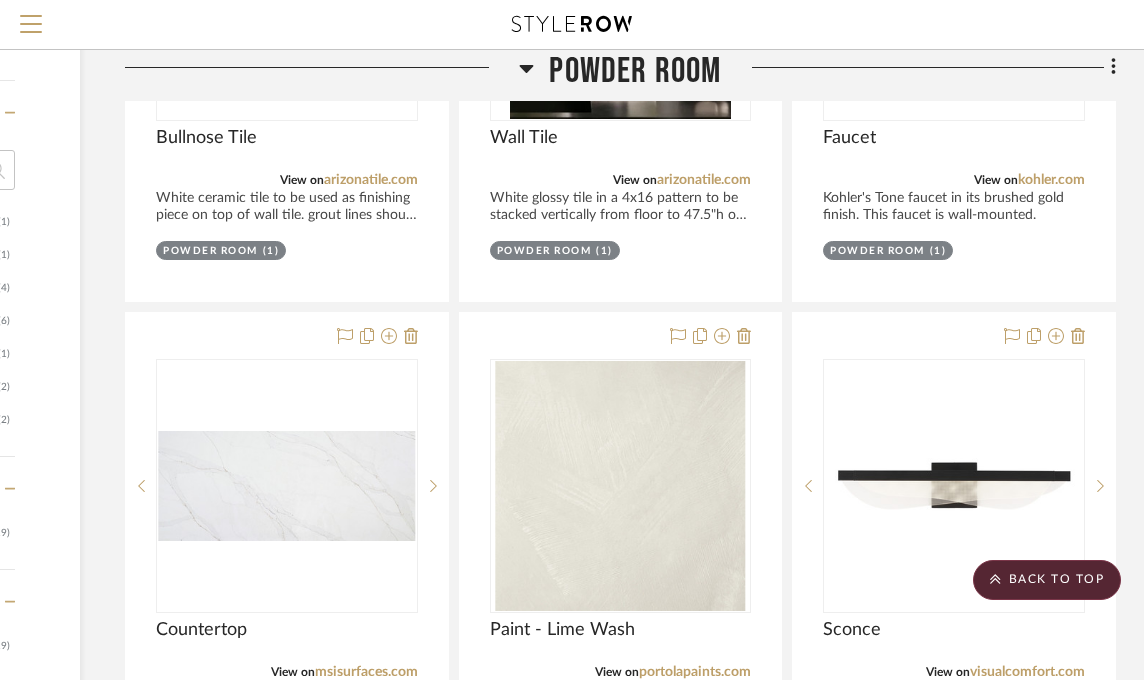 click at bounding box center (0, 0) 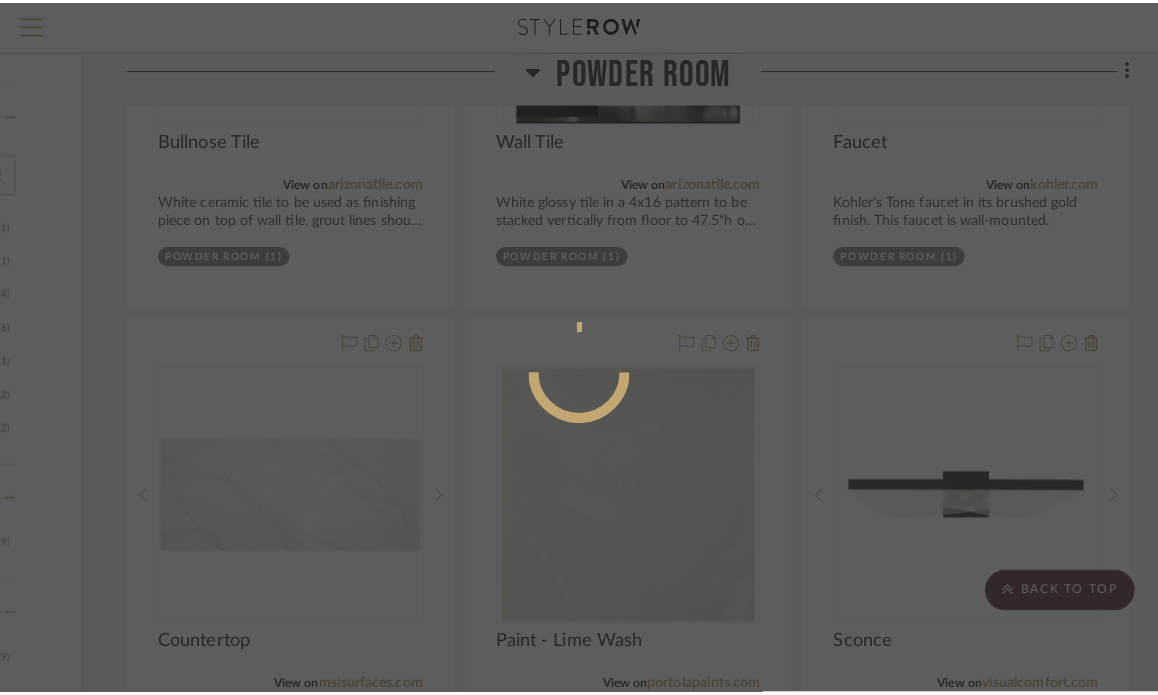scroll, scrollTop: 0, scrollLeft: 0, axis: both 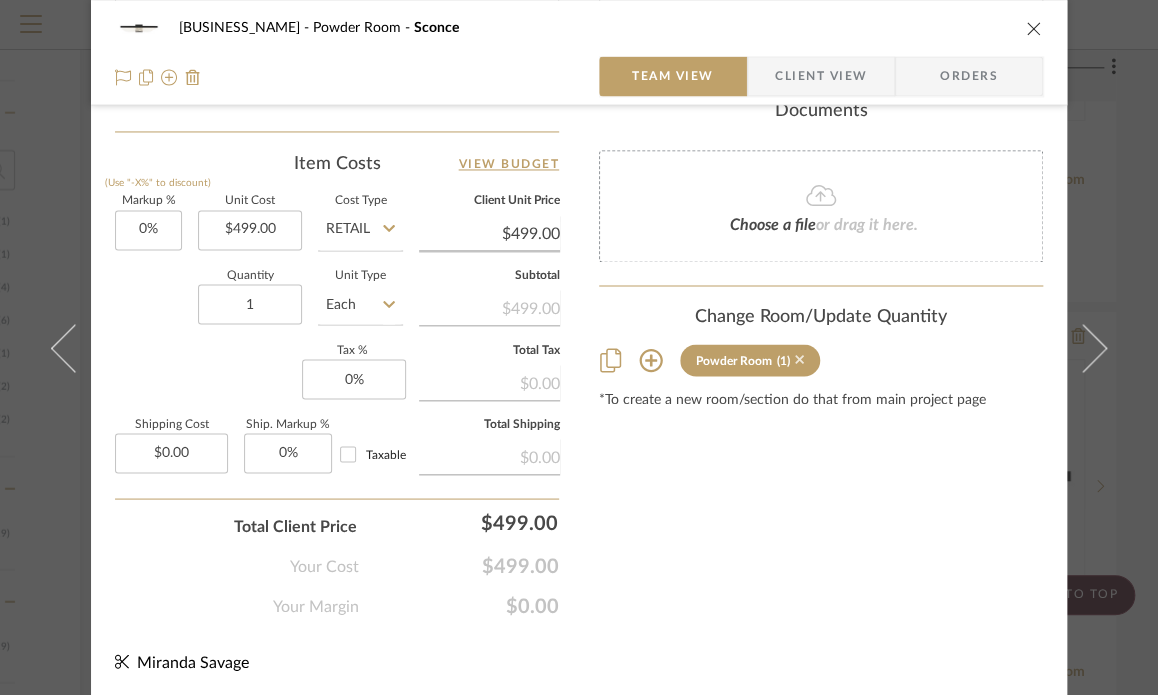 click 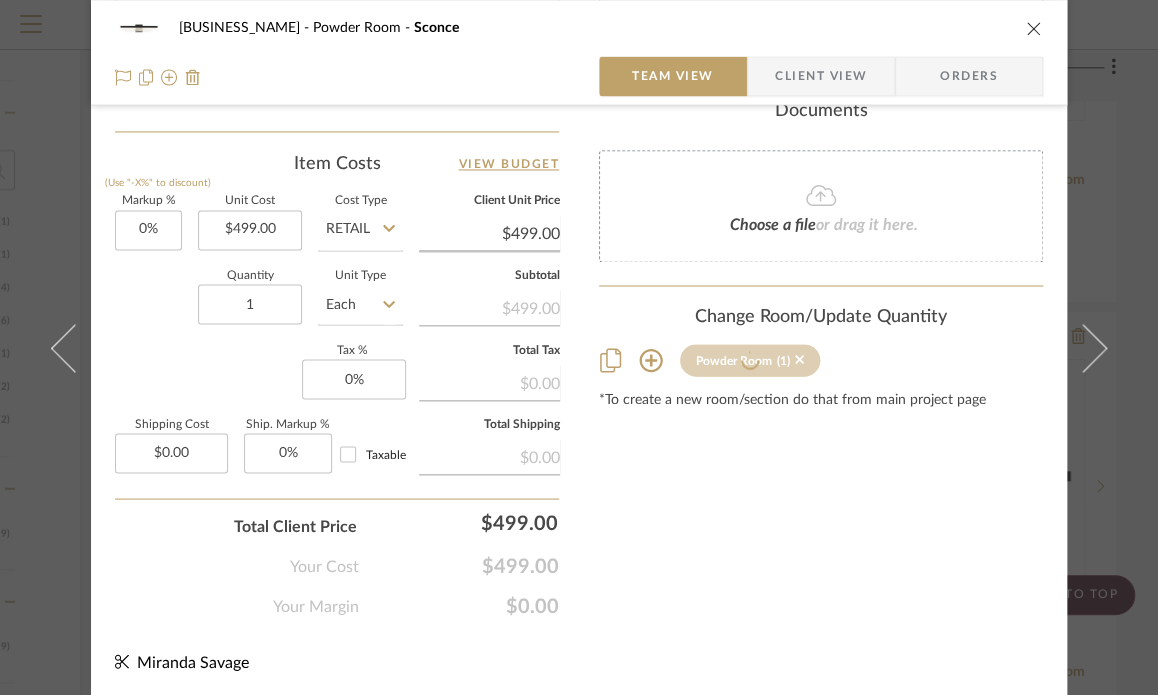 type 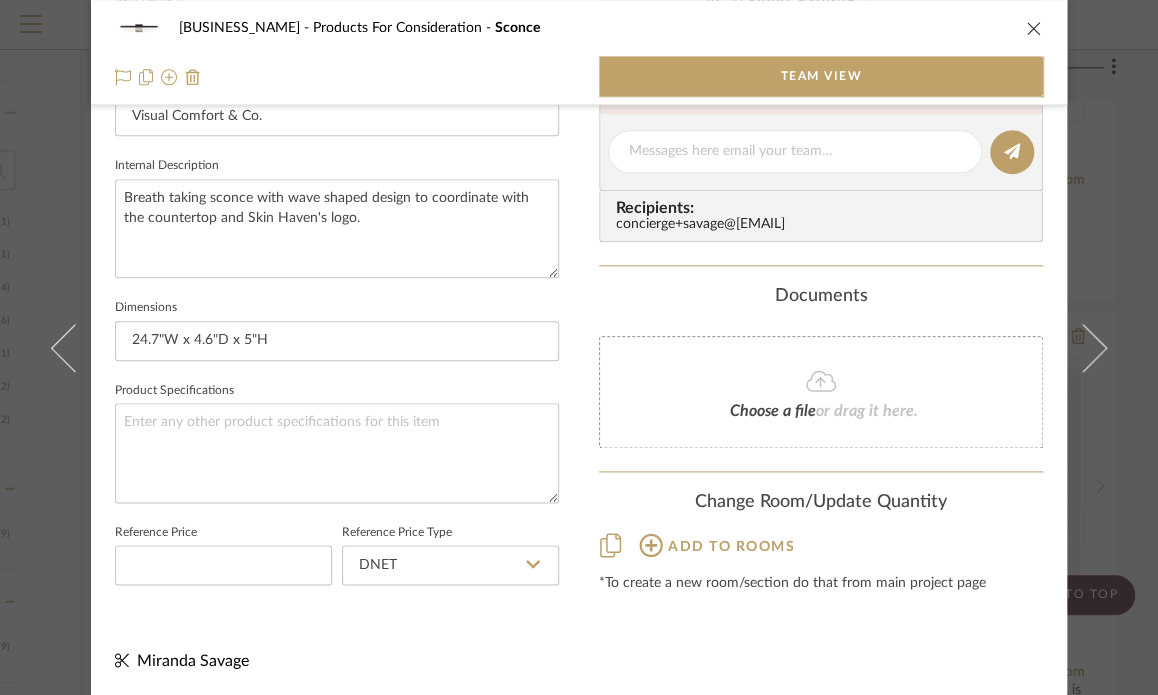 click on "Monika's Med Spa Products For Consideration Sconce Team View 1 / 5  Team-Facing Details   Item Name  Sconce  Brand  Visual Comfort & Co.  Internal Description  Breath taking sconce with wave shaped design to coordinate with the countertop and Skin Haven's logo.  Dimensions  24.7"W x 4.6"D x 5"H  Product Specifications   Reference Price   Reference Price Type  DNET Content here copies to Client View - confirm visibility there. Team Status Internal Client Status  Lead Time  In Stock Weeks  Est. Min   Est. Max   Due Date   Client-Facing Target Install Date  Tasks / To-Dos /  team Messaging  Leave yourself a note here or share next steps with your team. You will receive emails when they
respond!  Invite Collaborator Recipients:  concierge+savage@stylerow.com  Documents  Choose a file  or drag it here. Change Room/Update Quantity Add to rooms *To create a new room/section do that from main project page    Miranda Savage" at bounding box center [579, 347] 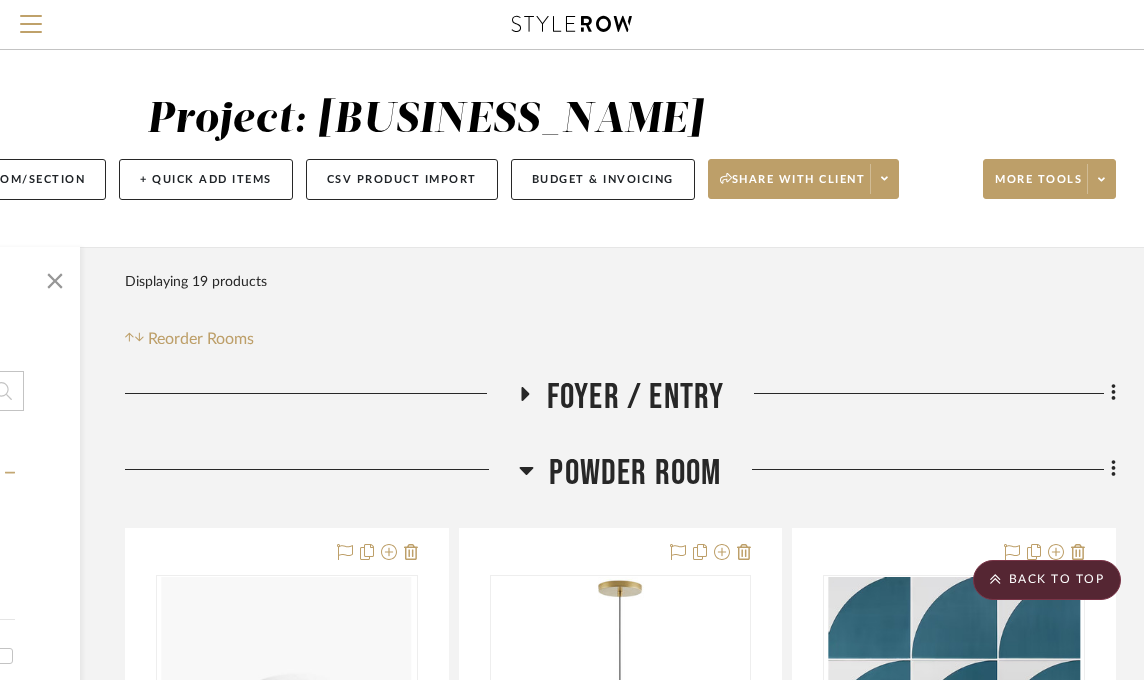 scroll, scrollTop: 533, scrollLeft: 296, axis: both 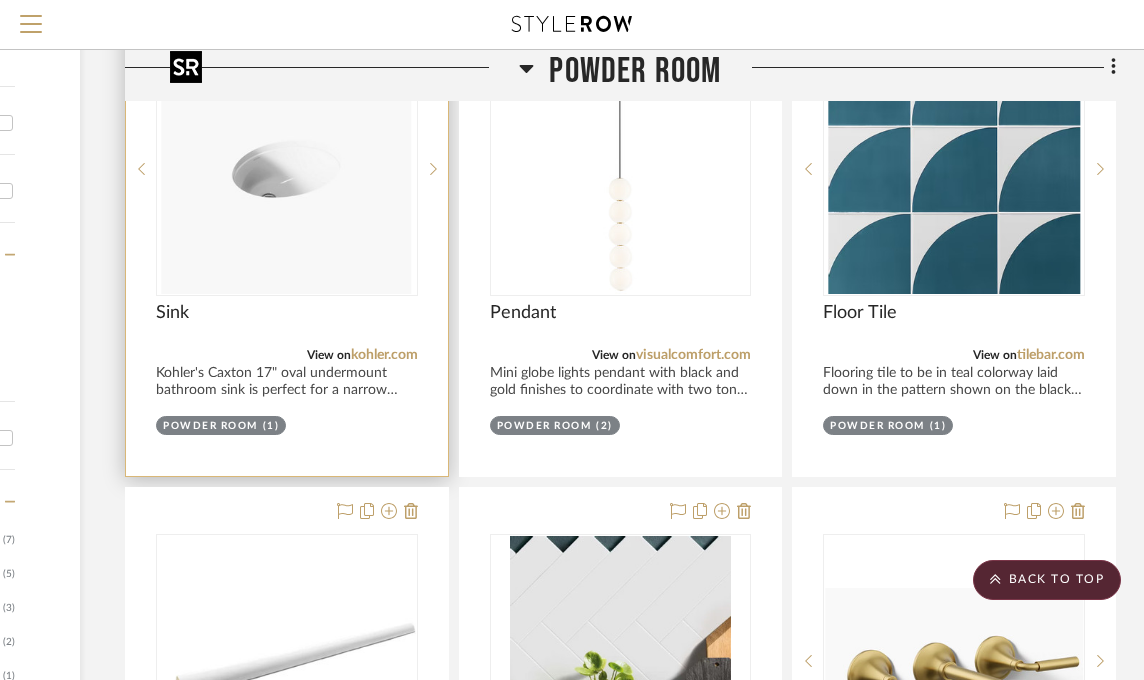 type 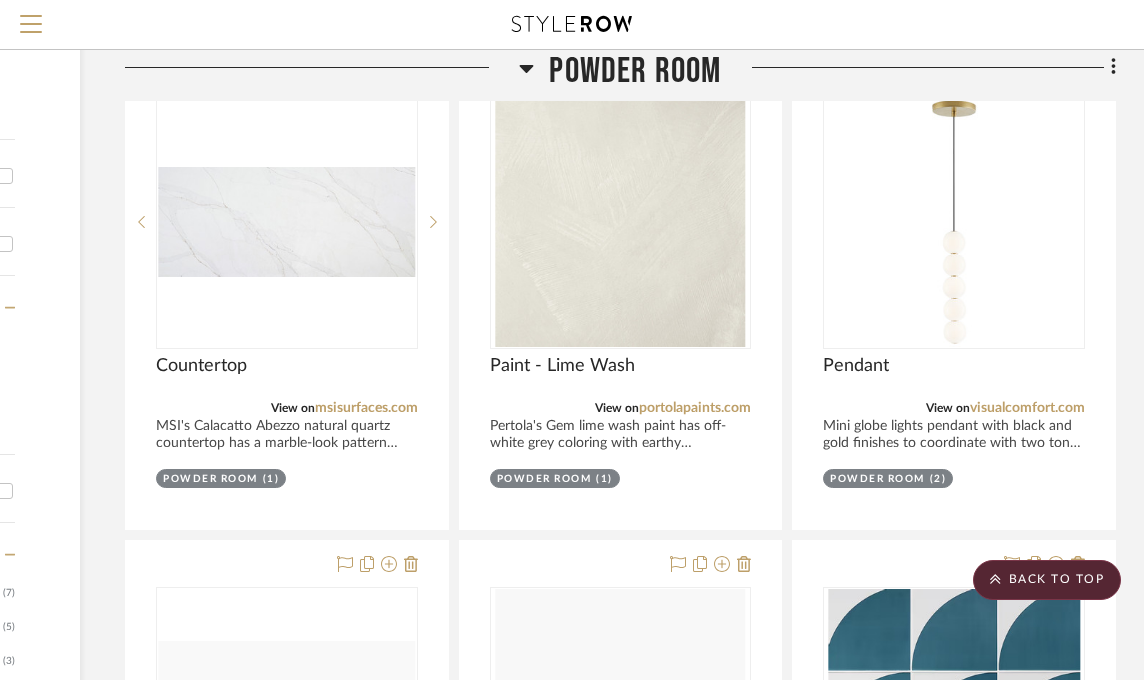 scroll, scrollTop: 347, scrollLeft: 296, axis: both 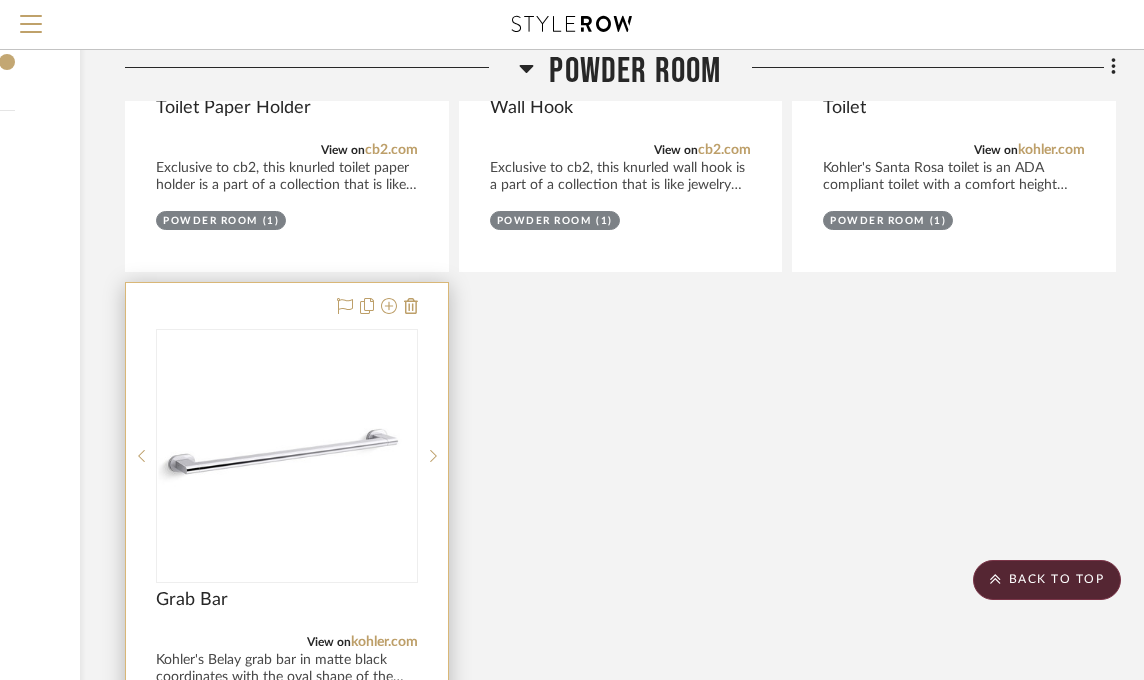 click at bounding box center (287, 456) 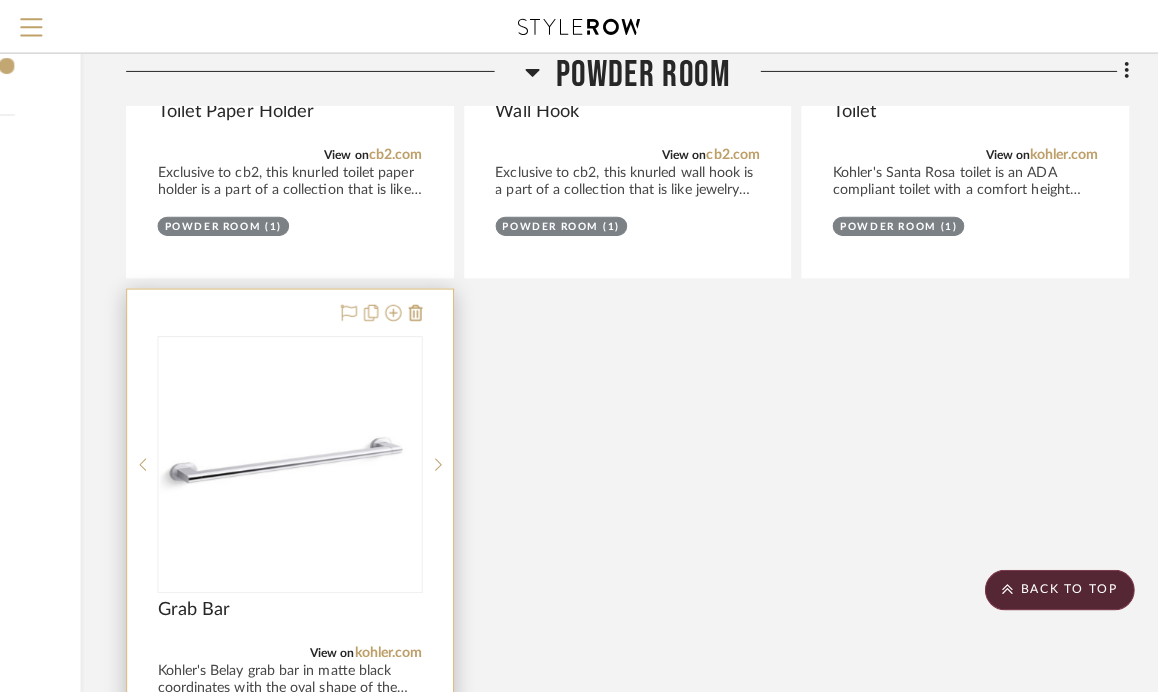 scroll, scrollTop: 0, scrollLeft: 0, axis: both 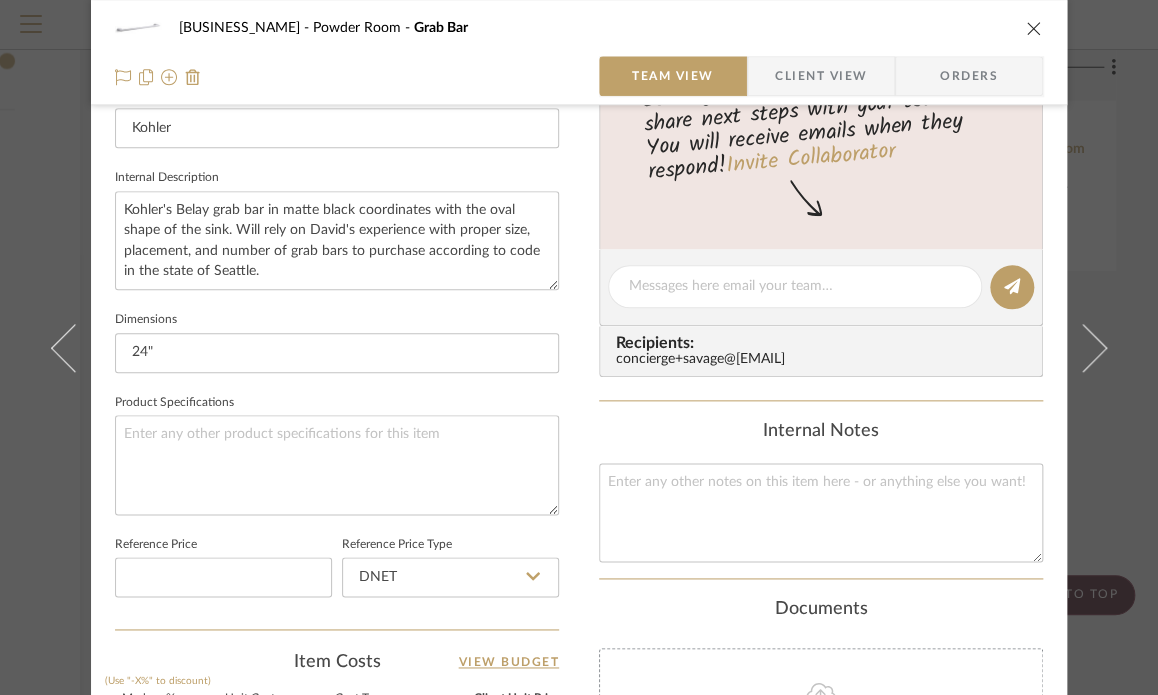 click at bounding box center [1034, 28] 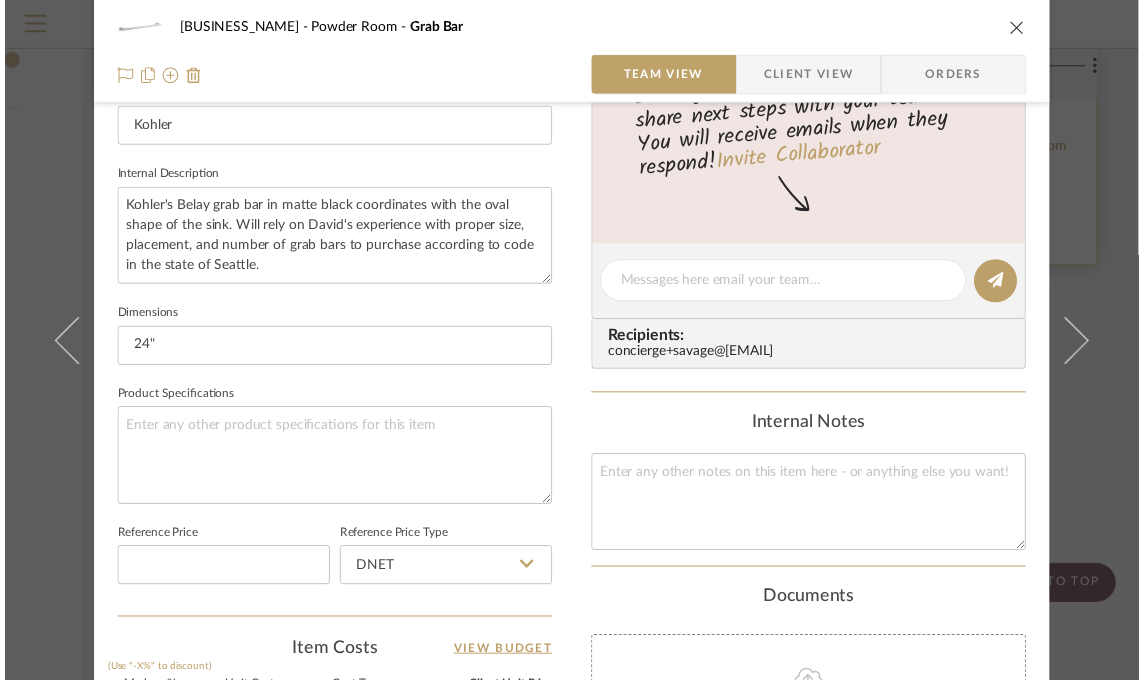 scroll, scrollTop: 2214, scrollLeft: 296, axis: both 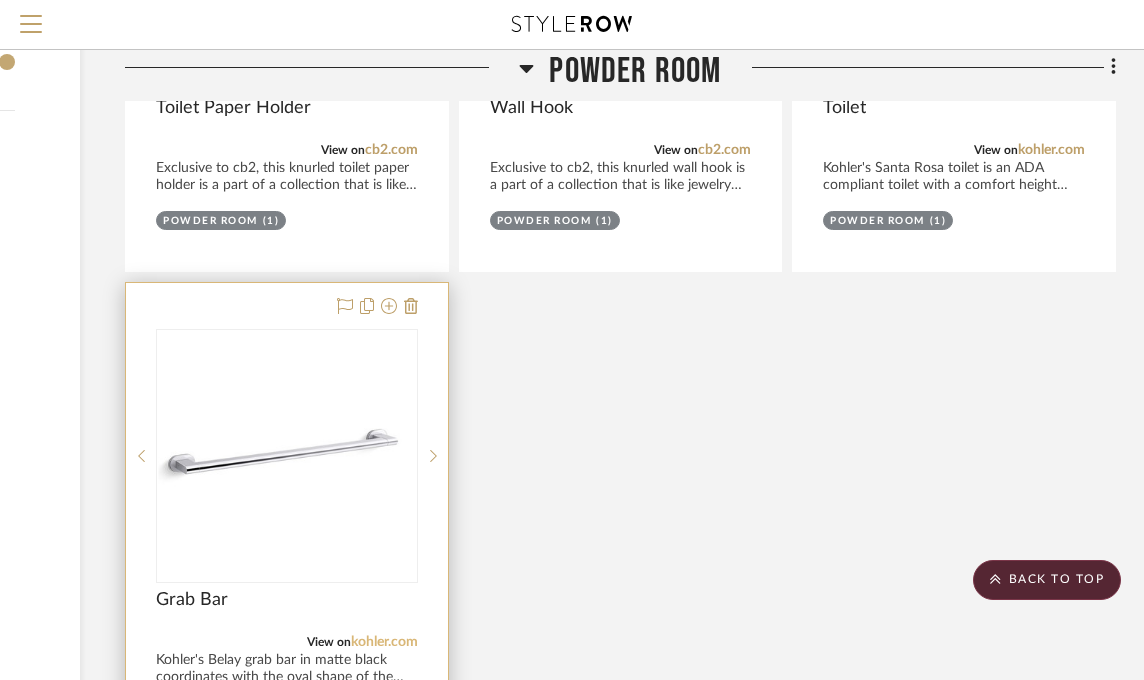 click on "kohler.com" at bounding box center [384, 642] 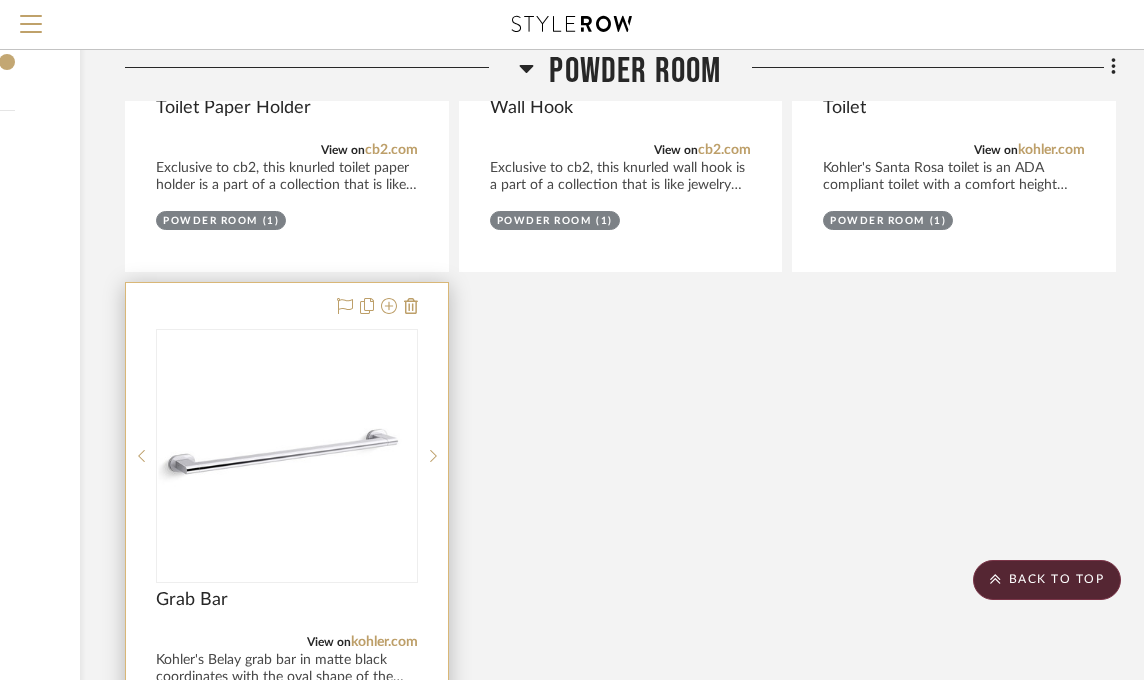 click at bounding box center (287, 456) 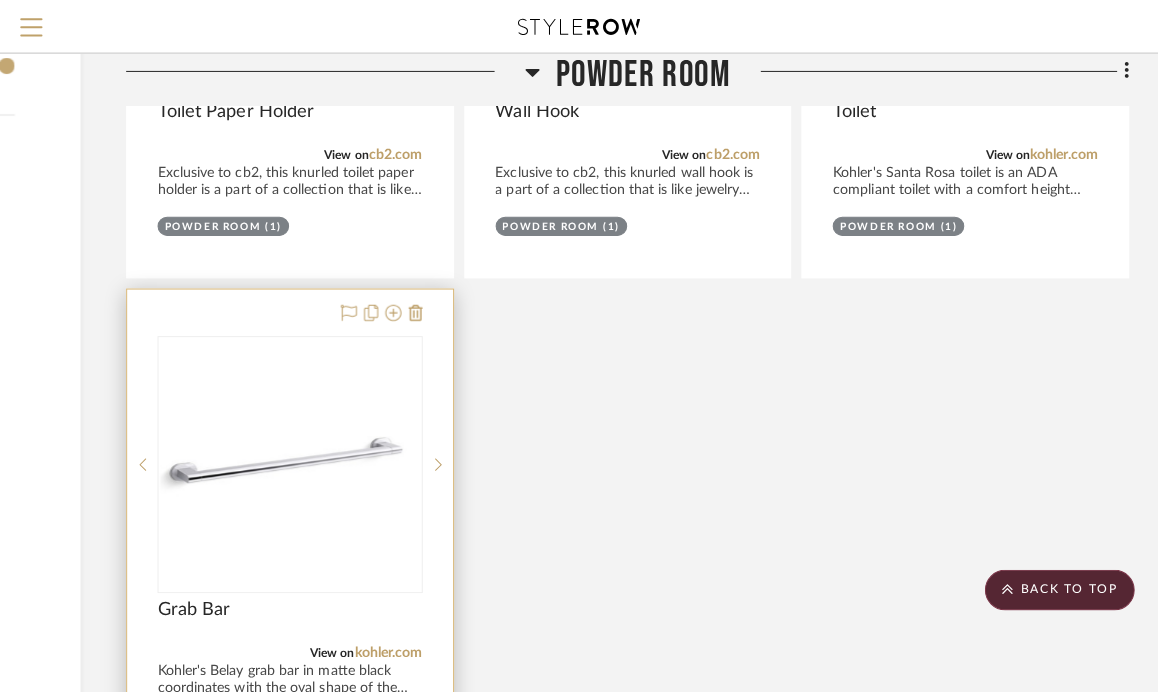 scroll, scrollTop: 0, scrollLeft: 0, axis: both 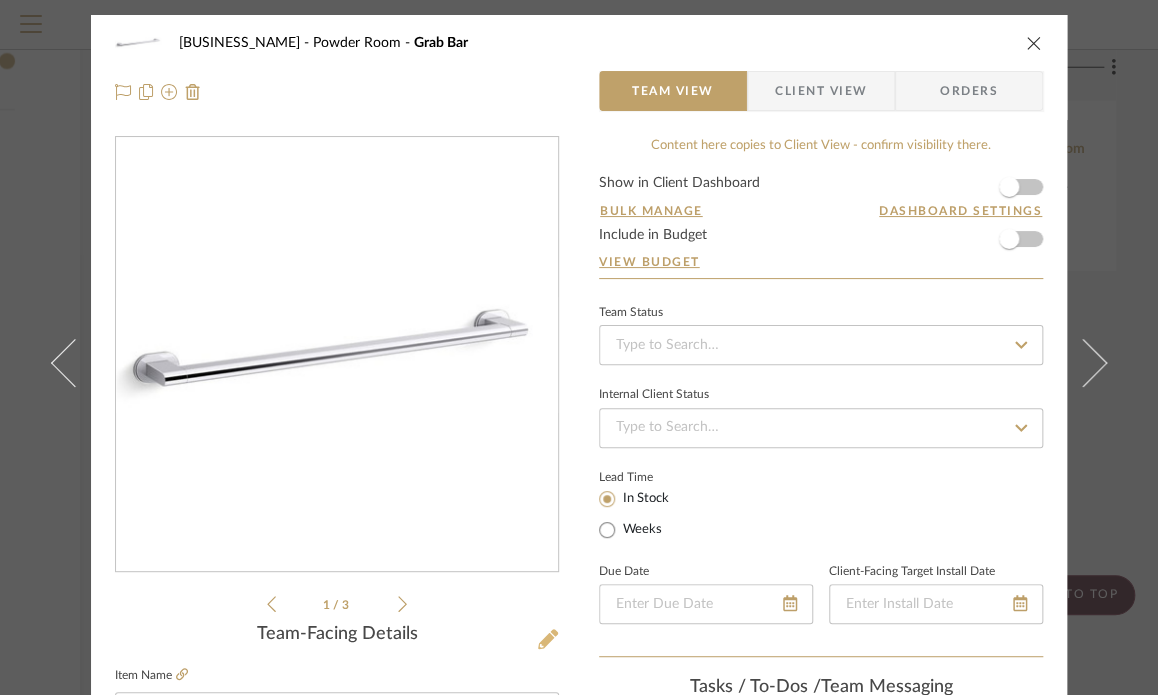 click 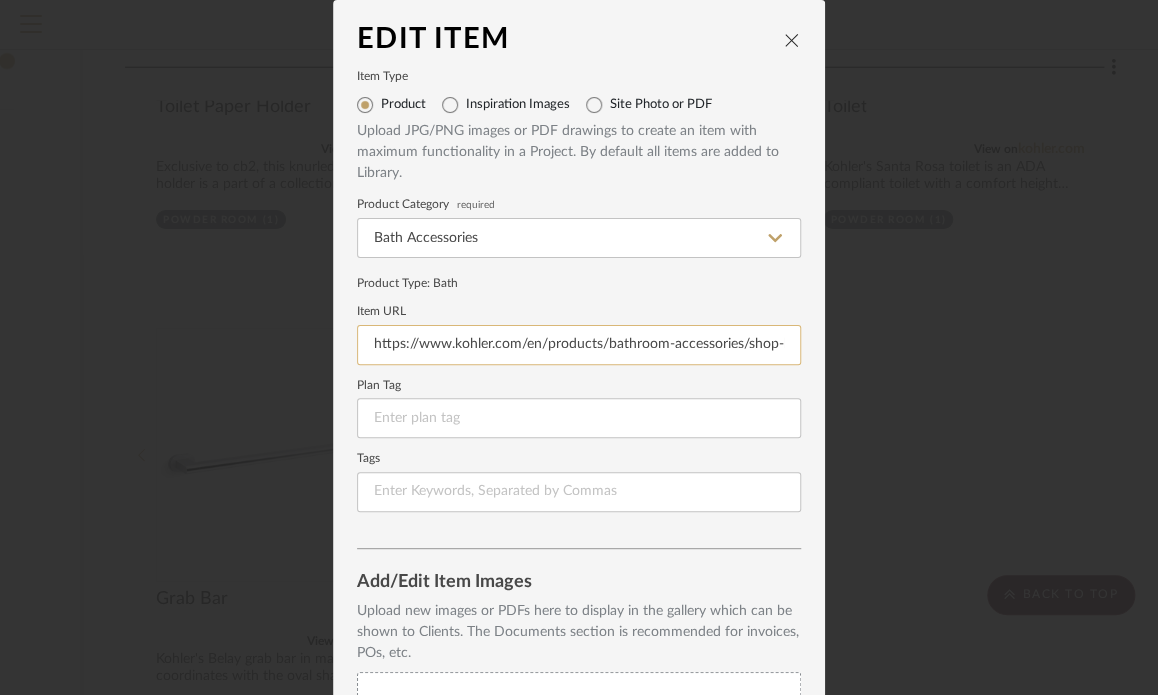click on "https://www.kohler.com/en/products/bathroom-accessories/shop-bathroom-accessories/belay-24-grab-bar-33458" at bounding box center [579, 345] 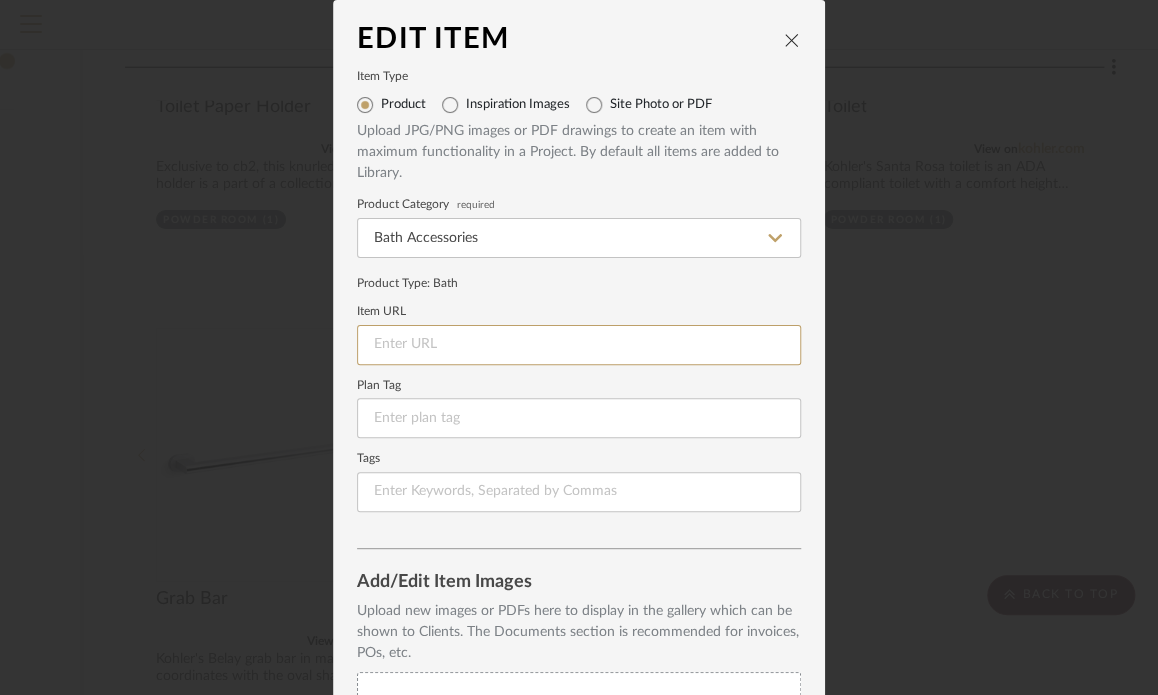 type 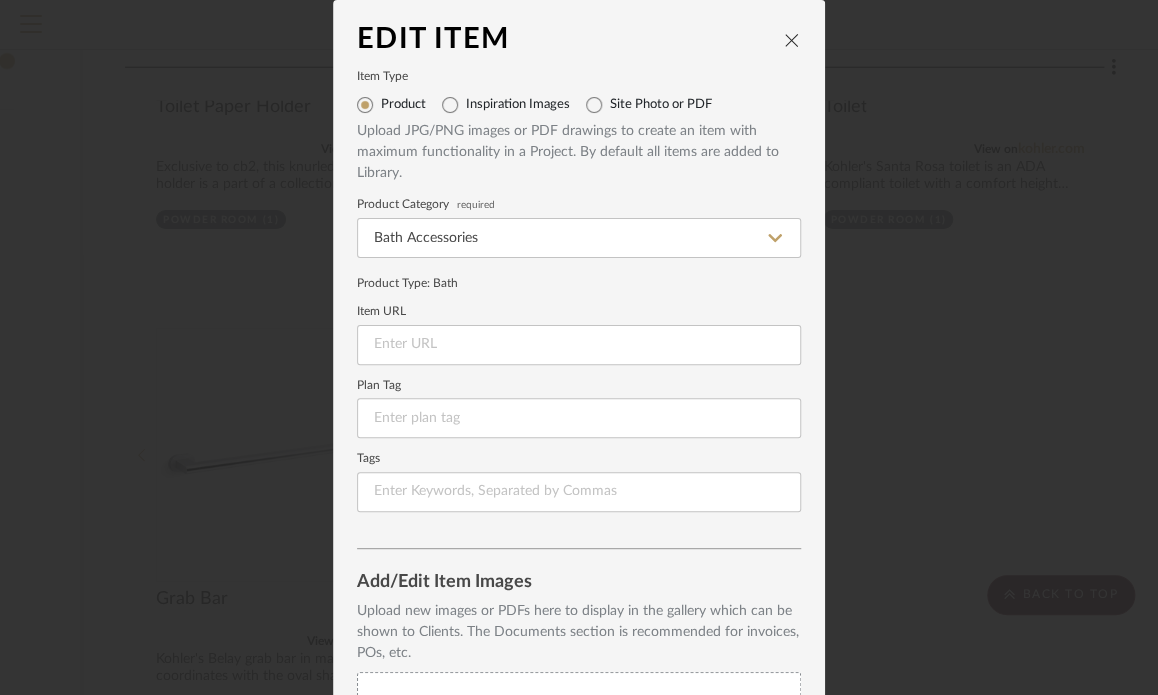 click on "Edit Item  Item Type  Product  Inspiration Images   Site Photo or PDF   Upload JPG/PNG images or PDF drawings to create an item with maximum functionality in a Project. By default all items are added to Library.   Product Category  required Bath Accessories  Product Type : Bath  Item URL   Plan Tag   Tags  Add/Edit Item Images  Upload new images or PDFs here to display in the gallery which can be shown to Clients. The Documents section is recommended for invoices, POs, etc.  Choose a file  or drag it here. Cancel  Update" at bounding box center [579, 347] 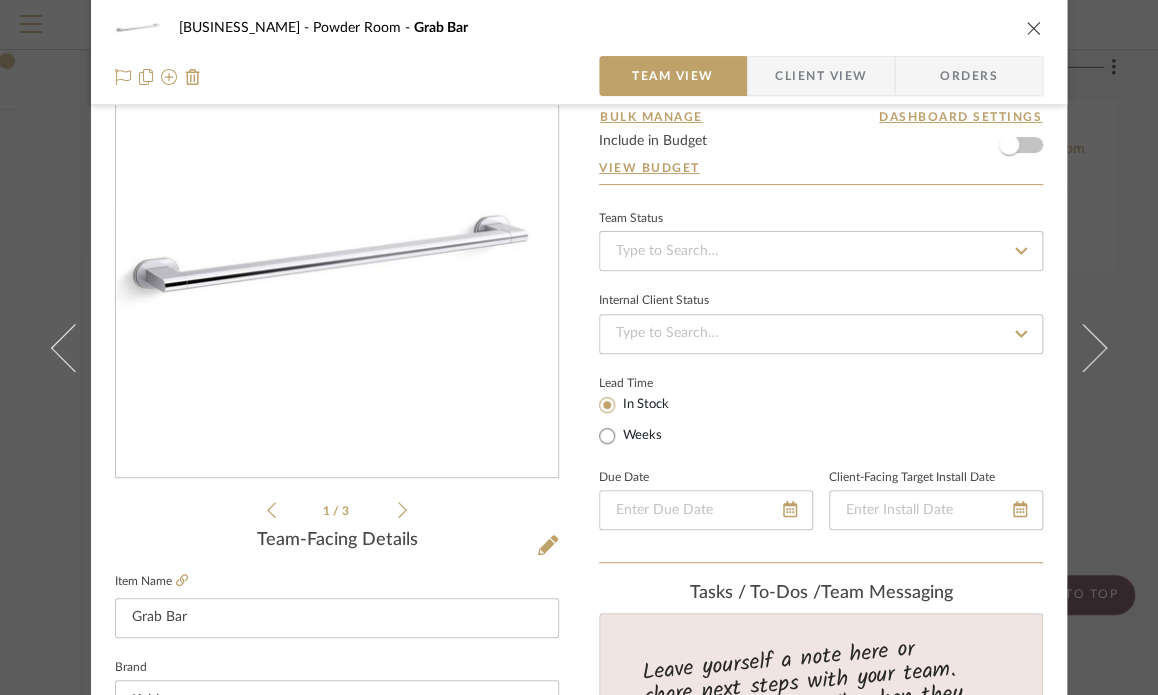 scroll, scrollTop: 133, scrollLeft: 0, axis: vertical 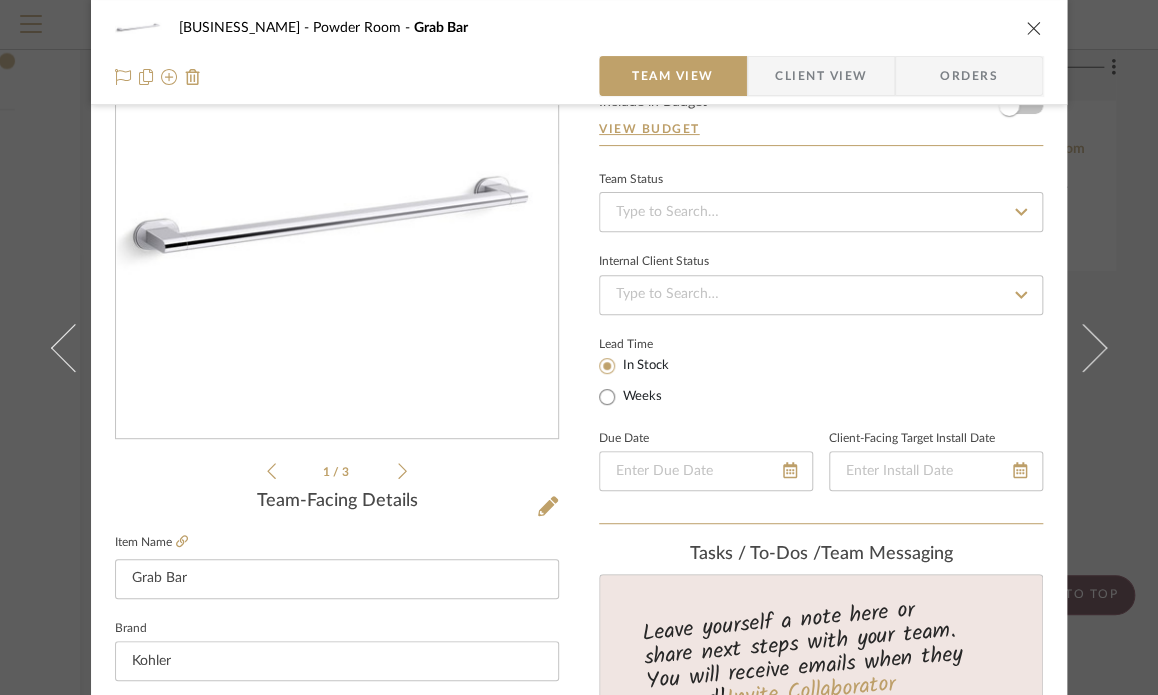 click at bounding box center [1034, 28] 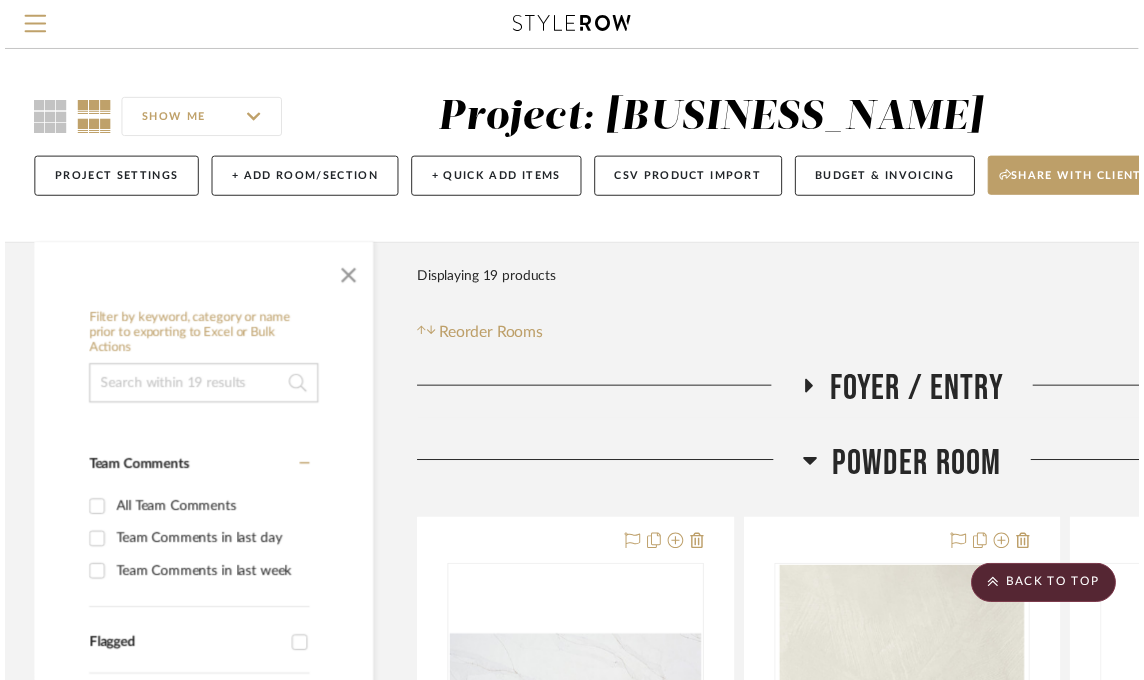 scroll, scrollTop: 2214, scrollLeft: 296, axis: both 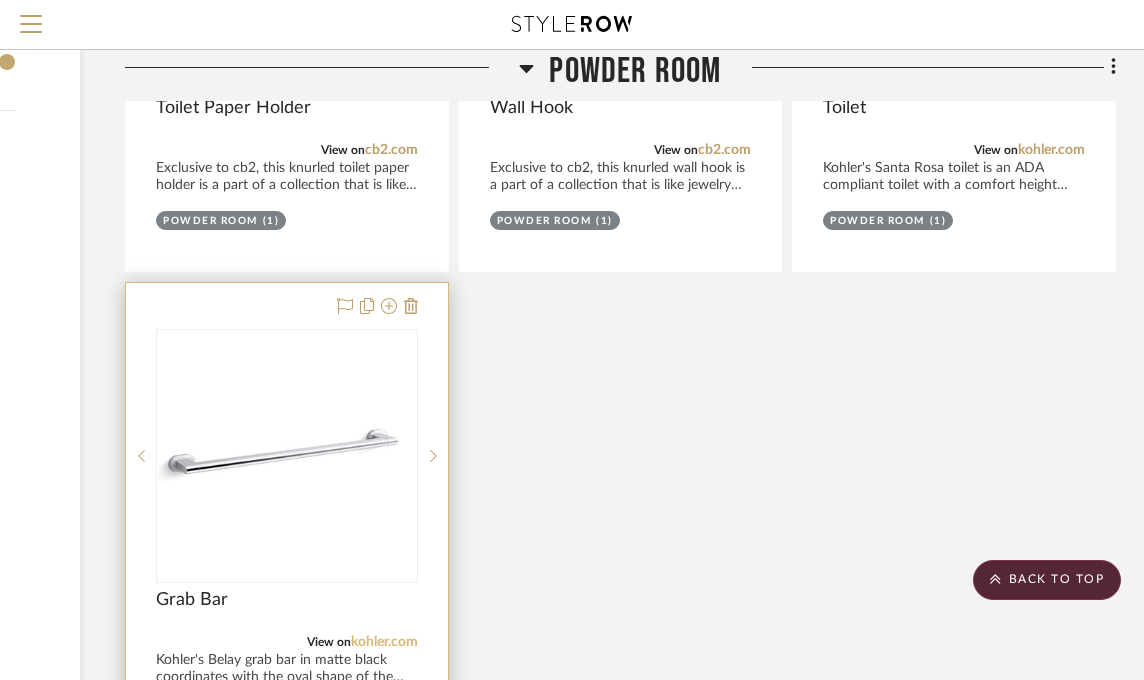 click on "kohler.com" at bounding box center (384, 642) 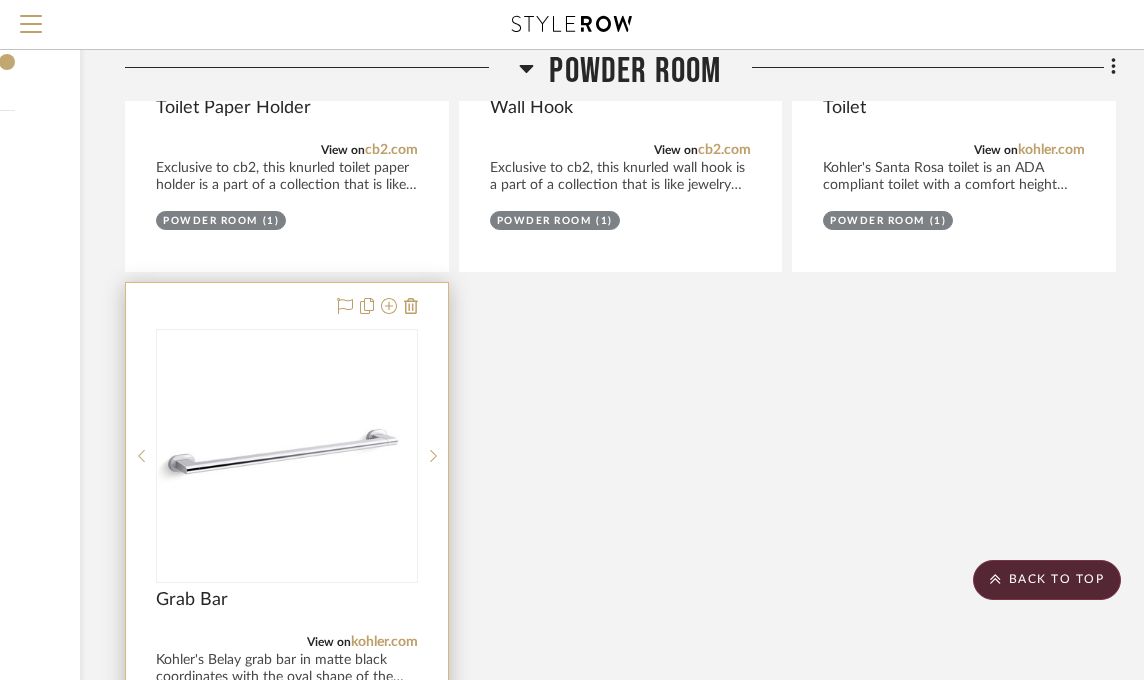click at bounding box center (287, 456) 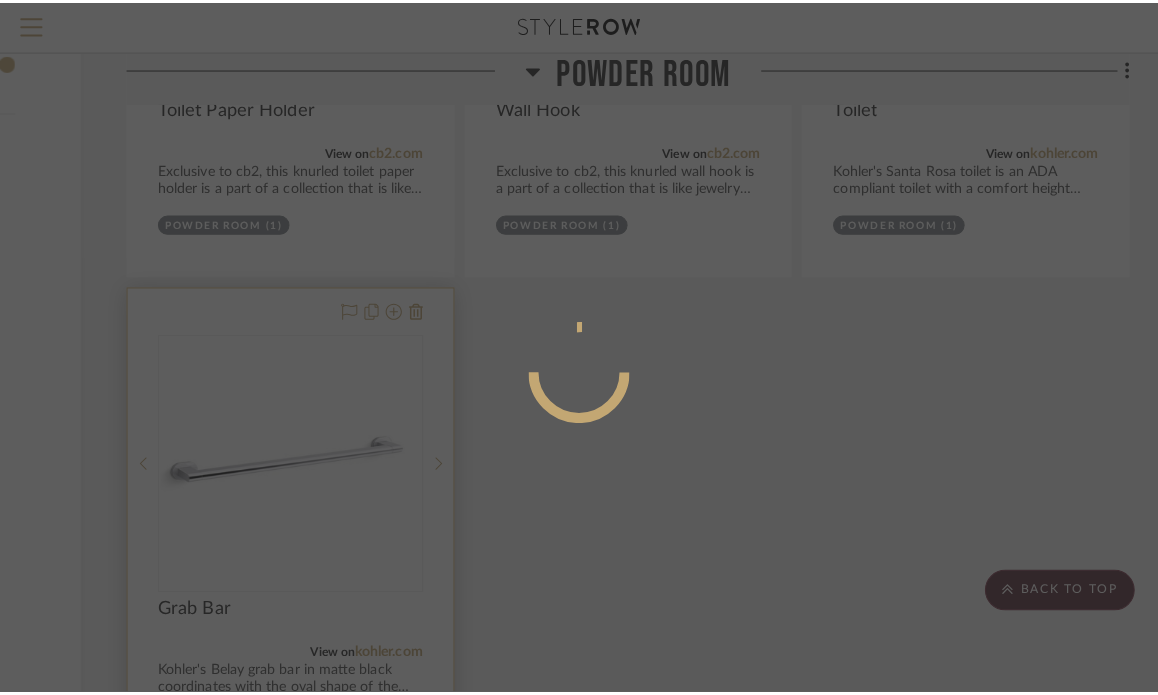 scroll, scrollTop: 0, scrollLeft: 0, axis: both 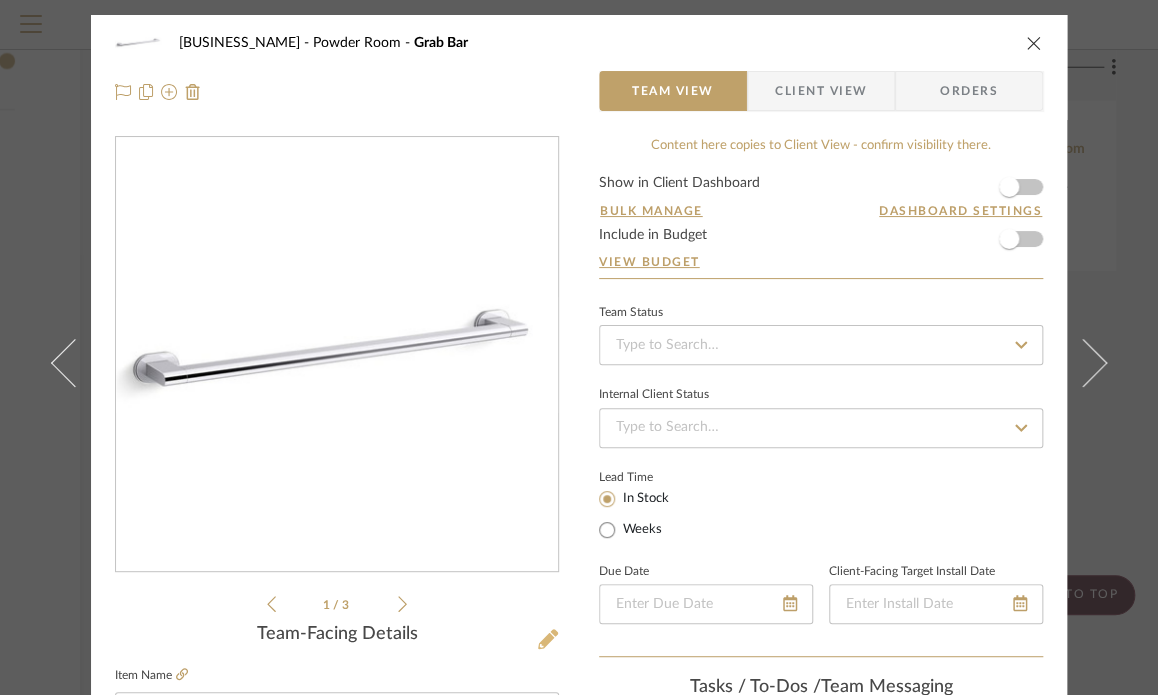 click 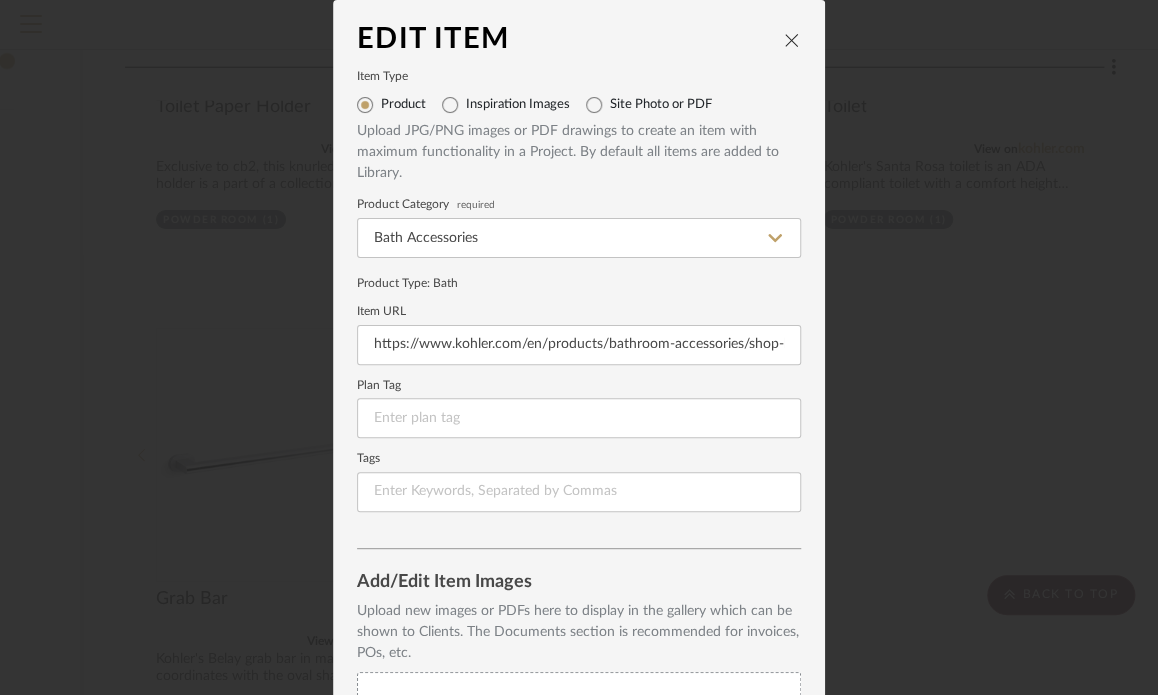 click on "Item URL  https://www.kohler.com/en/products/bathroom-accessories/shop-bathroom-accessories/belay-24-grab-bar-33458" at bounding box center [579, 336] 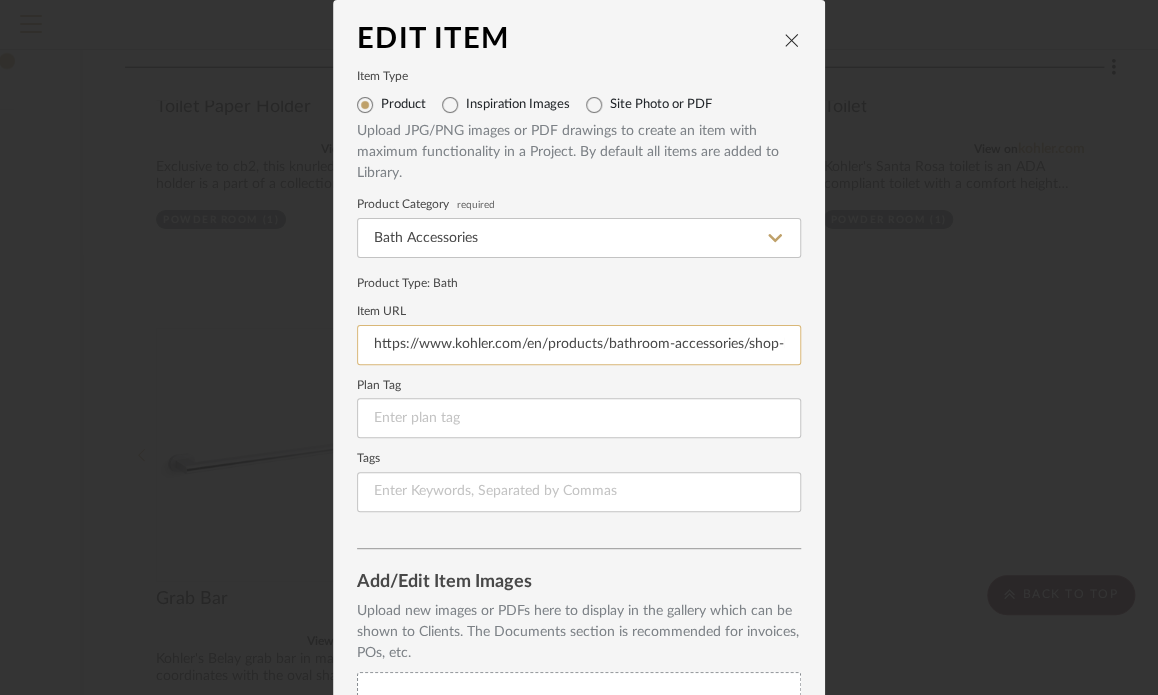 click on "https://www.kohler.com/en/products/bathroom-accessories/shop-bathroom-accessories/belay-24-grab-bar-33458" at bounding box center [579, 345] 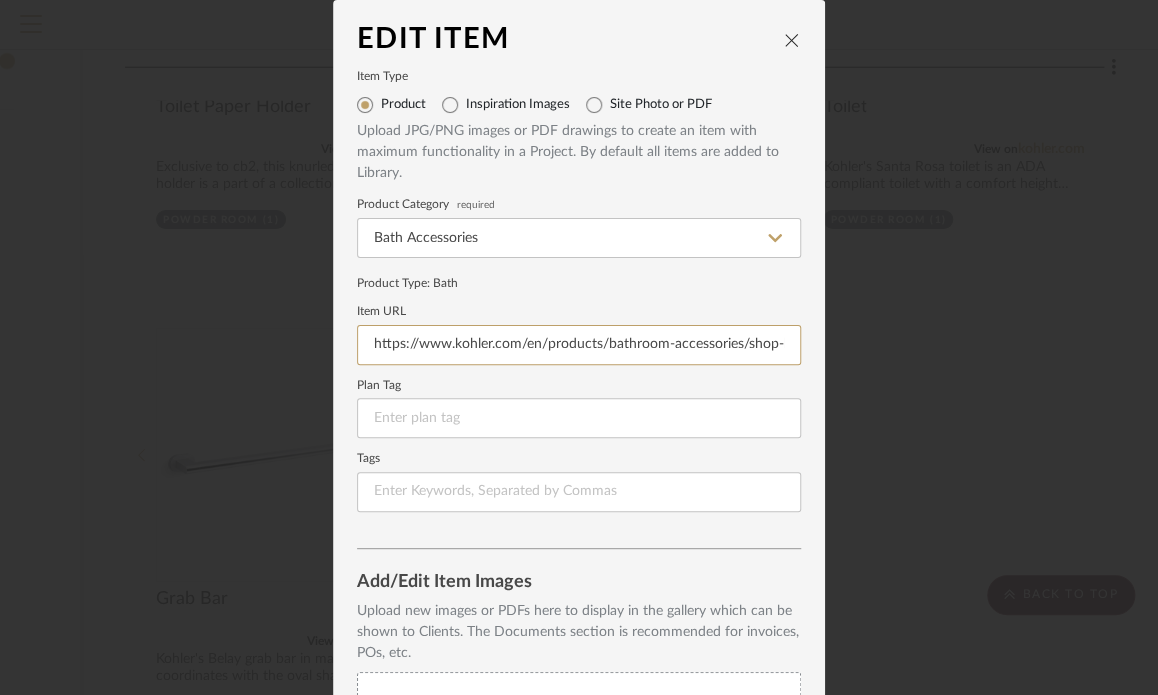 scroll, scrollTop: 0, scrollLeft: 1062, axis: horizontal 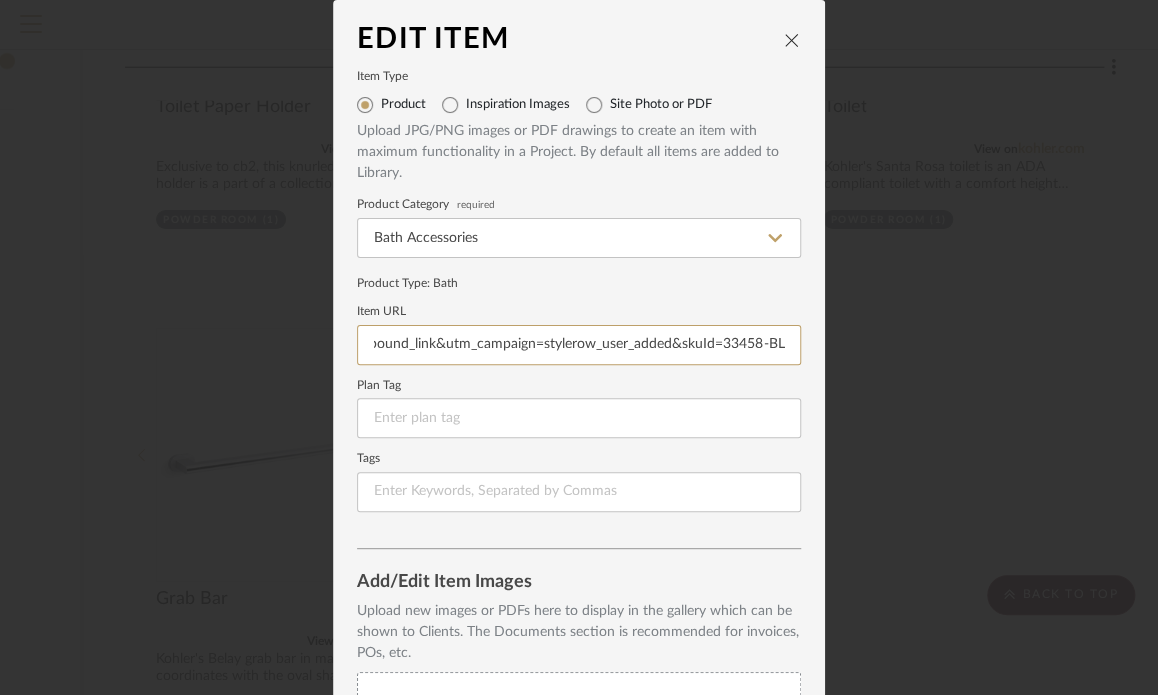 type on "https://www.kohler.com/en/products/bathroom-accessories/shop-bathroom-accessories/belay-24-grab-bar-33458?utm_source=stylerow_lead&utm_medium=stylerow_outbound_link&utm_campaign=stylerow_user_added&skuId=33458-BL" 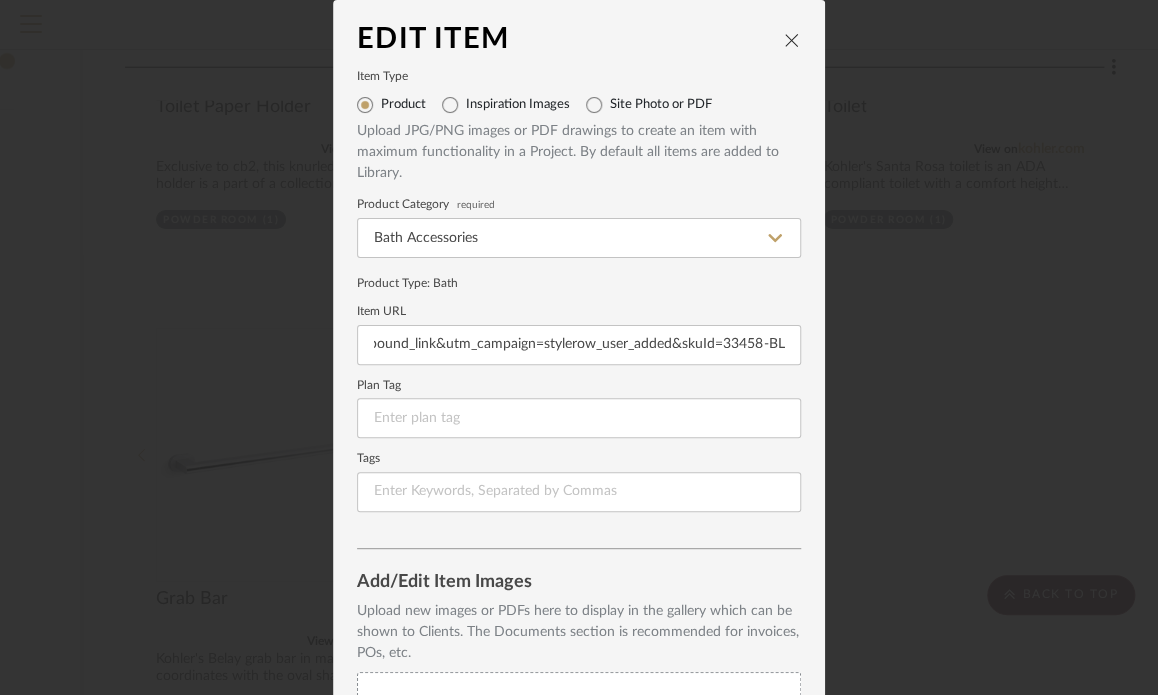 click on "Item Type  Product  Inspiration Images   Site Photo or PDF   Upload JPG/PNG images or PDF drawings to create an item with maximum functionality in a Project. By default all items are added to Library.   Product Category  required Bath Accessories  Product Type : Bath  Item URL  https://www.kohler.com/en/products/bathroom-accessories/shop-bathroom-accessories/belay-24-grab-bar-33458?utm_source=stylerow_lead&utm_medium=stylerow_outbound_link&utm_campaign=stylerow_user_added&skuId=33458-BL  Plan Tag   Tags" at bounding box center (579, 292) 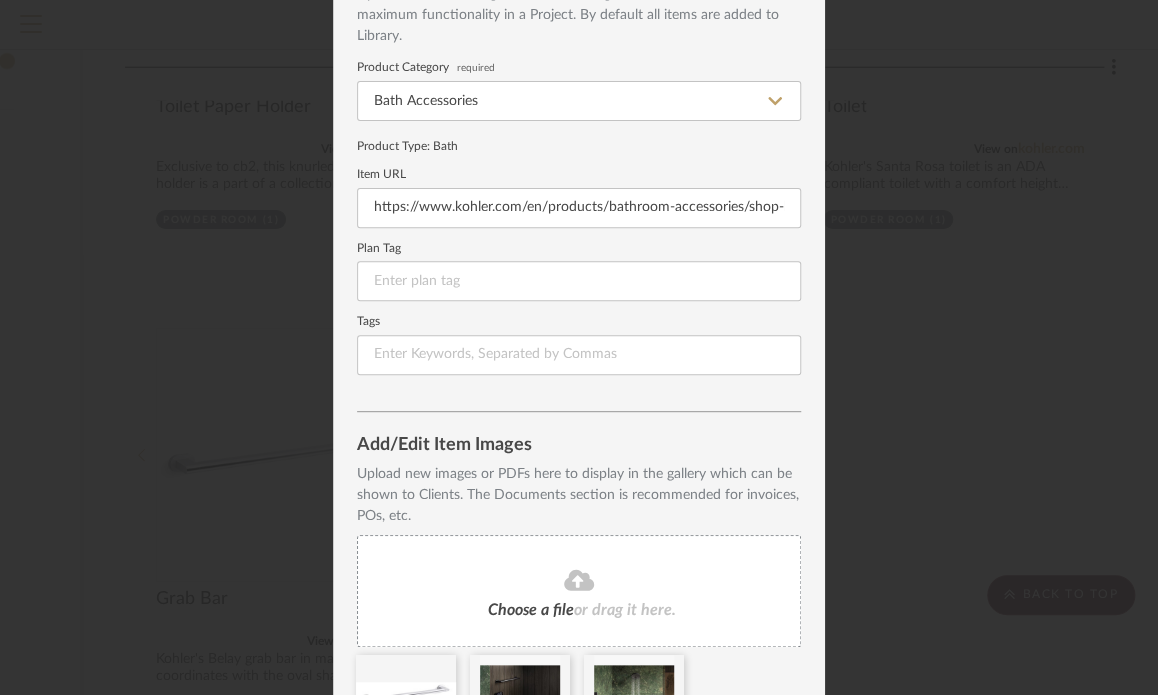 scroll, scrollTop: 257, scrollLeft: 0, axis: vertical 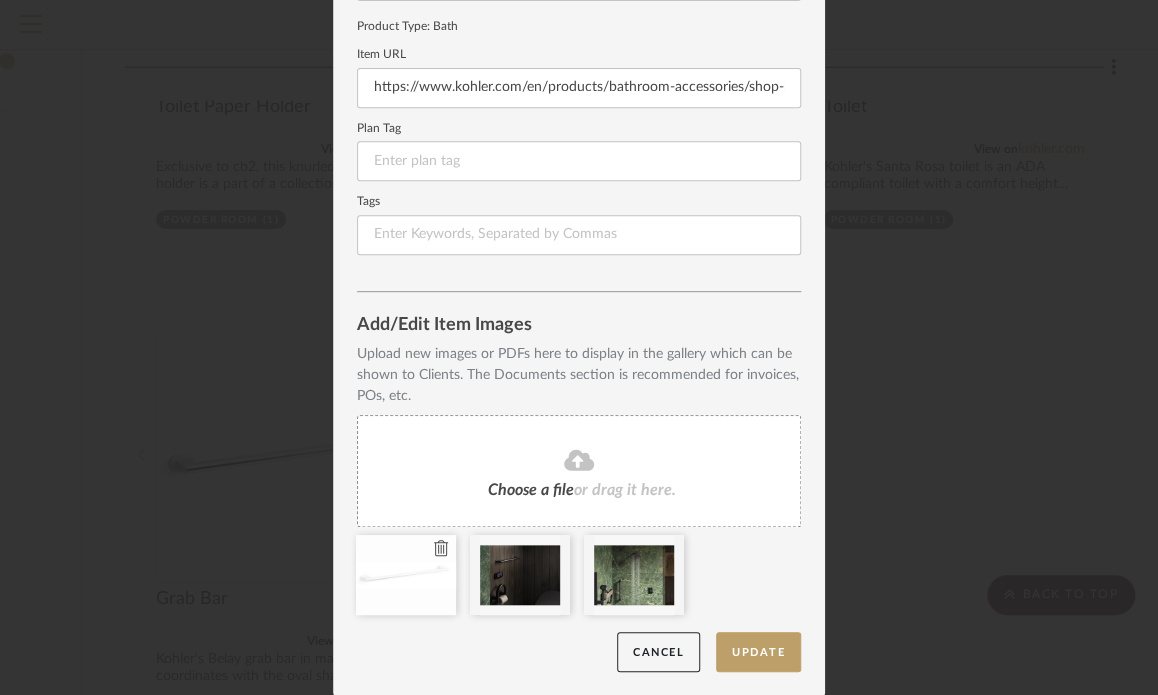 click 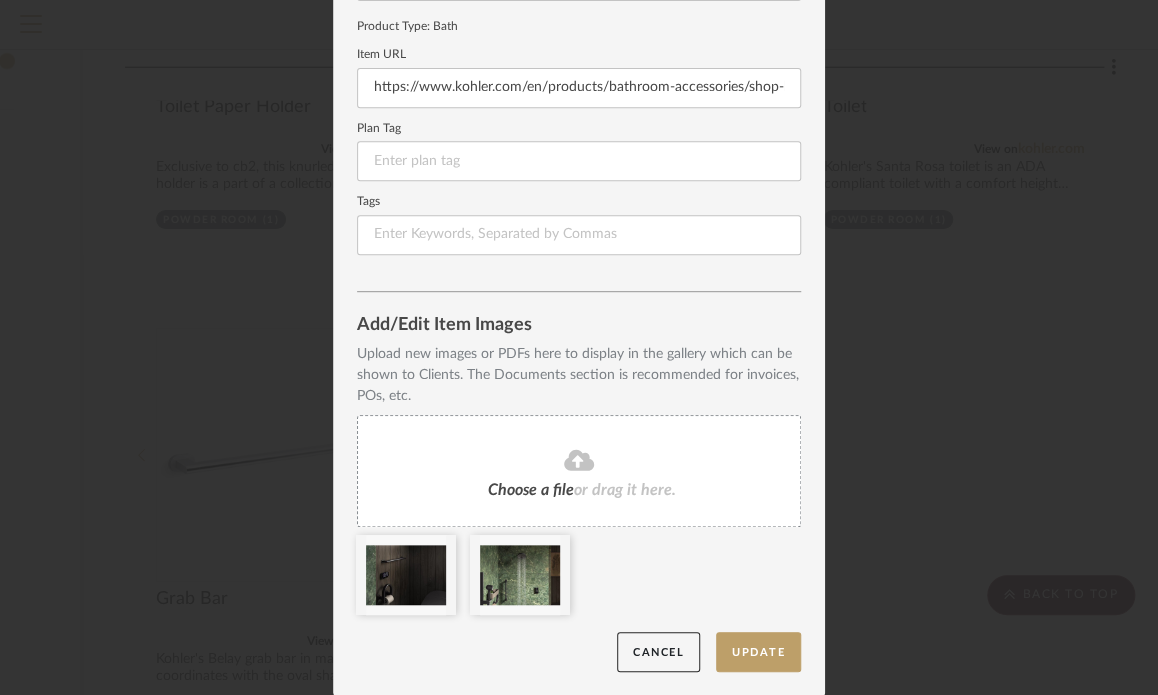 click 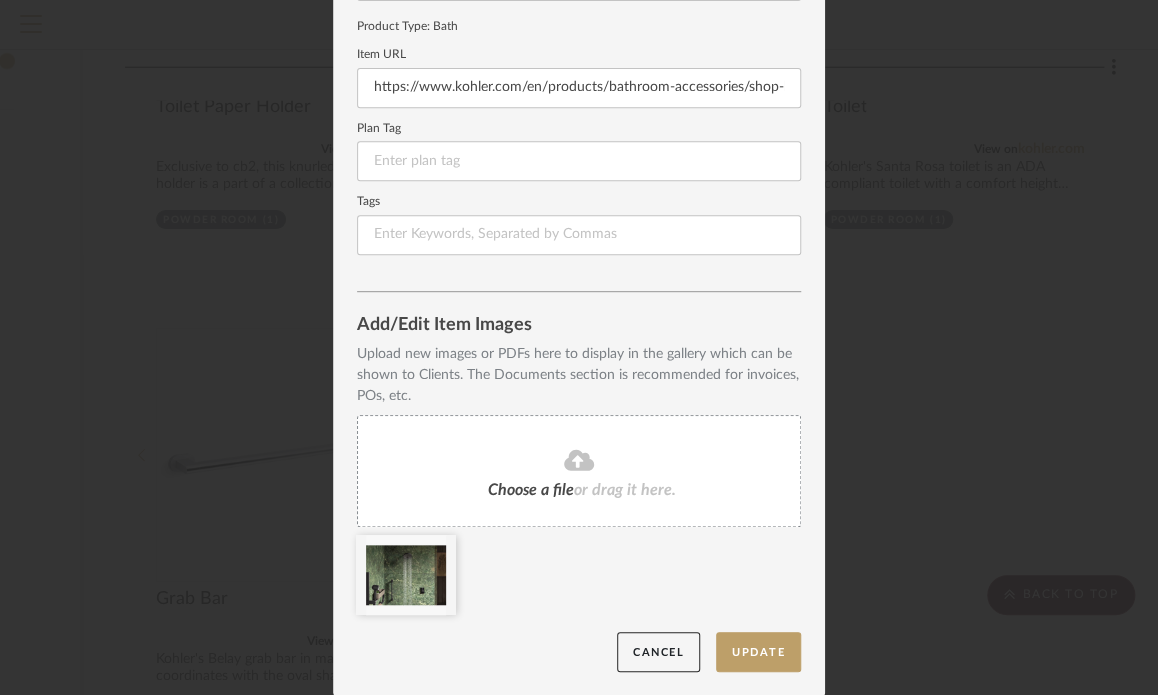 click 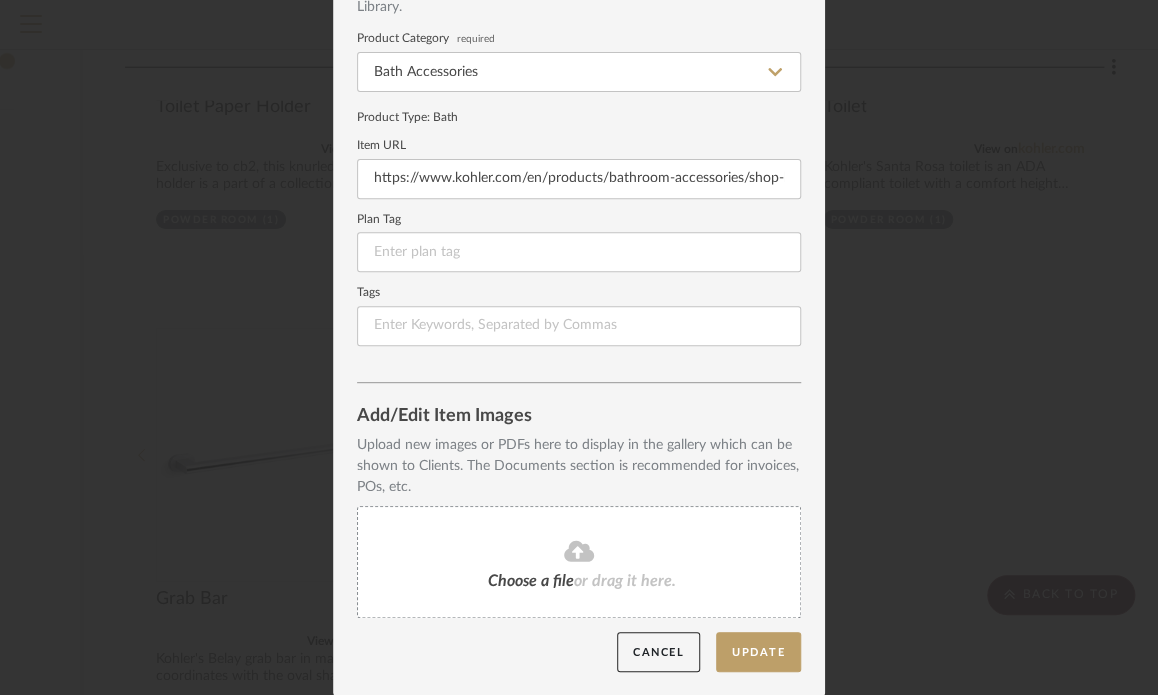 click on "Upload new images or PDFs here to display in the gallery which can be shown to Clients. The Documents section is recommended for invoices, POs, etc." 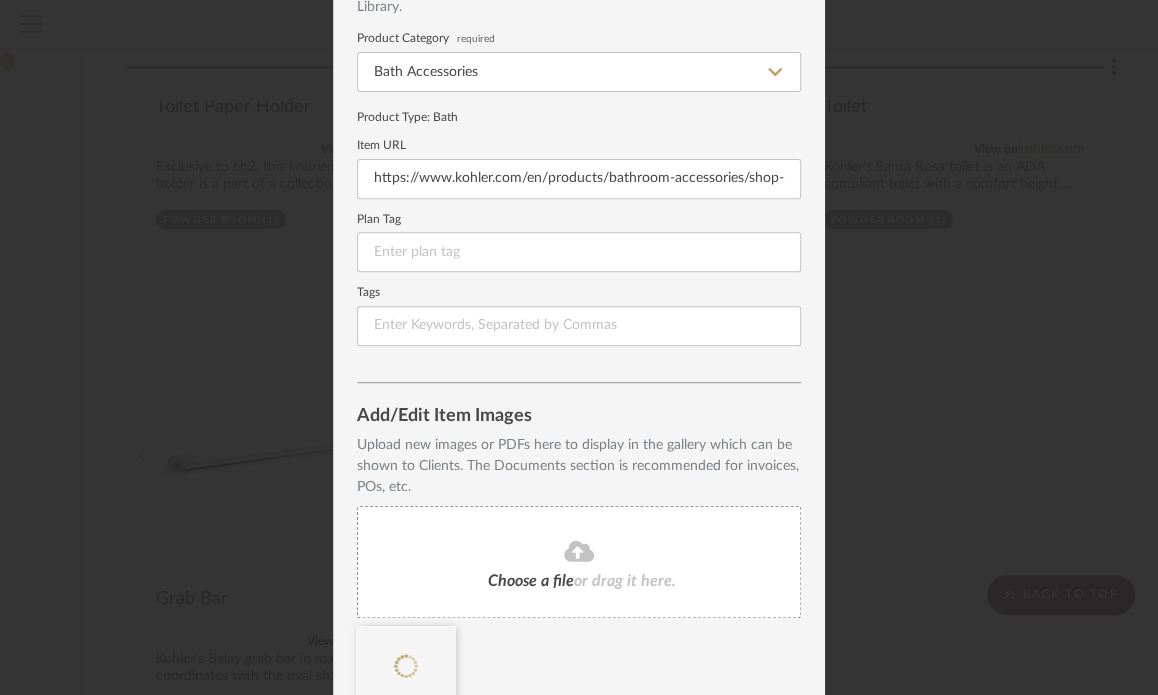 scroll, scrollTop: 257, scrollLeft: 0, axis: vertical 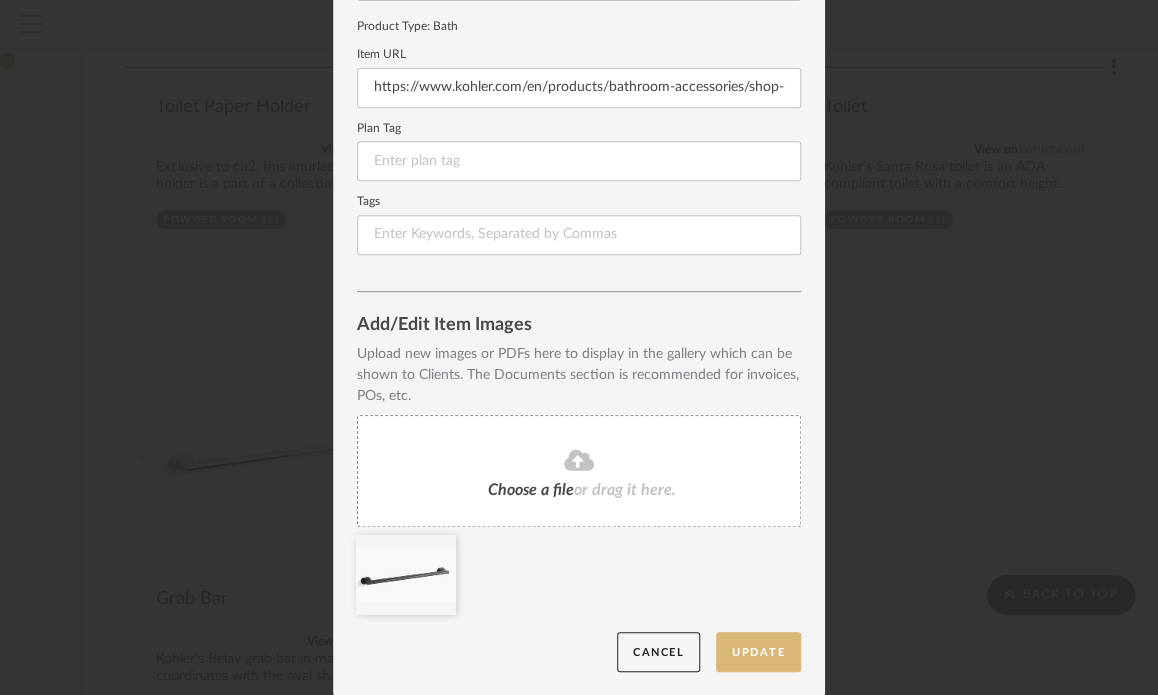 click on "Update" at bounding box center (758, 652) 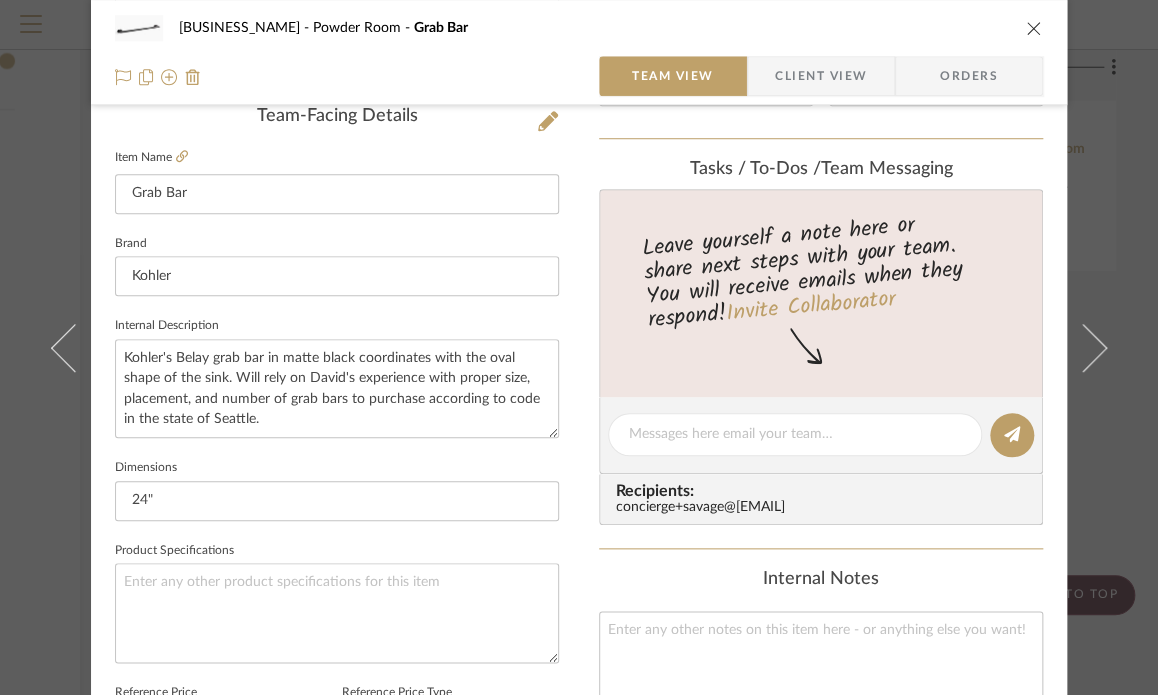 scroll, scrollTop: 533, scrollLeft: 0, axis: vertical 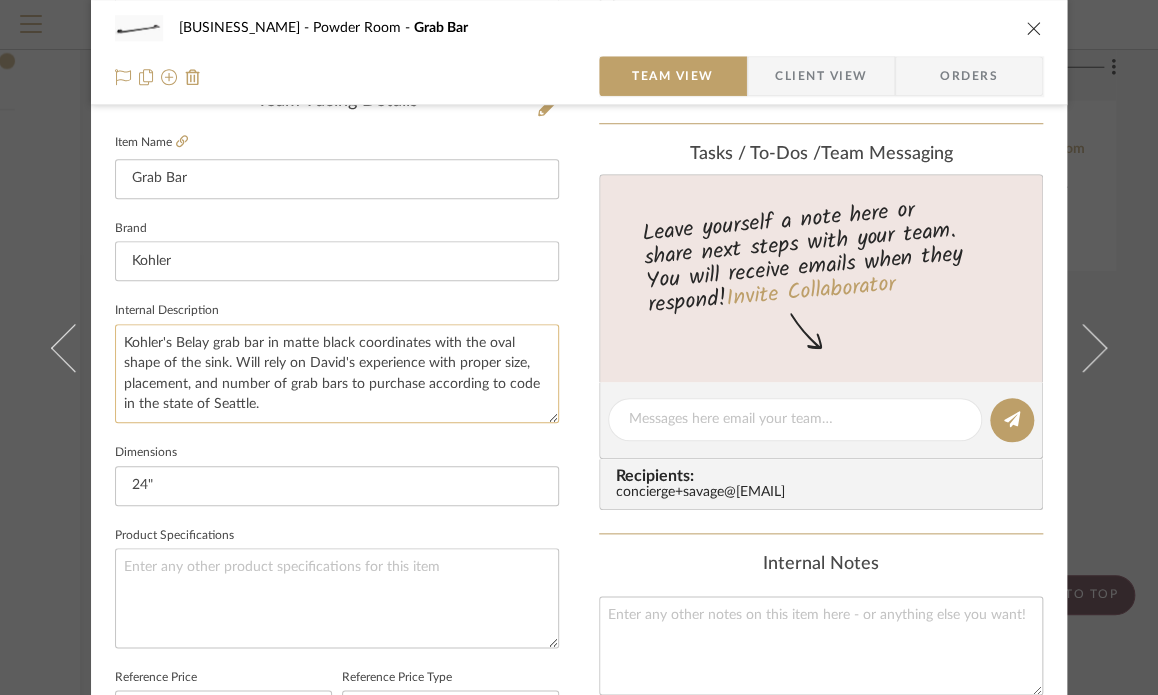 click on "Kohler's Belay grab bar in matte black coordinates with the oval shape of the sink. Will rely on David's experience with proper size, placement, and number of grab bars to purchase according to code in the state of Seattle." 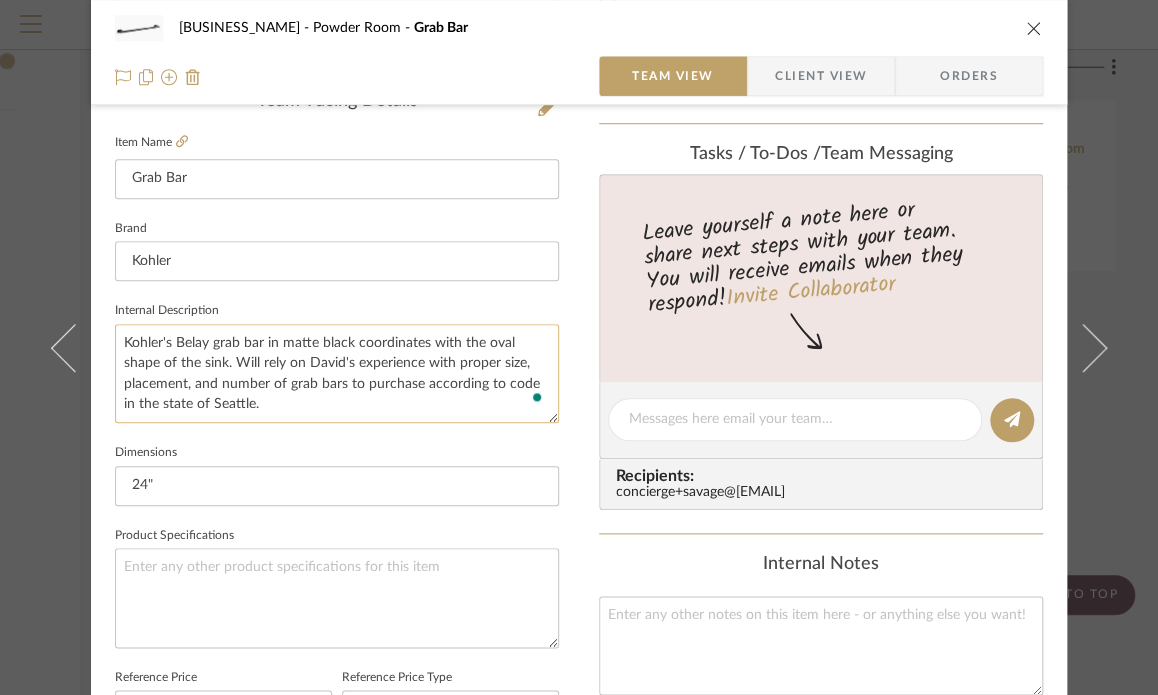 click on "Kohler's Belay grab bar in matte black coordinates with the oval shape of the sink. Will rely on David's experience with proper size, placement, and number of grab bars to purchase according to code in the state of Seattle." 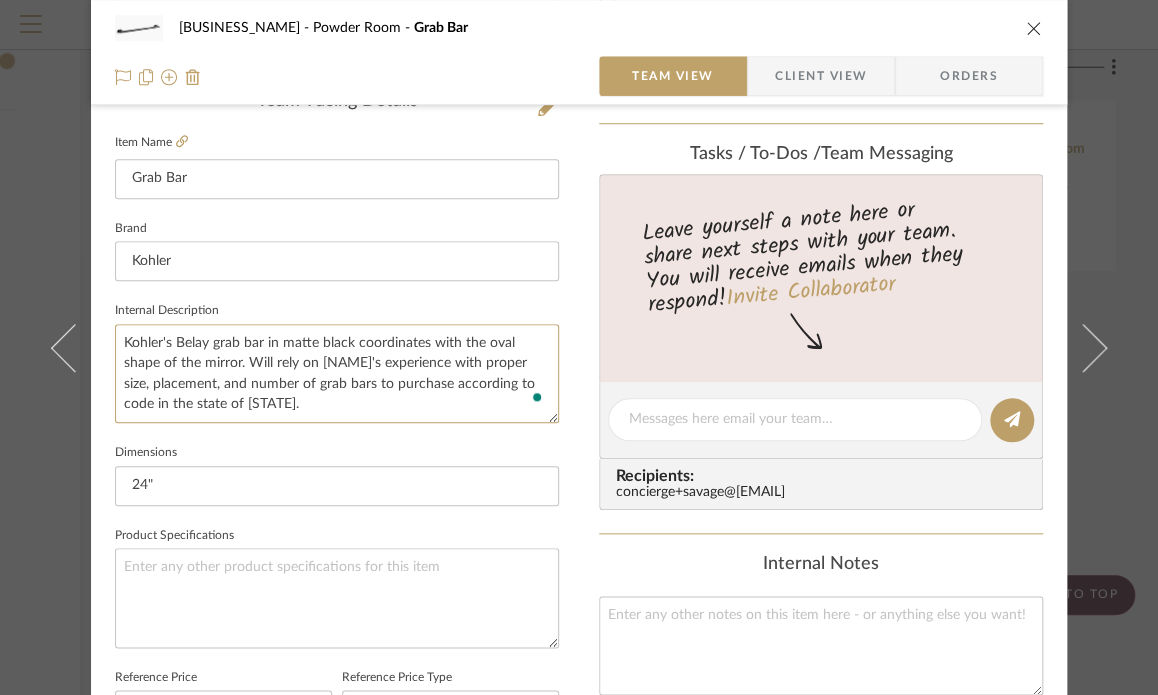 type on "Kohler's Belay grab bar in matte black coordinates with the oval shape of the mirror. Will rely on [NAME]'s experience with proper size, placement, and number of grab bars to purchase according to code in the state of [STATE]." 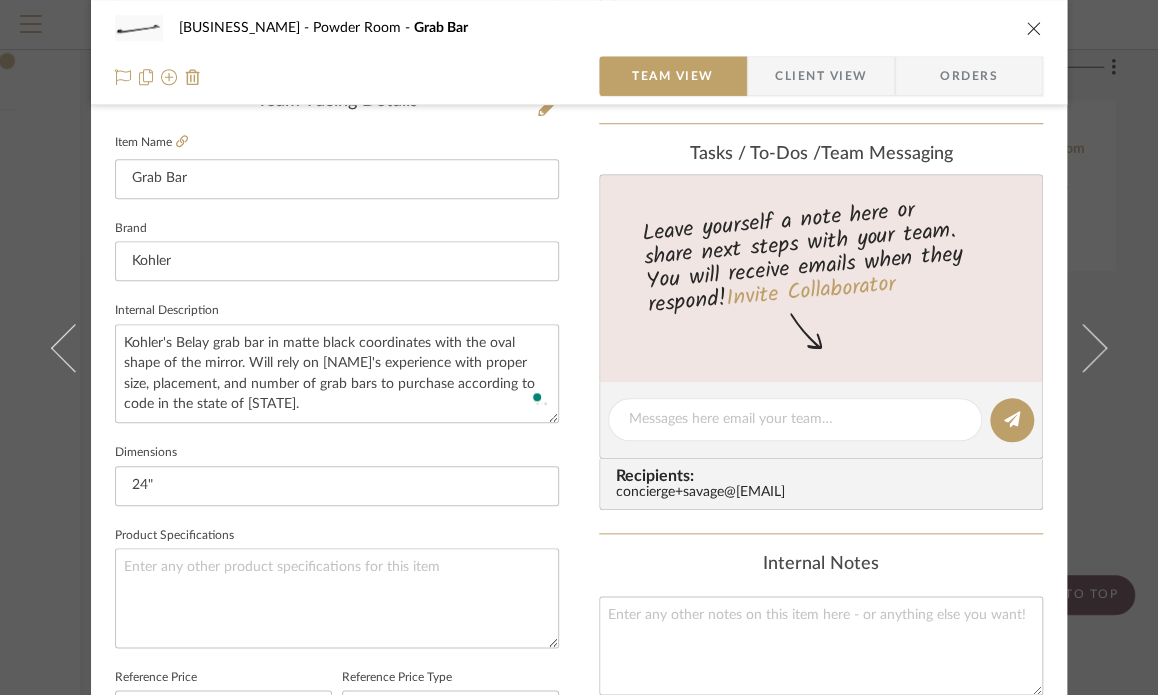 click on "[BUSINESS_NAME] Powder Room Grab Bar Team View Client View Orders Team-Facing Details Item Name Grab Bar Brand Kohler Internal Description Kohler's Belay grab bar in matte black coordinates with the oval shape of the mirror. Will rely on David's experience with proper size, placement, and number of grab bars to purchase according to code in the state of Seattle. Dimensions 24" Product Specifications Reference Price Reference Price Type DNET Item Costs View Budget Markup % (Use "-X%" to discount) 0% Unit Cost $171.75 Cost Type Retail Client Unit Price $171.75 Quantity 1 Unit Type Each Subtotal $171.75 Tax % 0% Total Tax $0.00 Shipping Cost $0.00 Ship. Markup % 0% Taxable Total Shipping $0.00 Total Client Price $171.75 Your Cost $171.75 Your Margin $0.00 Content here copies to Client View - confirm visibility there. Show in Client Dashboard Bulk Manage Dashboard Settings Include in Budget View Budget Team Status Internal Client Status Lead Time" at bounding box center [579, 405] 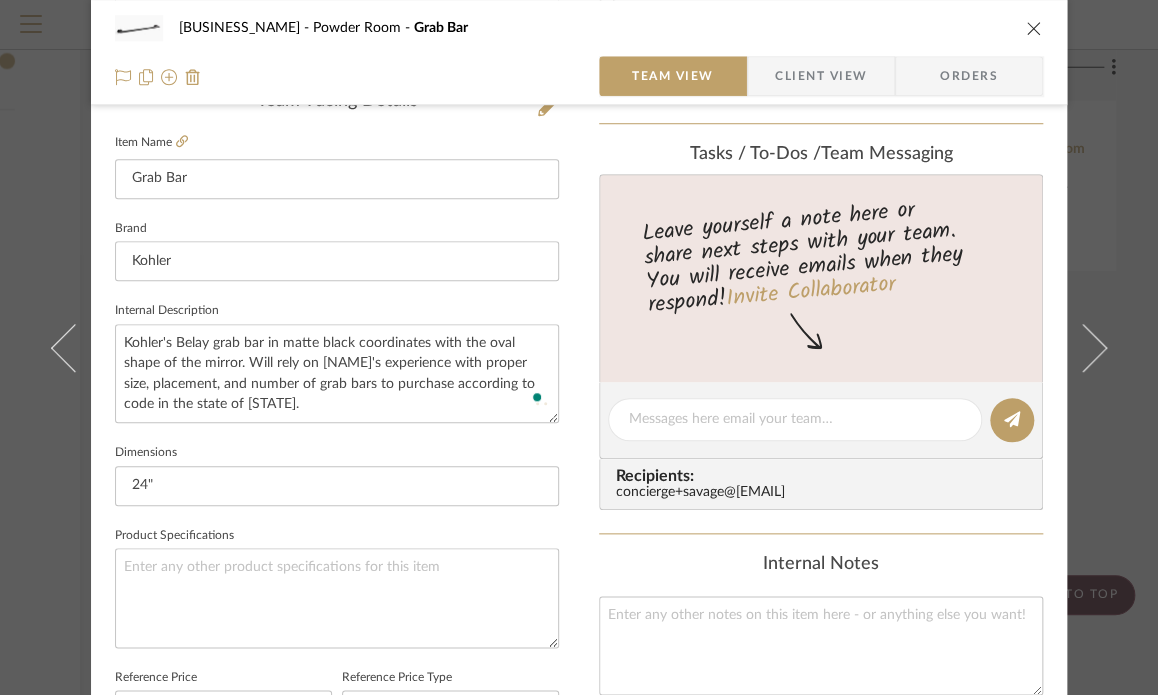 type 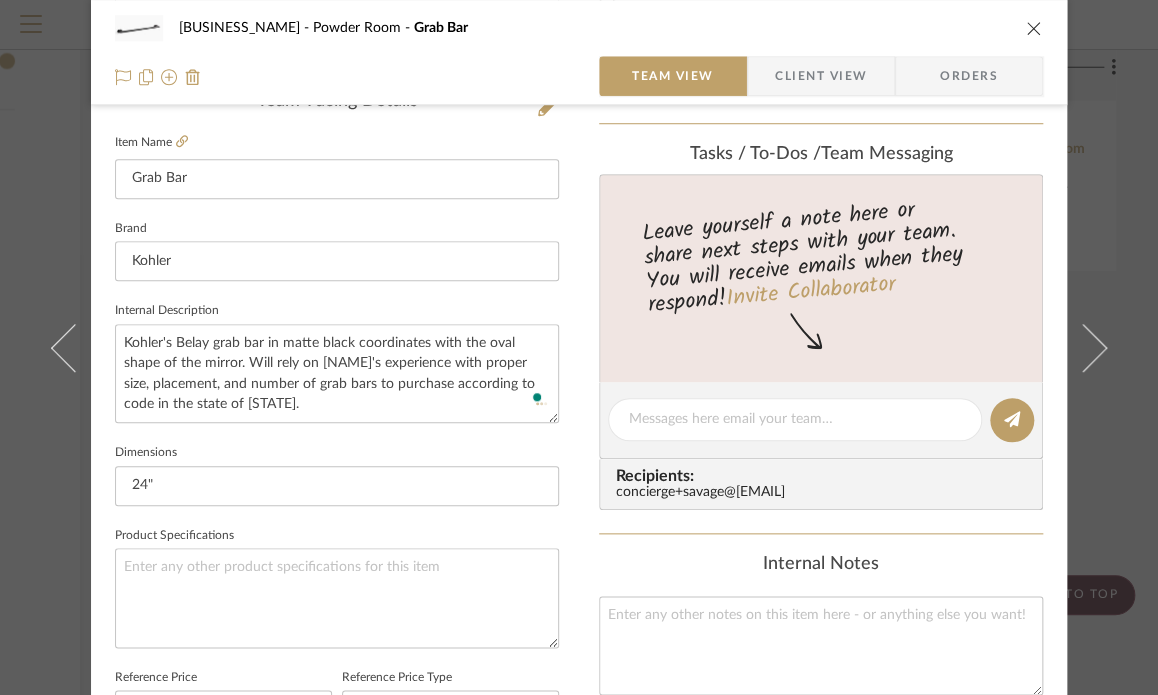 type 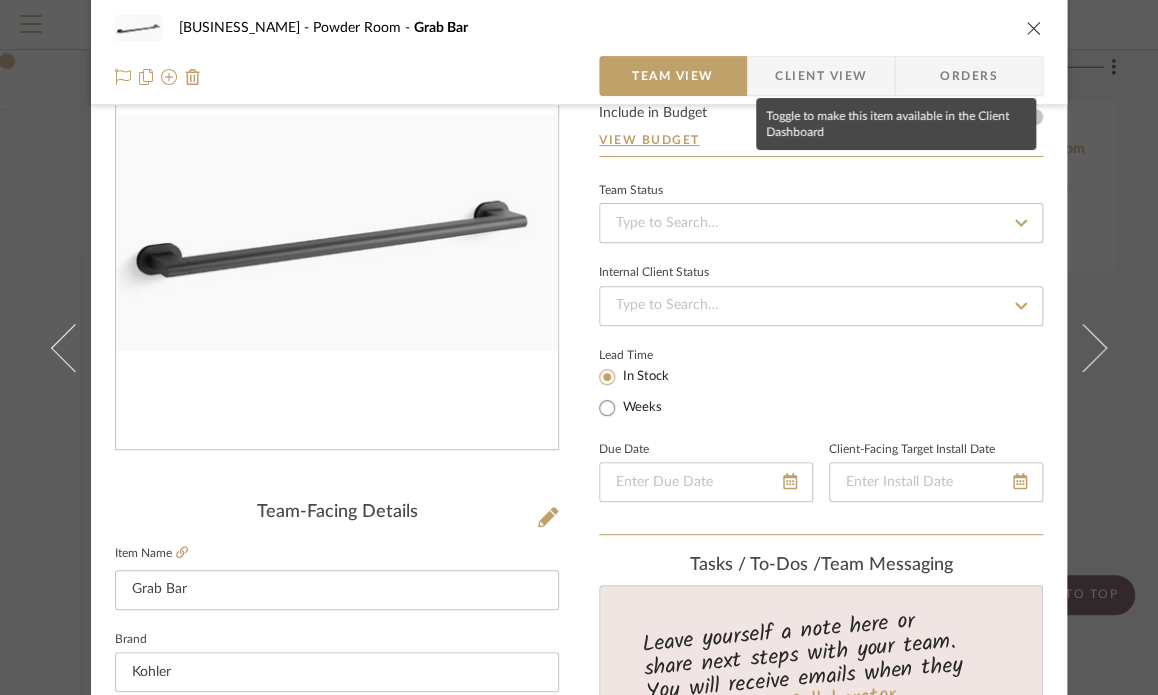 scroll, scrollTop: 0, scrollLeft: 0, axis: both 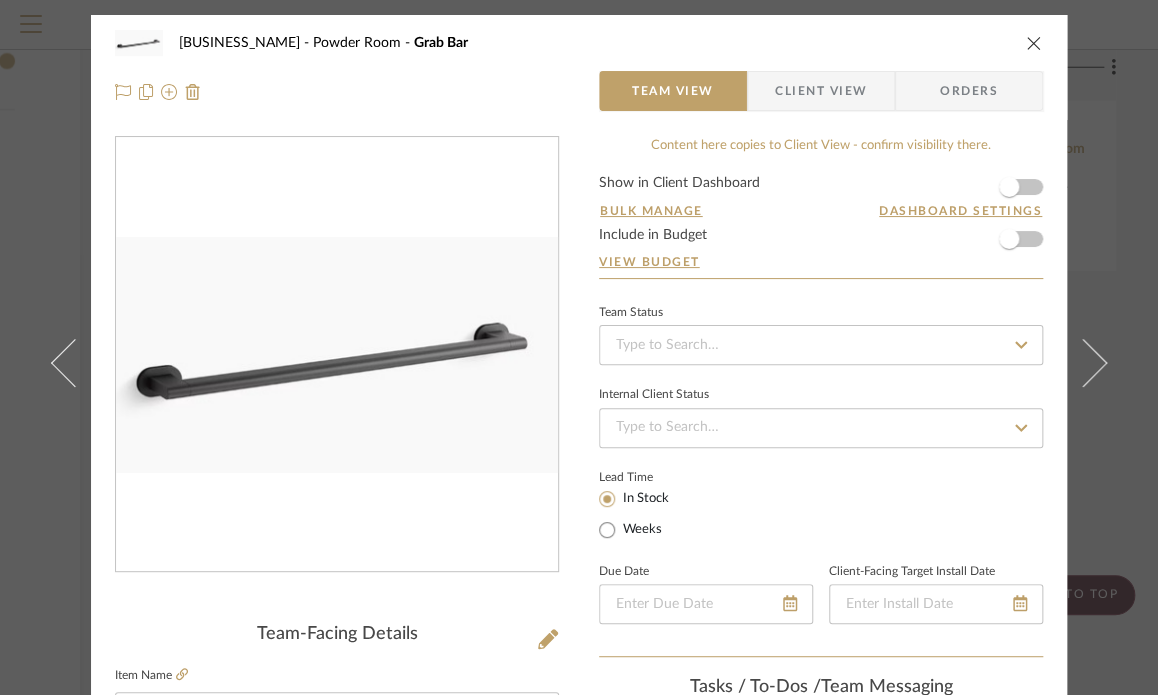 click at bounding box center (1034, 43) 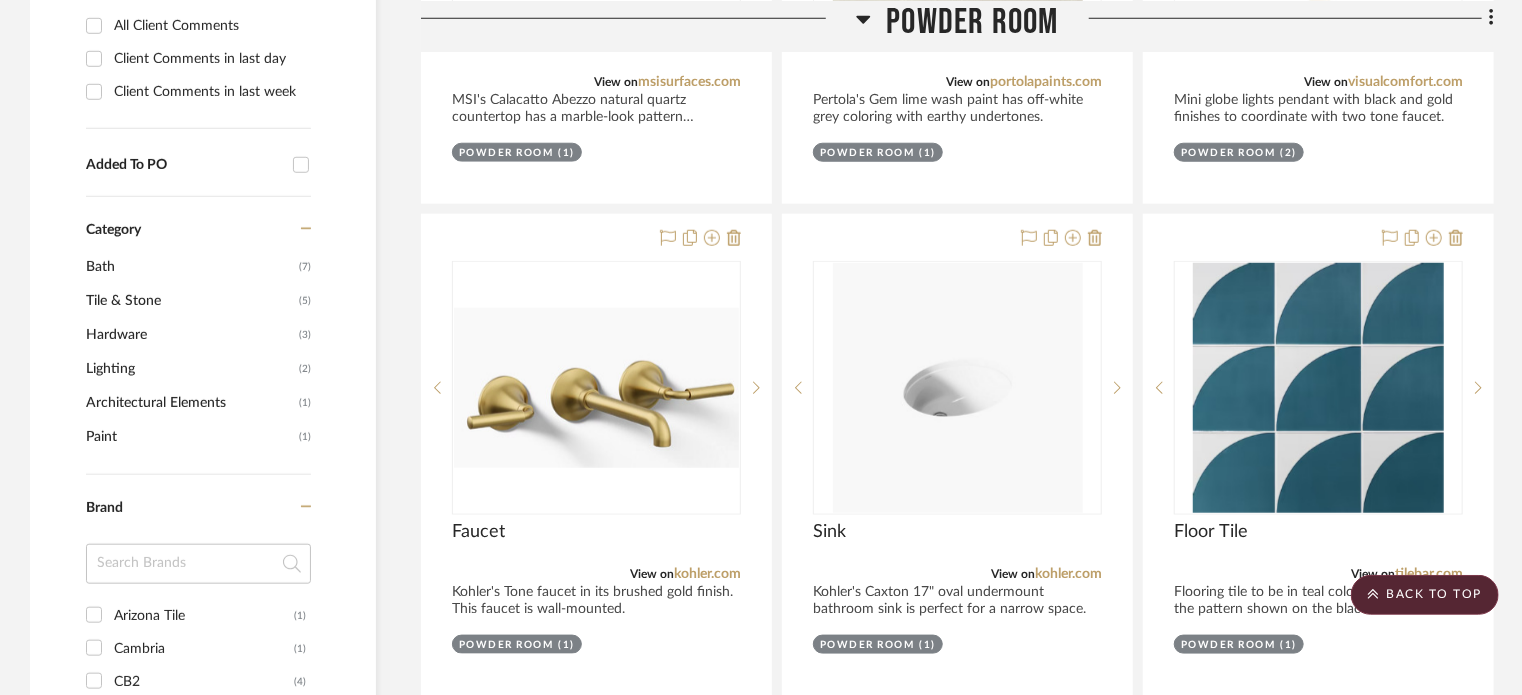scroll, scrollTop: 933, scrollLeft: 0, axis: vertical 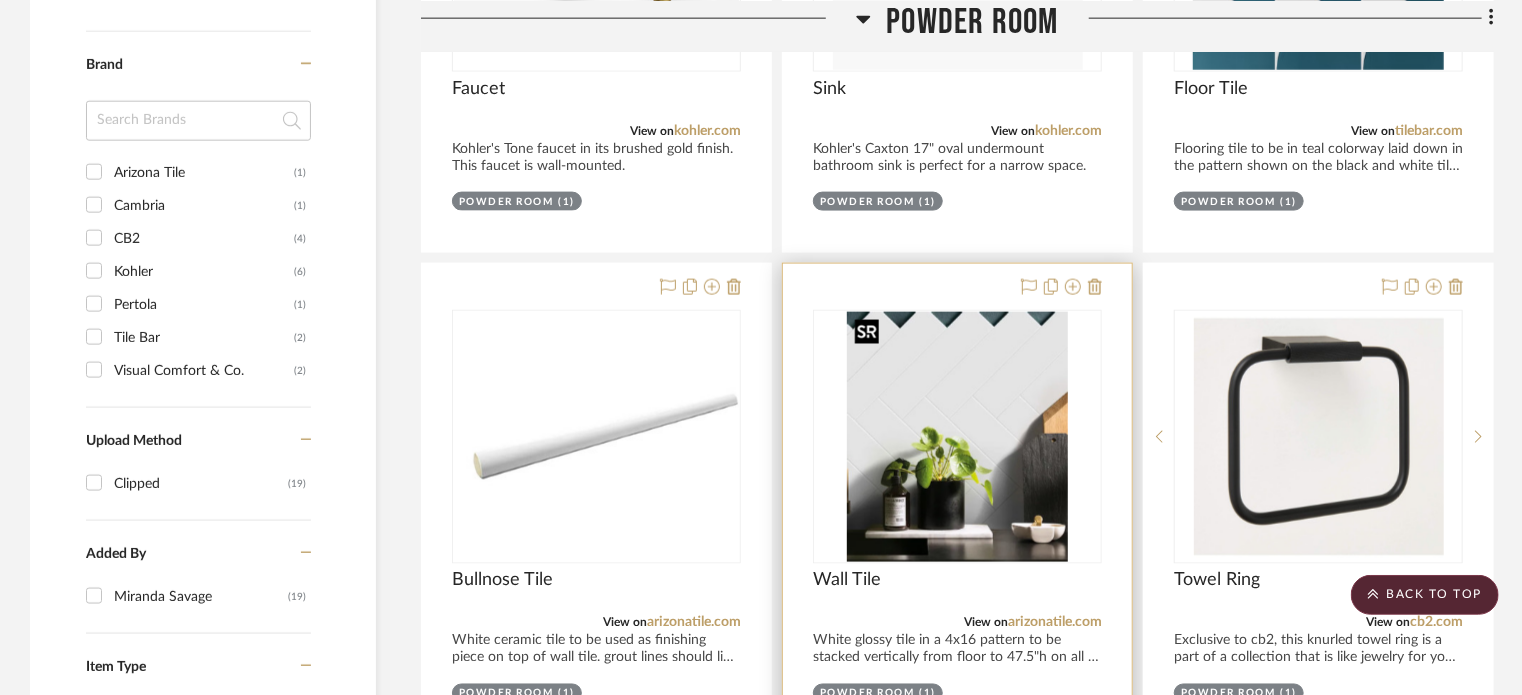 click at bounding box center [957, 437] 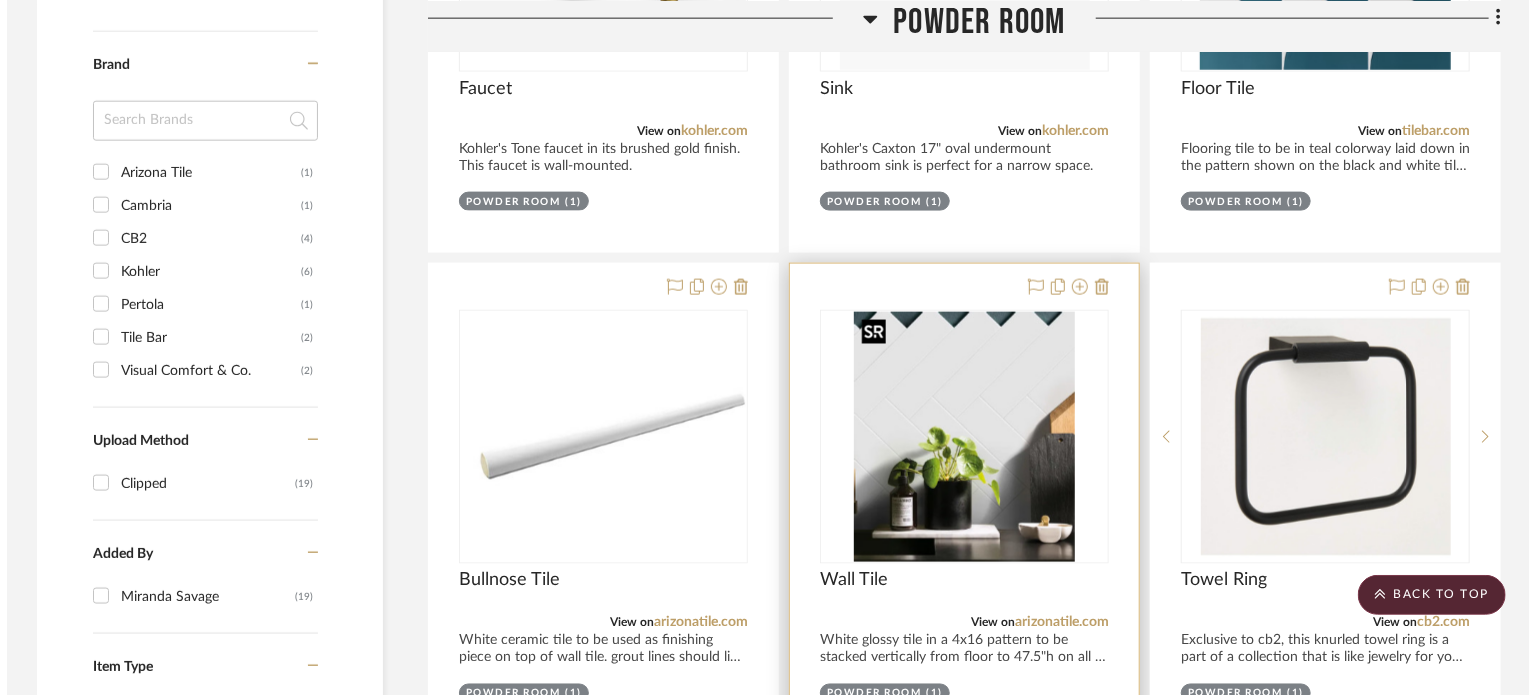 scroll, scrollTop: 0, scrollLeft: 0, axis: both 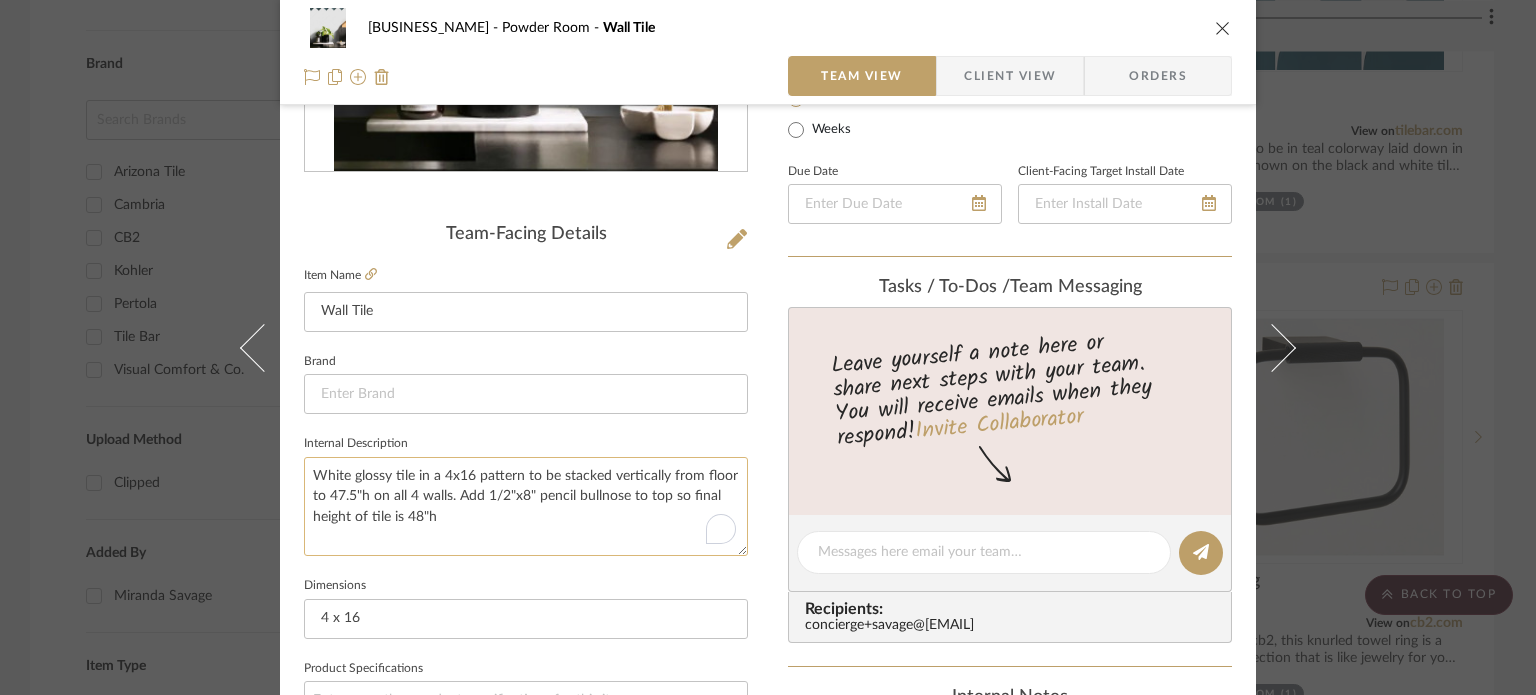 click on "White glossy tile in a 4x16 pattern to be stacked vertically from floor to 47.5"h on all 4 walls. Add 1/2"x8" pencil bullnose to top so final height of tile is 48"h" 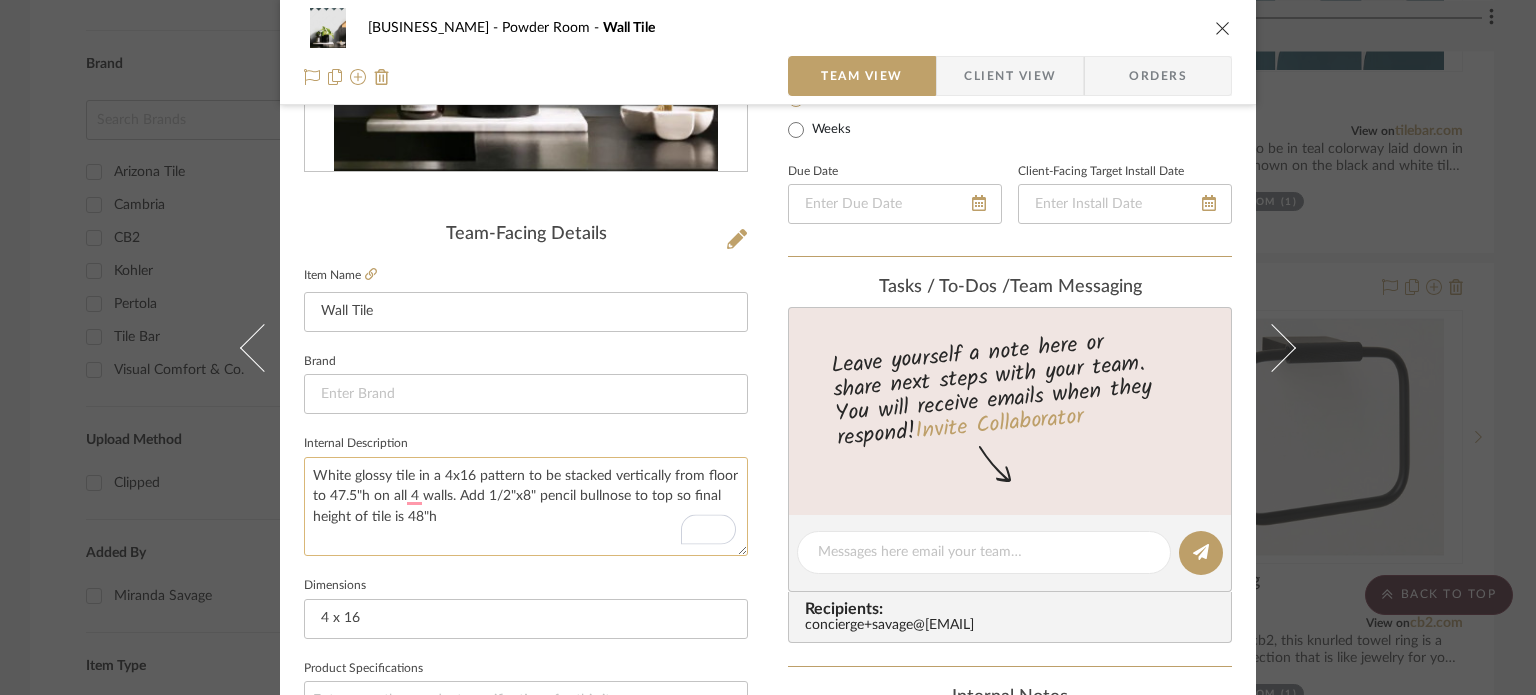 drag, startPoint x: 323, startPoint y: 494, endPoint x: 341, endPoint y: 489, distance: 18.681541 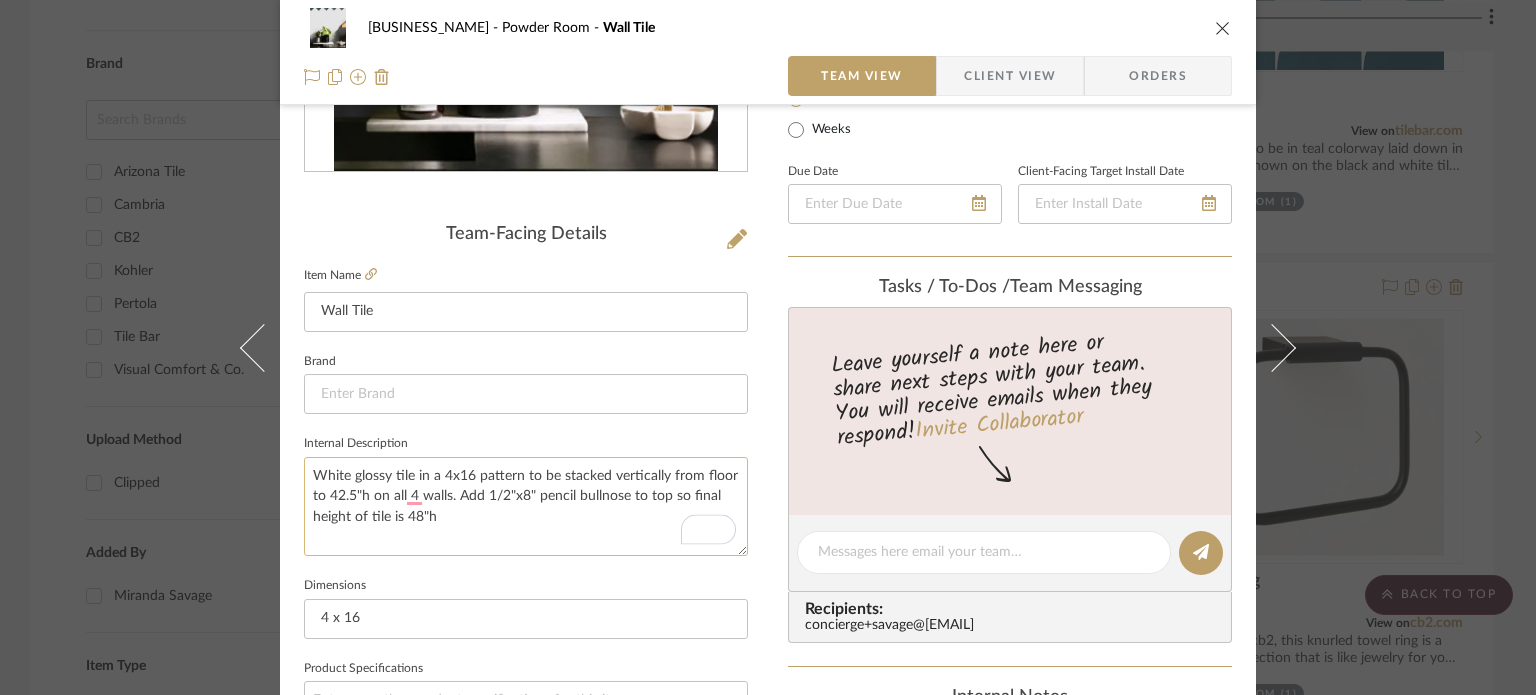 click on "White glossy tile in a 4x16 pattern to be stacked vertically from floor to 42.5"h on all 4 walls. Add 1/2"x8" pencil bullnose to top so final height of tile is 48"h" 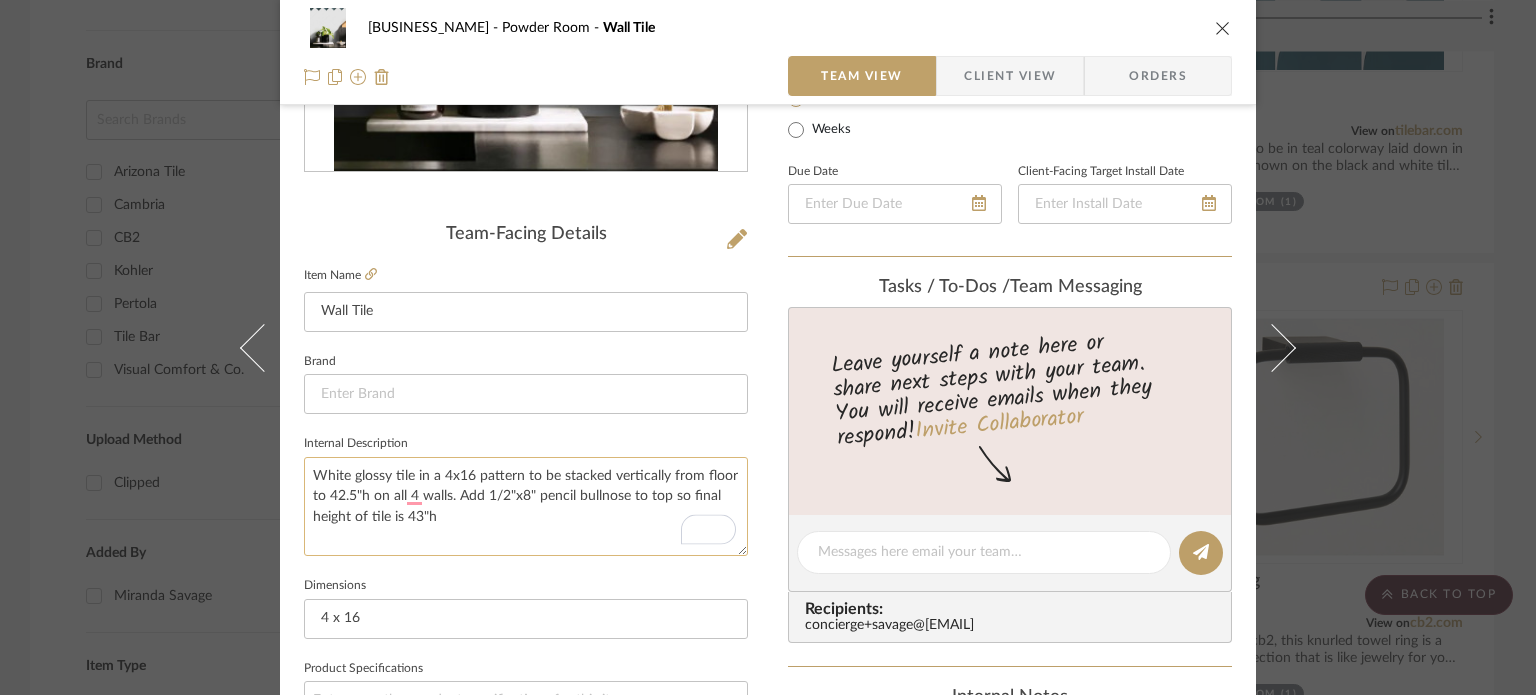 click on "White glossy tile in a 4x16 pattern to be stacked vertically from floor to 42.5"h on all 4 walls. Add 1/2"x8" pencil bullnose to top so final height of tile is 43"h" 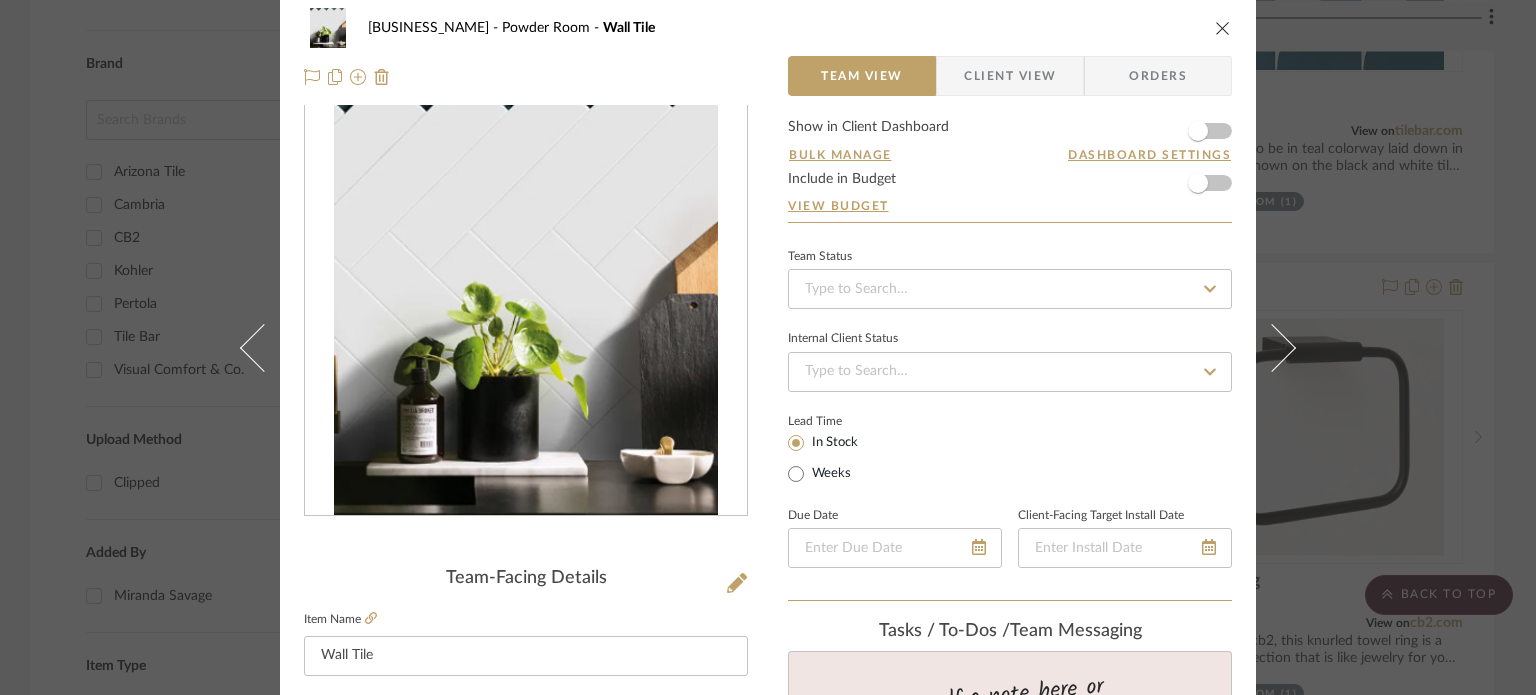 scroll, scrollTop: 0, scrollLeft: 0, axis: both 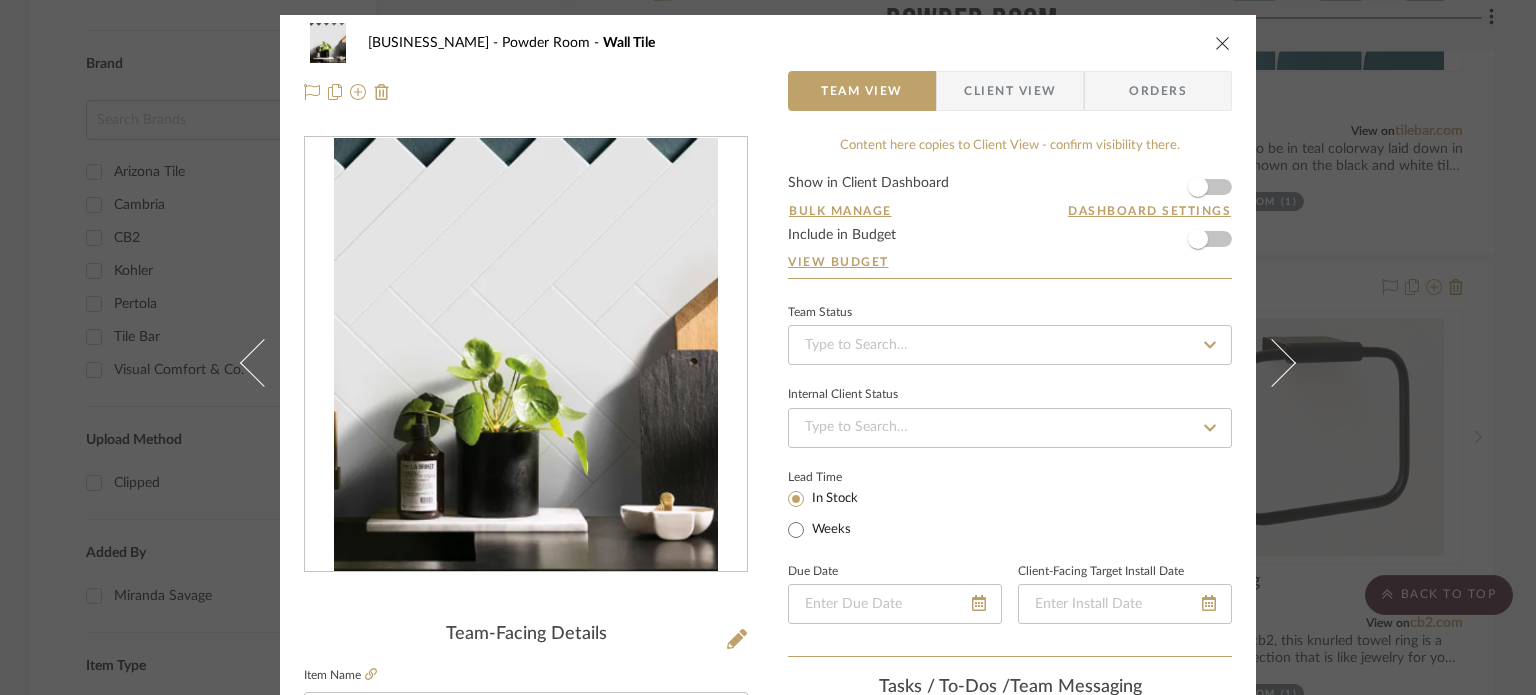 type on "White glossy tile in a 4x16 pattern to be stacked vertically from floor to 42.5"h on all 4 walls. Add 1/2"x8" pencil bullnose to top so final height of tile is 43"h" 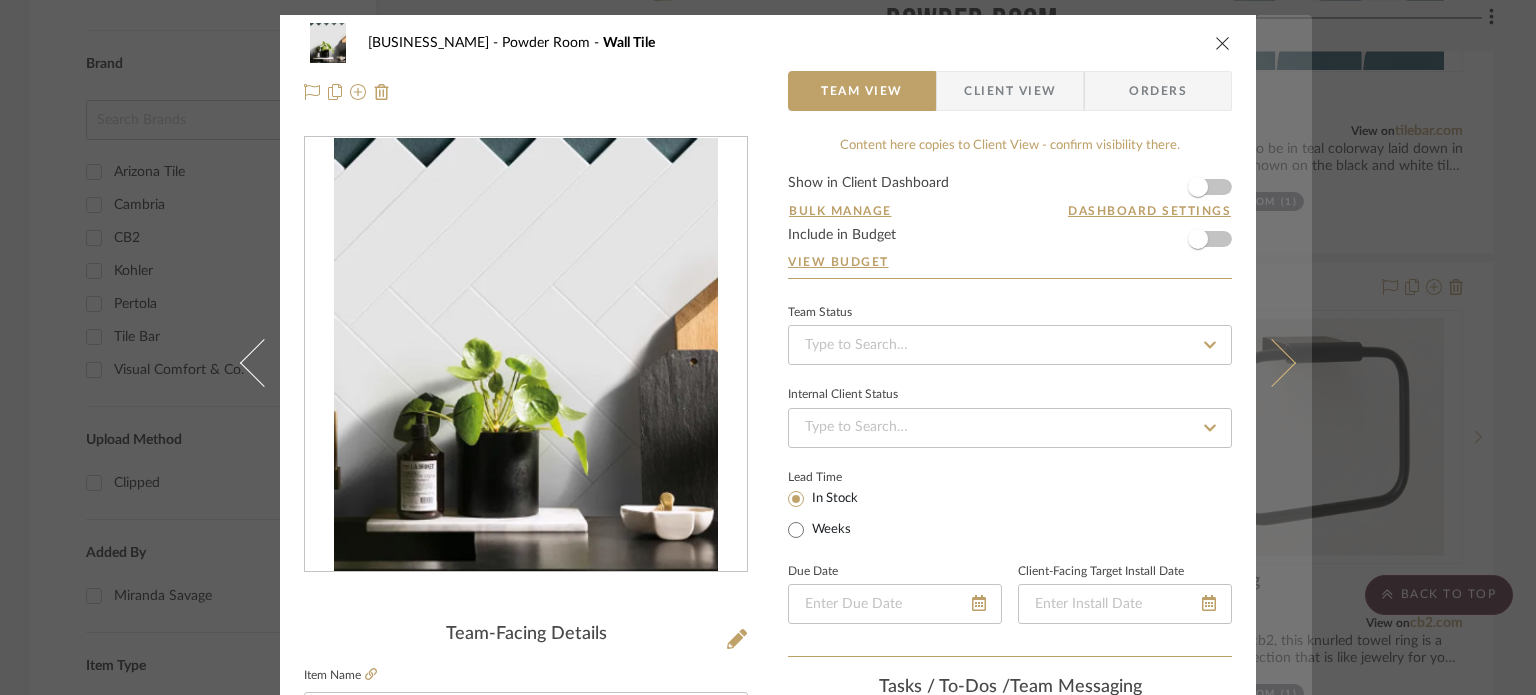 click at bounding box center [1284, 362] 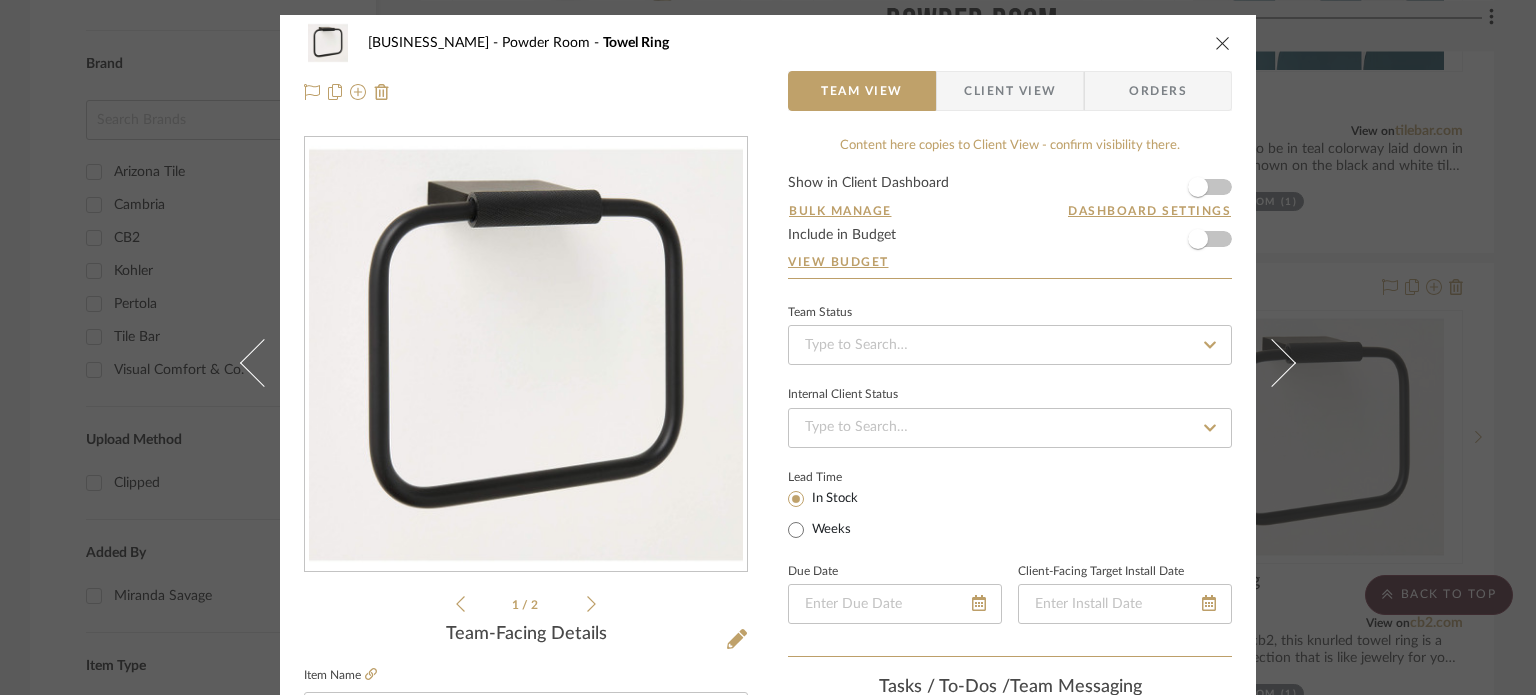 scroll, scrollTop: 266, scrollLeft: 0, axis: vertical 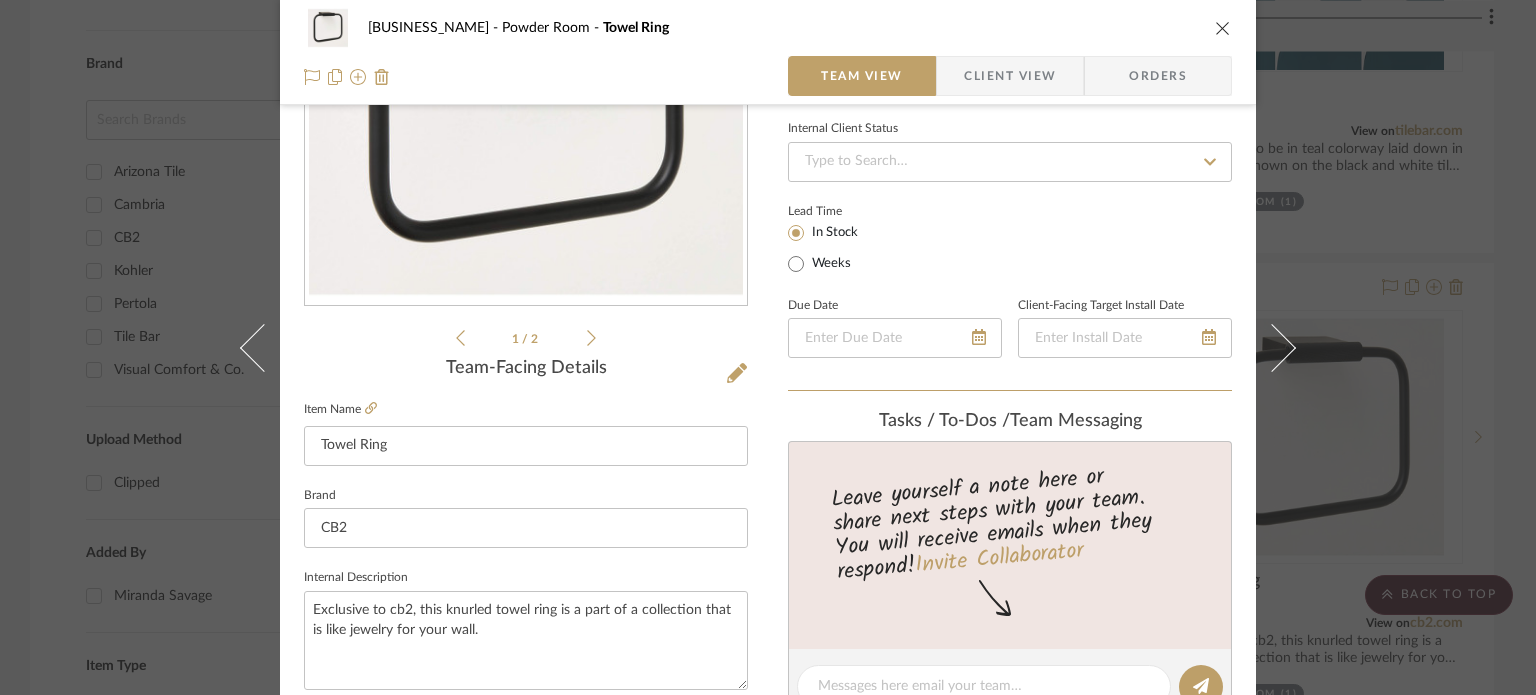 click on "[BUSINESS_NAME] Powder Room Towel Ring Team View Client View Orders 1 / 2 Team-Facing Details Item Name Towel Ring Brand CB2 Internal Description Exclusive to cb2, this knurled towel ring is a part of a collection that is like jewelry for your wall. Dimensions 6.55"Hheight7.65"Wwidth3.62"D Product Specifications Reference Price Reference Price Type DNET Item Costs View Budget Markup % (Use "-X%" to discount) 0% Unit Cost $64.95 Cost Type Retail Client Unit Price $64.95 Quantity 1 Unit Type Each Subtotal $64.95 Tax % 0% Total Tax $0.00 Shipping Cost $0.00 Ship. Markup % 0% Taxable Total Shipping $0.00 Total Client Price $64.95 Your Cost $64.95 Your Margin $0.00 Content here copies to Client View - confirm visibility there. Show in Client Dashboard Bulk Manage Dashboard Settings Include in Budget View Budget Team Status Internal Client Status Lead Time In Stock Weeks Due Date Client-Facing Target Install Date Tasks / To-Dos / team Messaging" at bounding box center (768, 347) 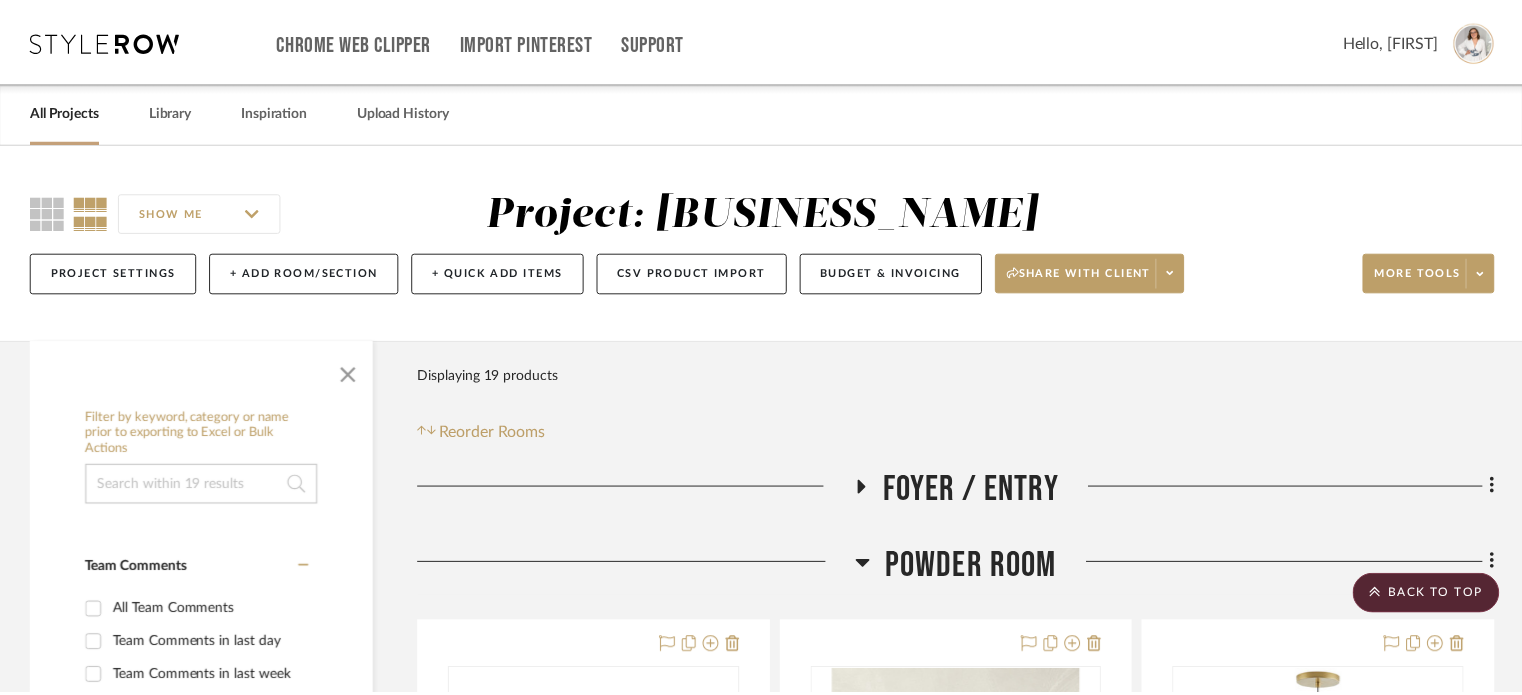 scroll, scrollTop: 1343, scrollLeft: 0, axis: vertical 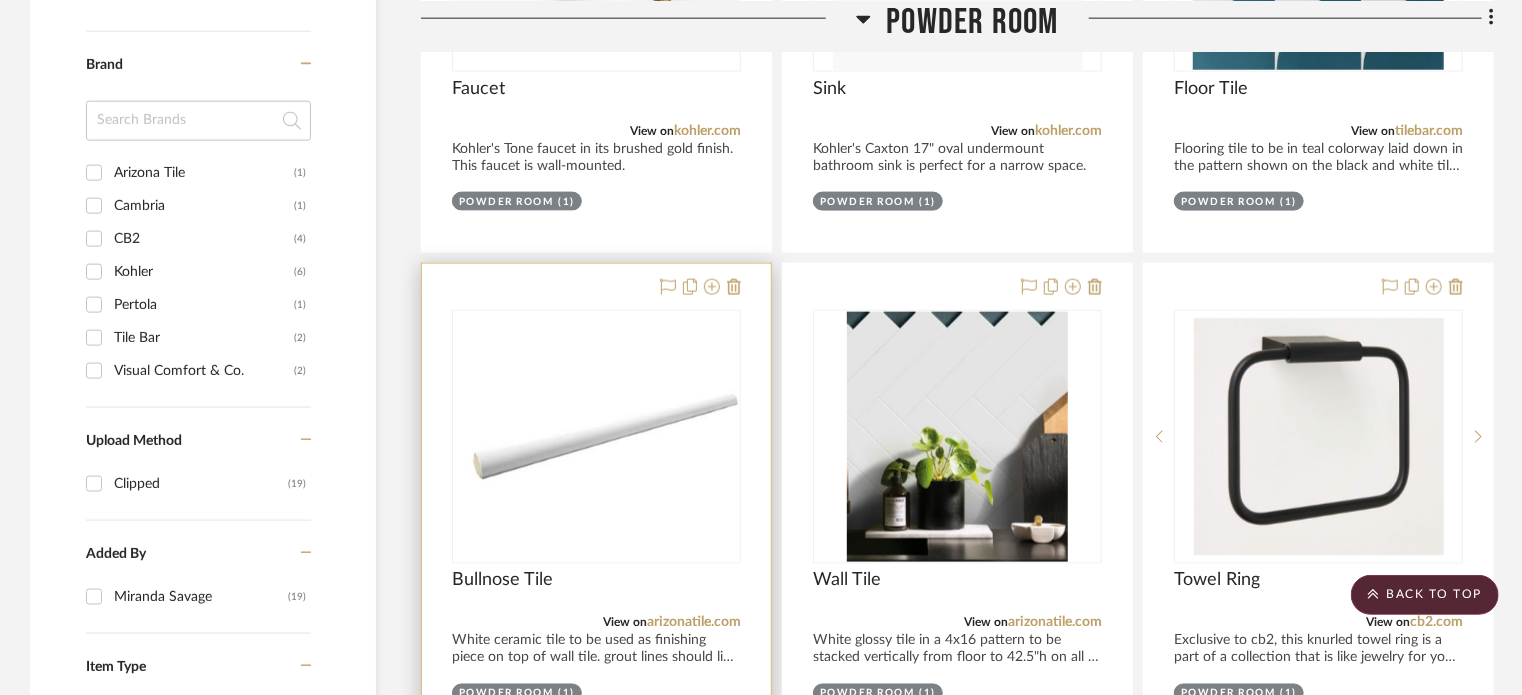 click at bounding box center (596, 436) 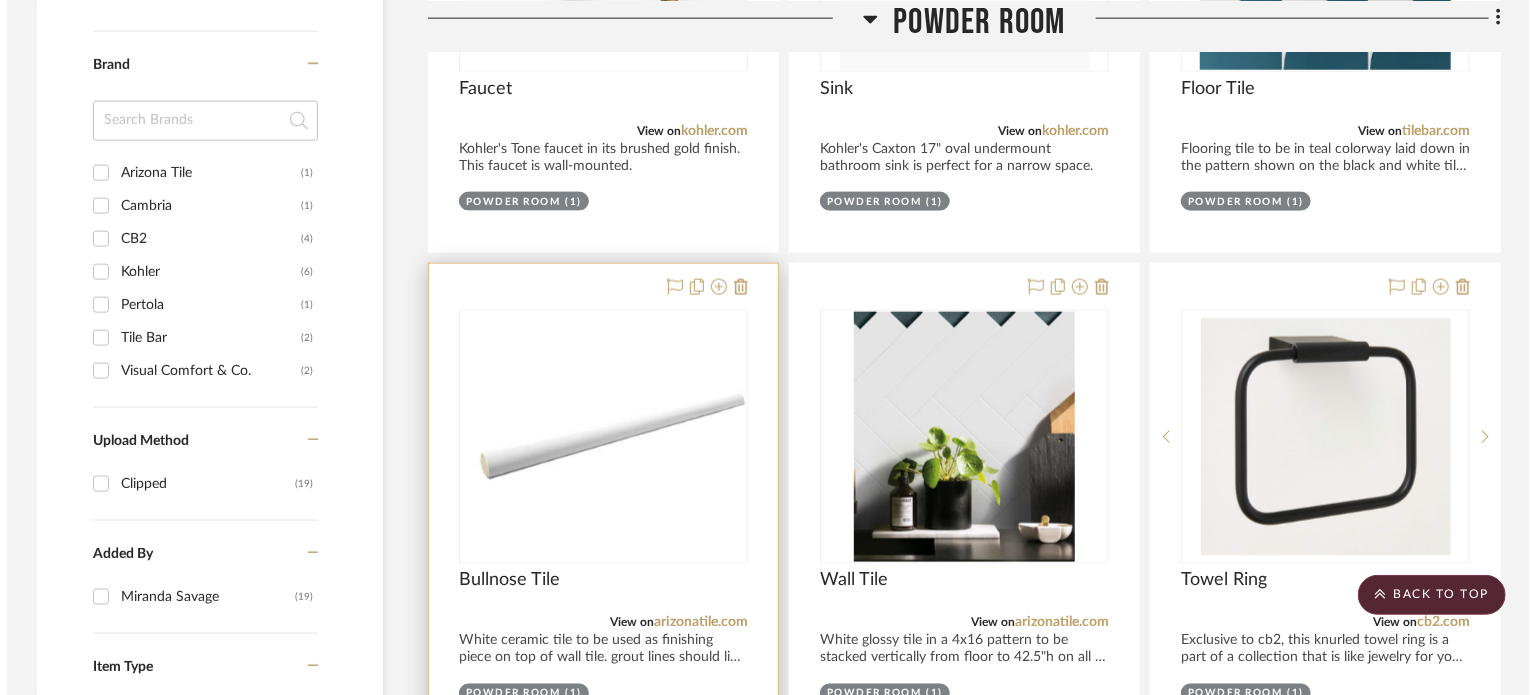 scroll, scrollTop: 0, scrollLeft: 0, axis: both 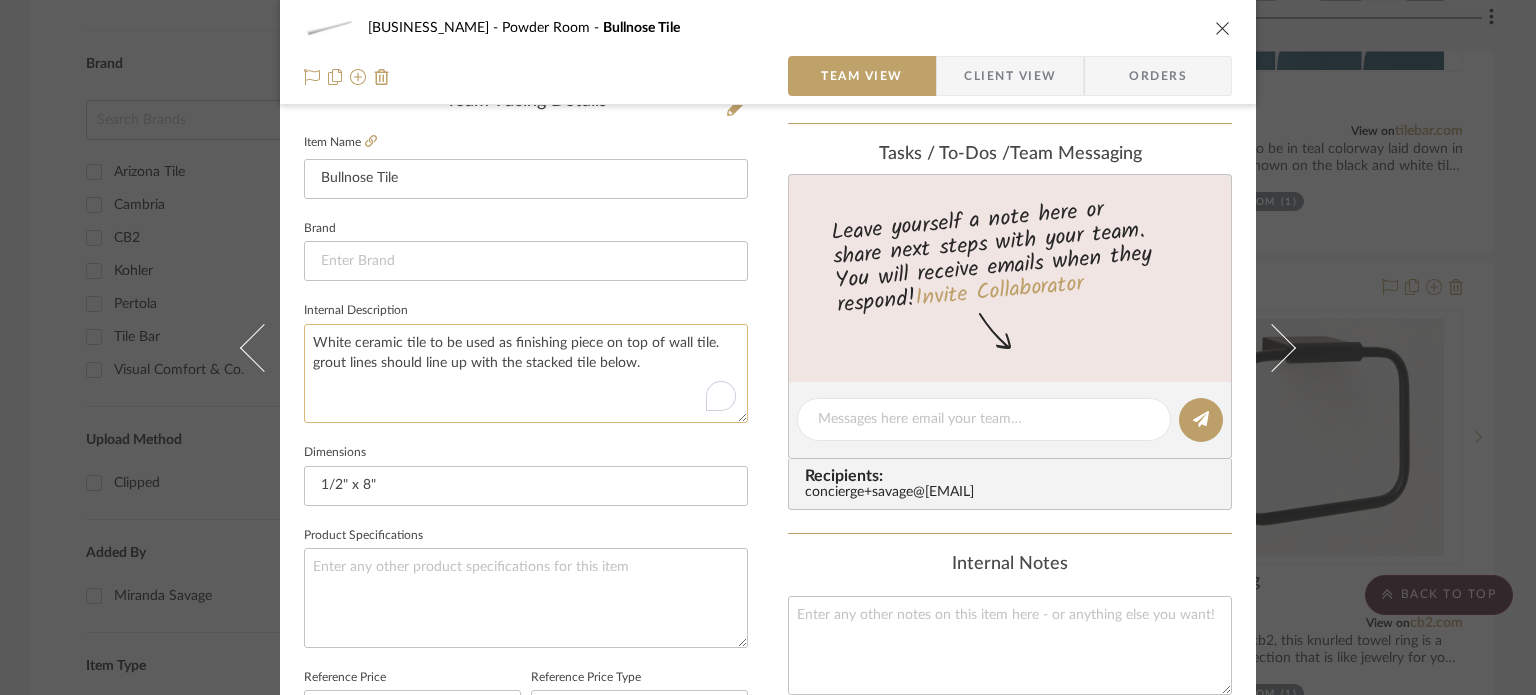 click on "White ceramic tile to be used as finishing piece on top of wall tile. grout lines should line up with the stacked tile below." 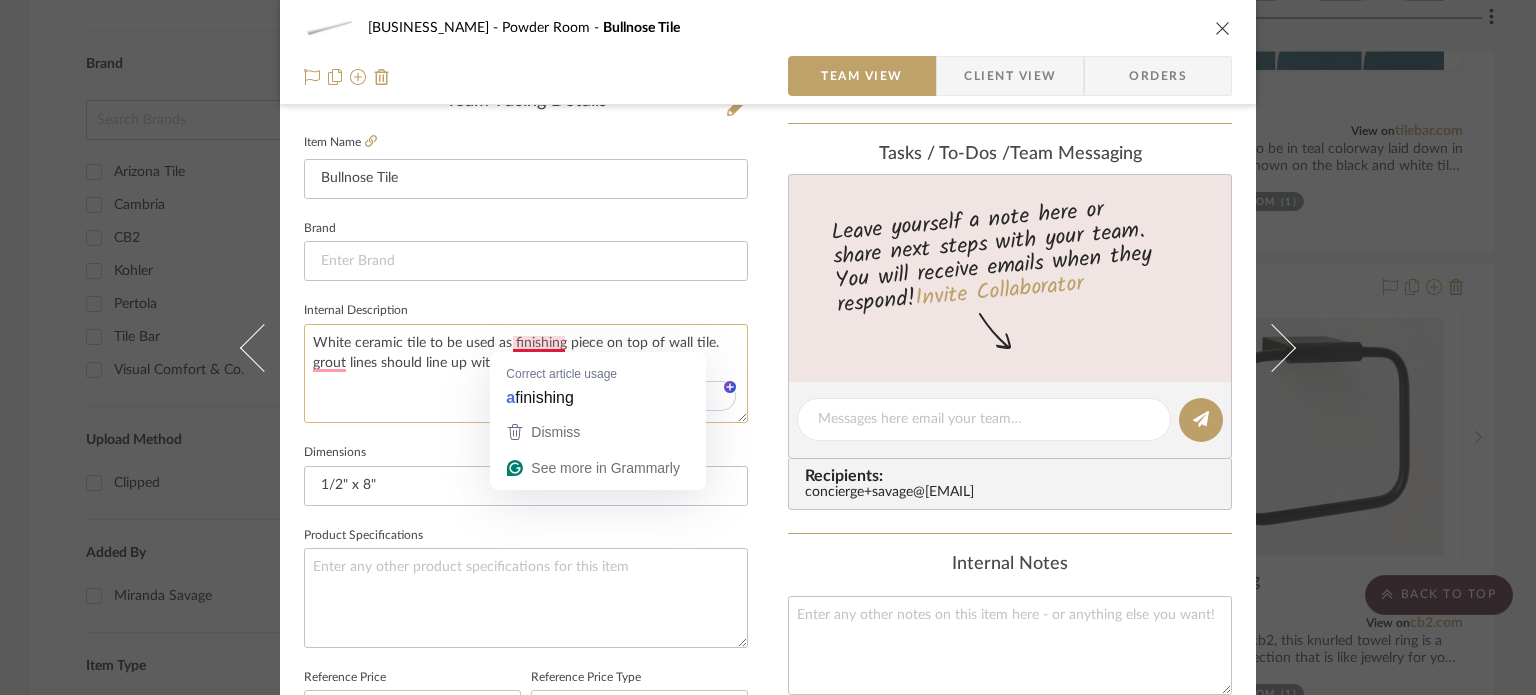 click on "White ceramic tile to be used as finishing piece on top of wall tile. grout lines should line up with the stacked tile below." 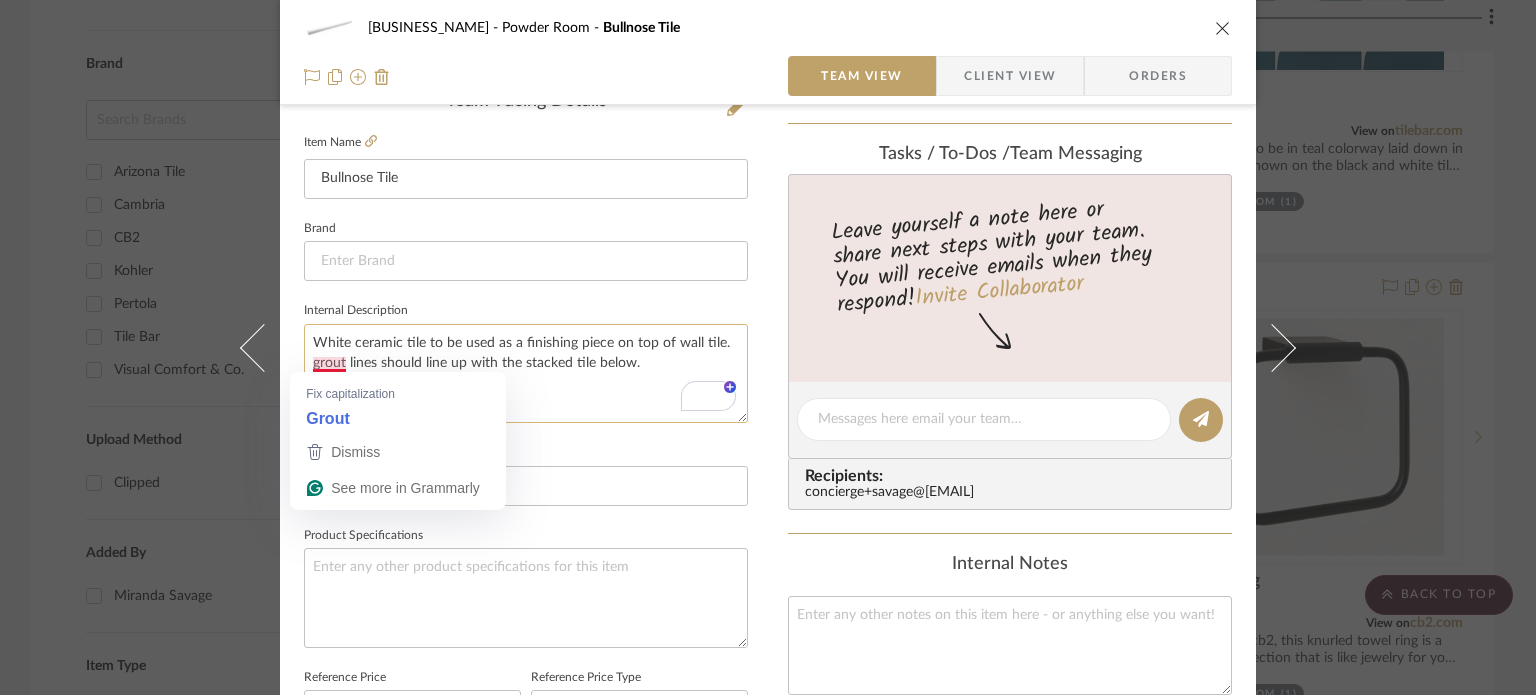 click on "White ceramic tile to be used as a finishing piece on top of wall tile. grout lines should line up with the stacked tile below." 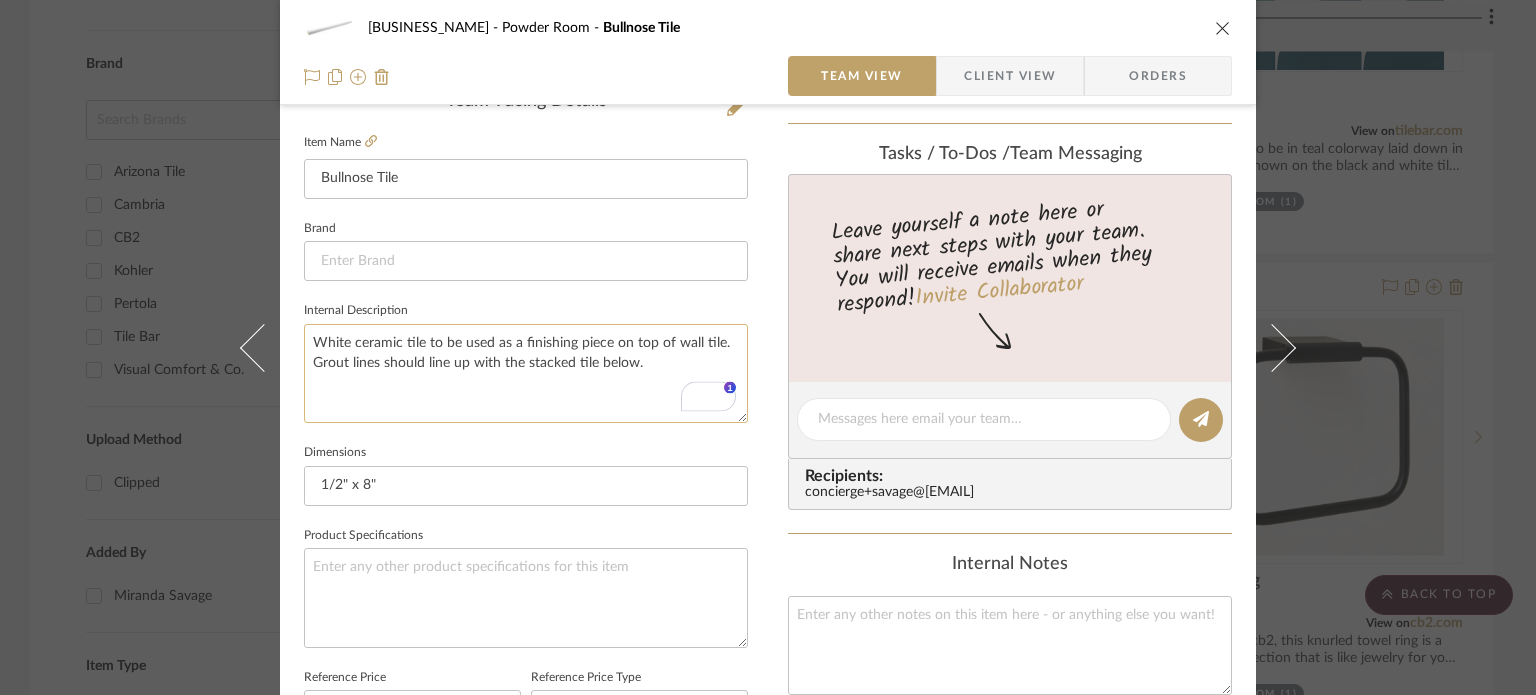 click on "White ceramic tile to be used as a finishing piece on top of wall tile. Grout lines should line up with the stacked tile below." 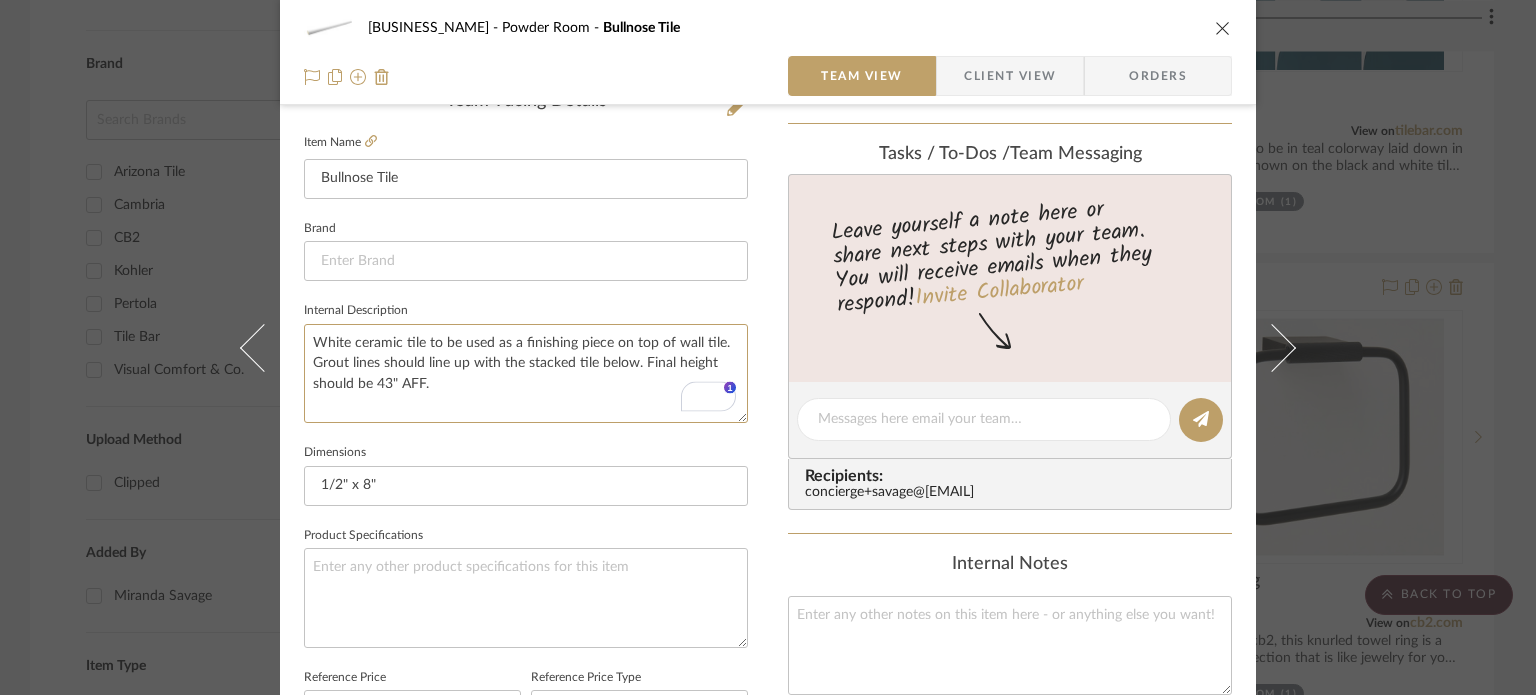 type on "White ceramic tile to be used as a finishing piece on top of wall tile. Grout lines should line up with the stacked tile below. Final height should be 43" AFF." 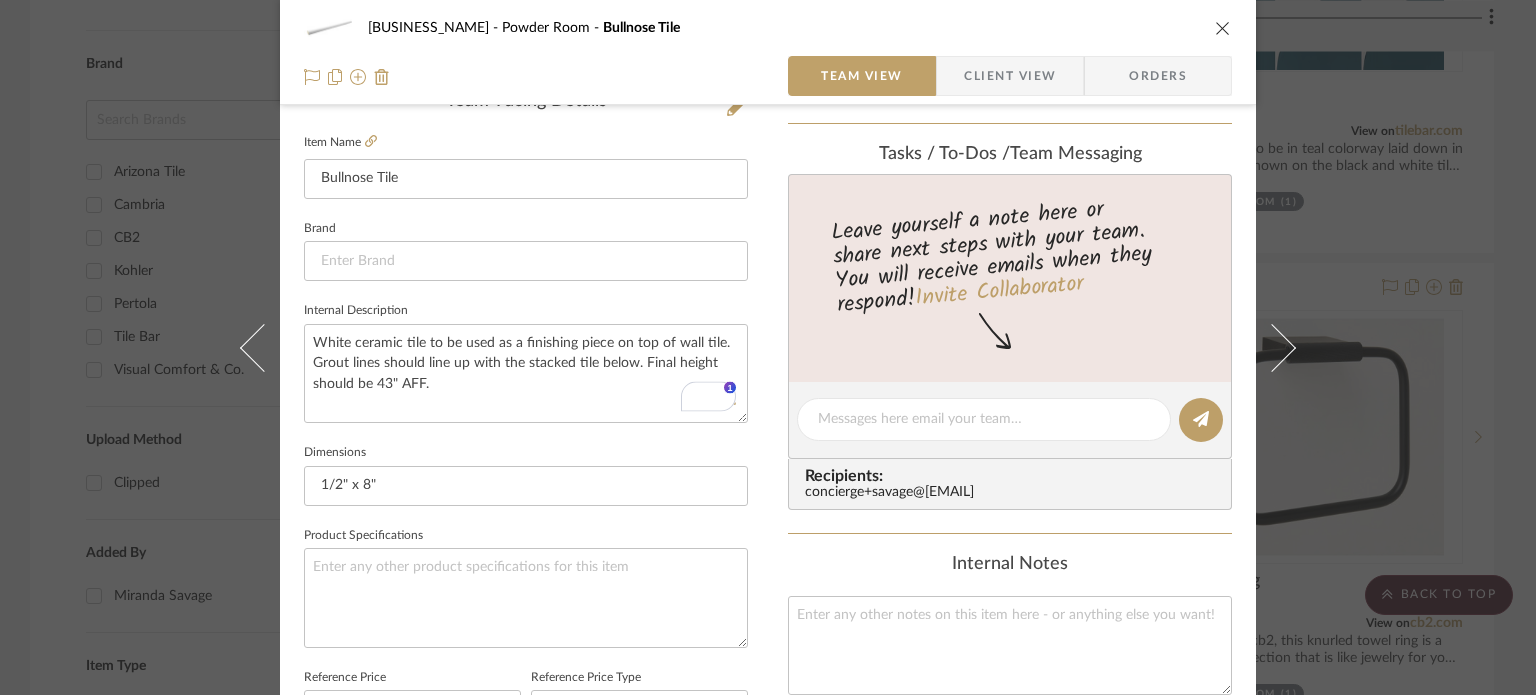 click on "[BUSINESS_NAME] Powder Room Bullnose Tile Team View Client View Orders Team-Facing Details Item Name Bullnose Tile Brand Internal Description White ceramic tile to be used as a finishing piece on top of wall tile. Grout lines should line up with the stacked tile below. Final height should be 43" AFF. Dimensions 1/2" x 8" Product Specifications Reference Price Reference Price Type DNET Item Costs View Budget Markup % (Use "-X%" to discount) 0% Unit Cost $0.00 Cost Type DNET Client Unit Price $0.00 Quantity 1 Unit Type Each Subtotal $0.00 Tax % 0% Total Tax $0.00 Shipping Cost $0.00 Ship. Markup % 0% Taxable Total Shipping $0.00 Total Client Price $0.00 Your Cost $0.00 Your Margin $0.00 Content here copies to Client View - confirm visibility there. Show in Client Dashboard Bulk Manage Dashboard Settings Include in Budget View Budget Team Status Internal Client Status Lead Time In Stock Weeks Est. Min Est. Max Due Date Tasks / To-Dos / (1)" at bounding box center (768, 405) 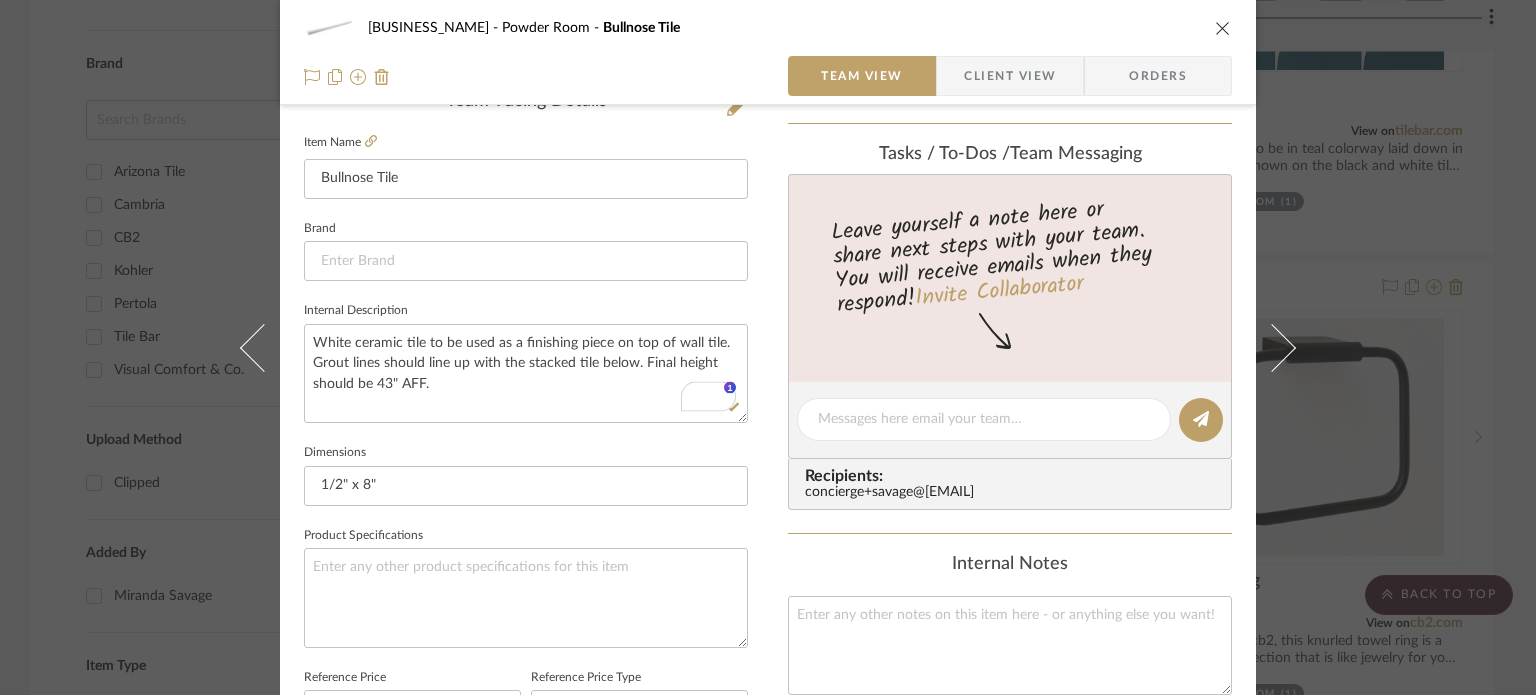 type 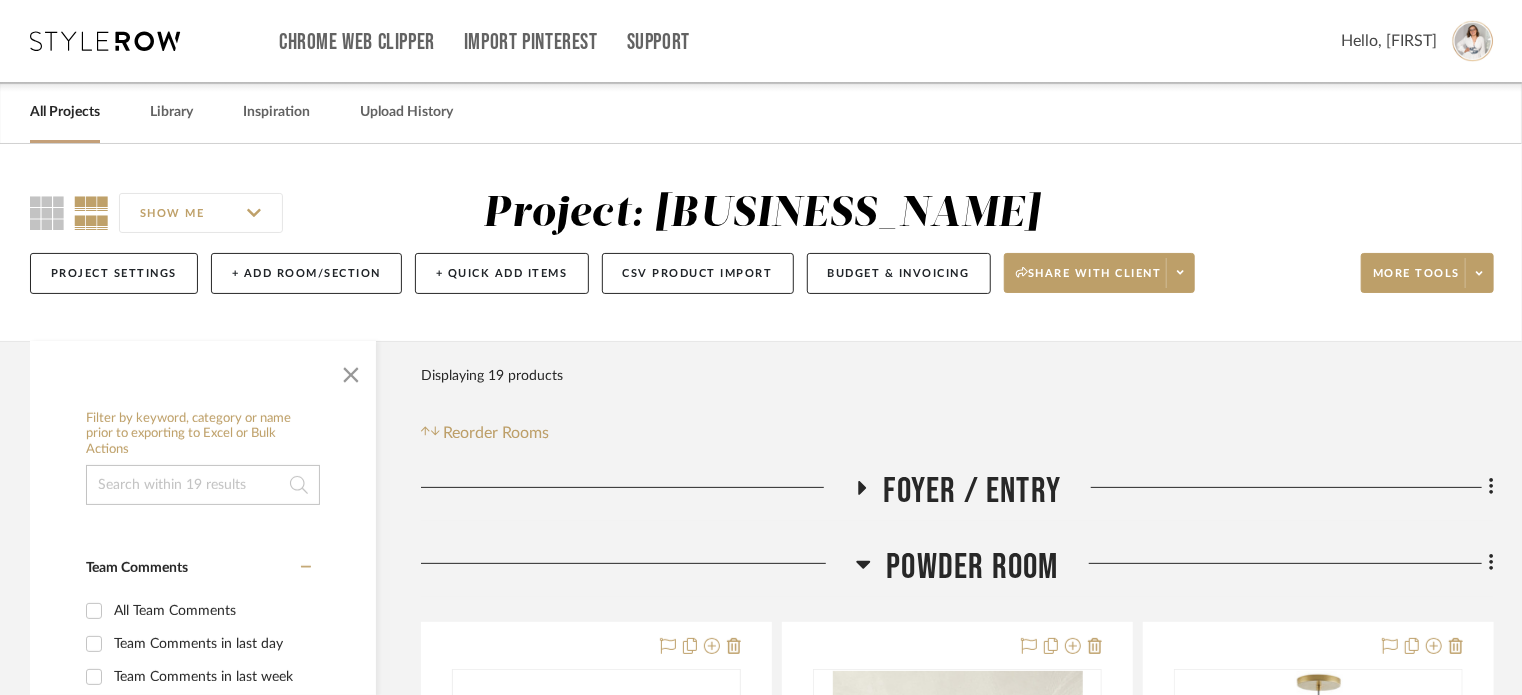 scroll, scrollTop: 0, scrollLeft: 0, axis: both 